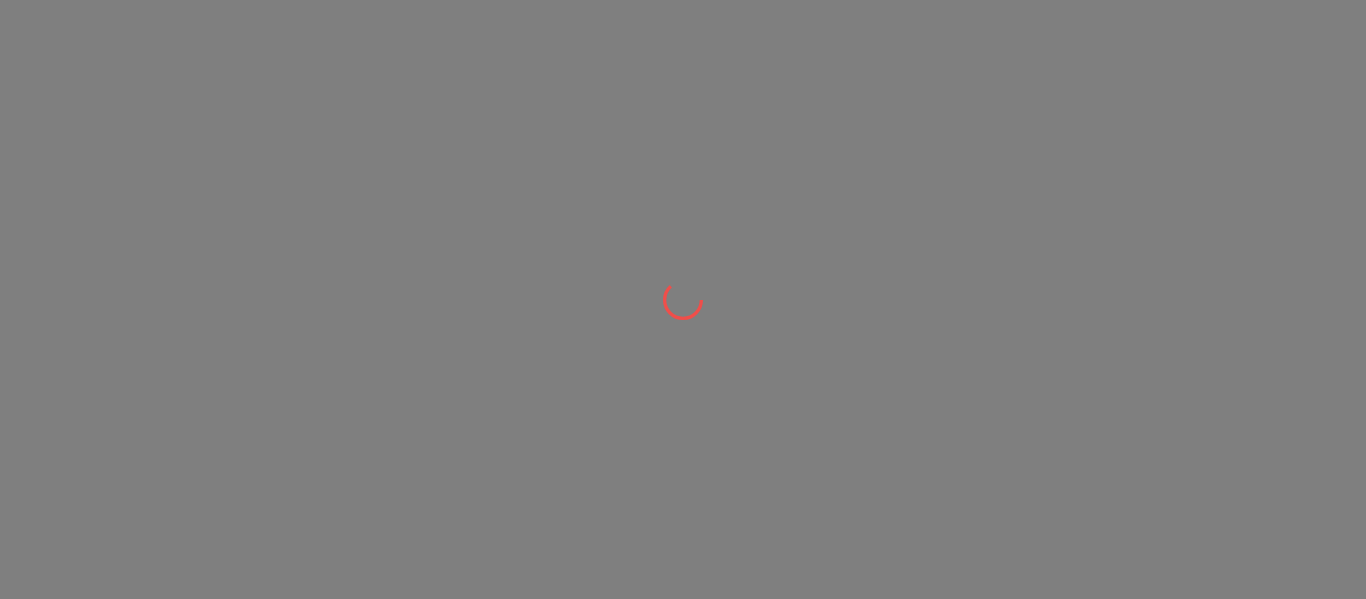 scroll, scrollTop: 0, scrollLeft: 0, axis: both 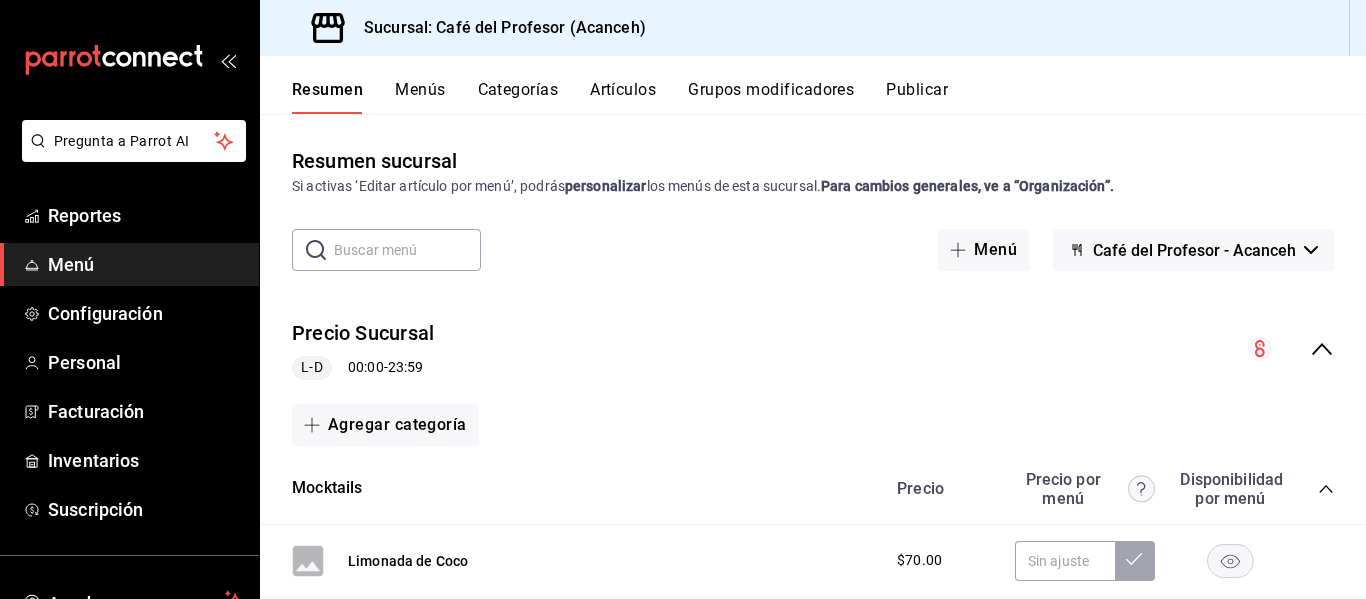 click on "Resumen Menús Categorías Artículos Grupos modificadores Publicar" at bounding box center [829, 97] 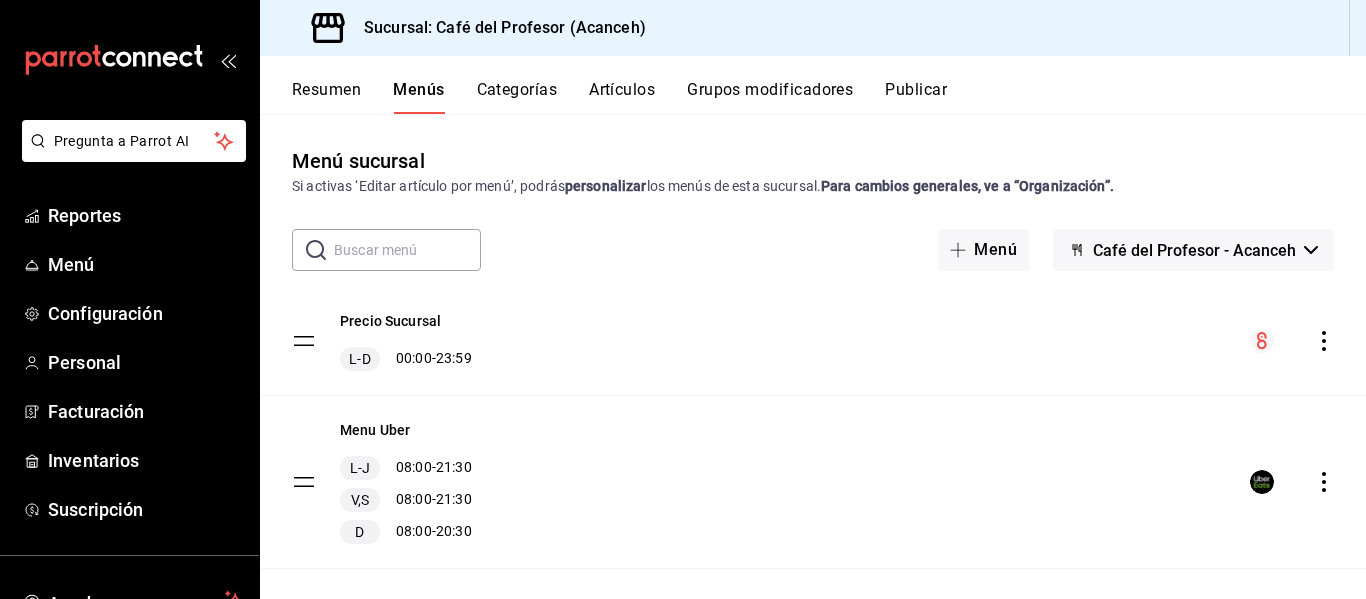 click on "Categorías" at bounding box center [517, 97] 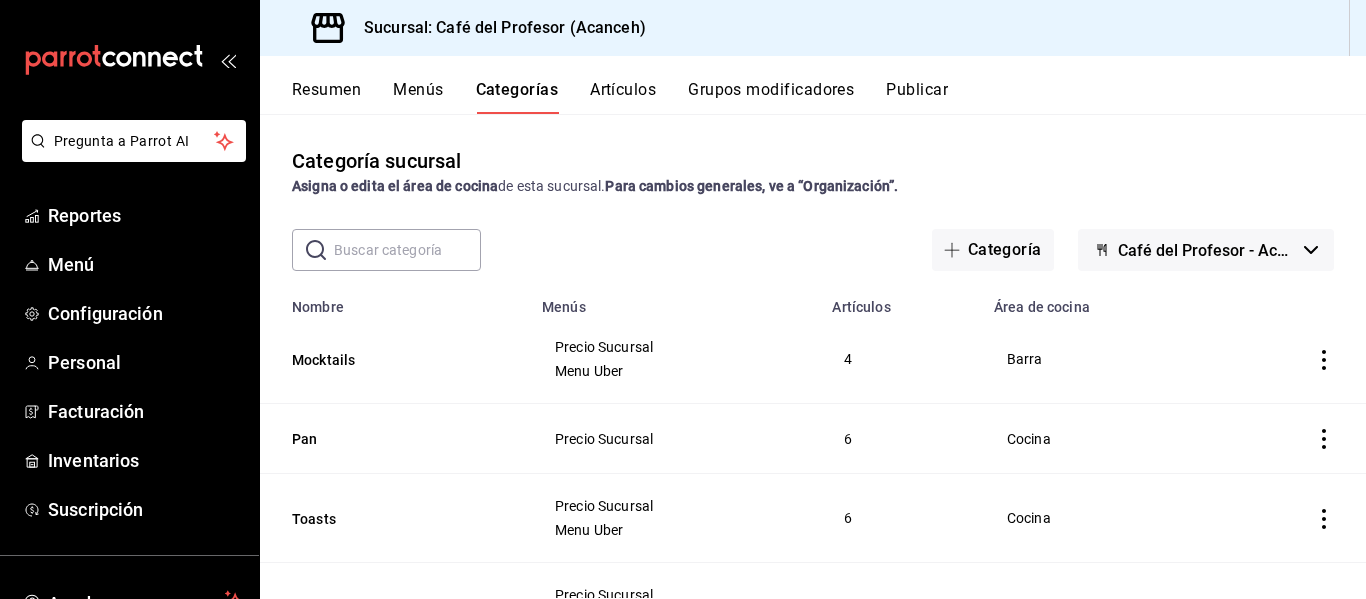 click on "Menús" at bounding box center (418, 97) 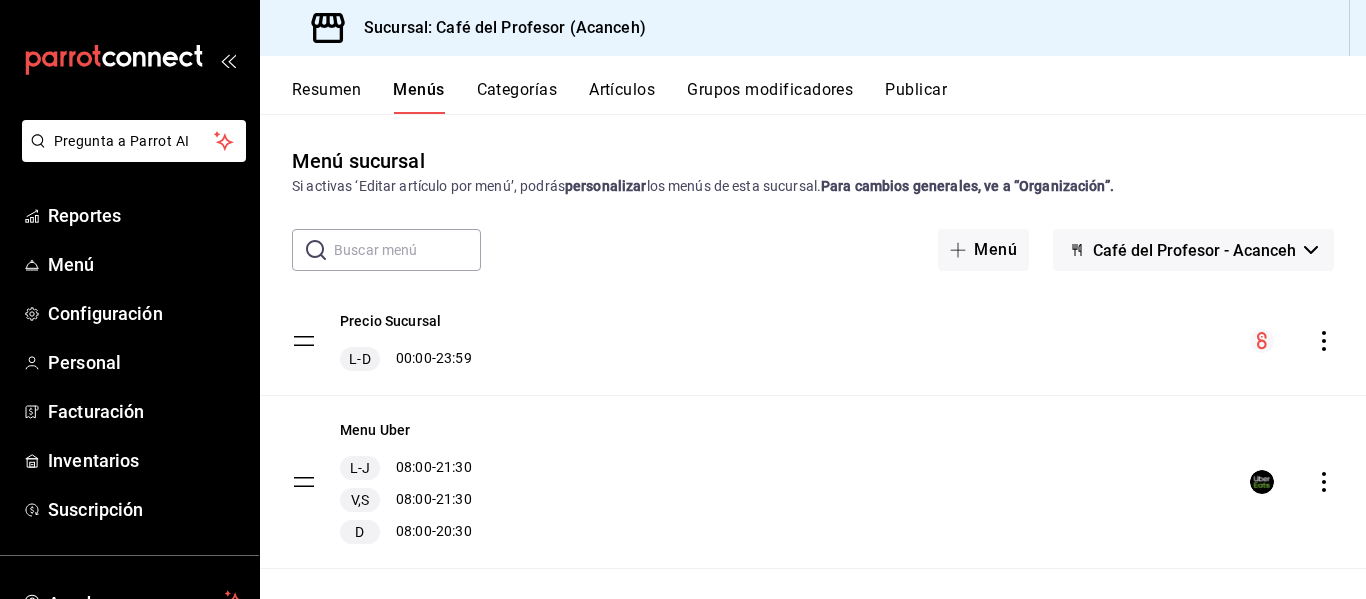 click on "Menús" at bounding box center [418, 97] 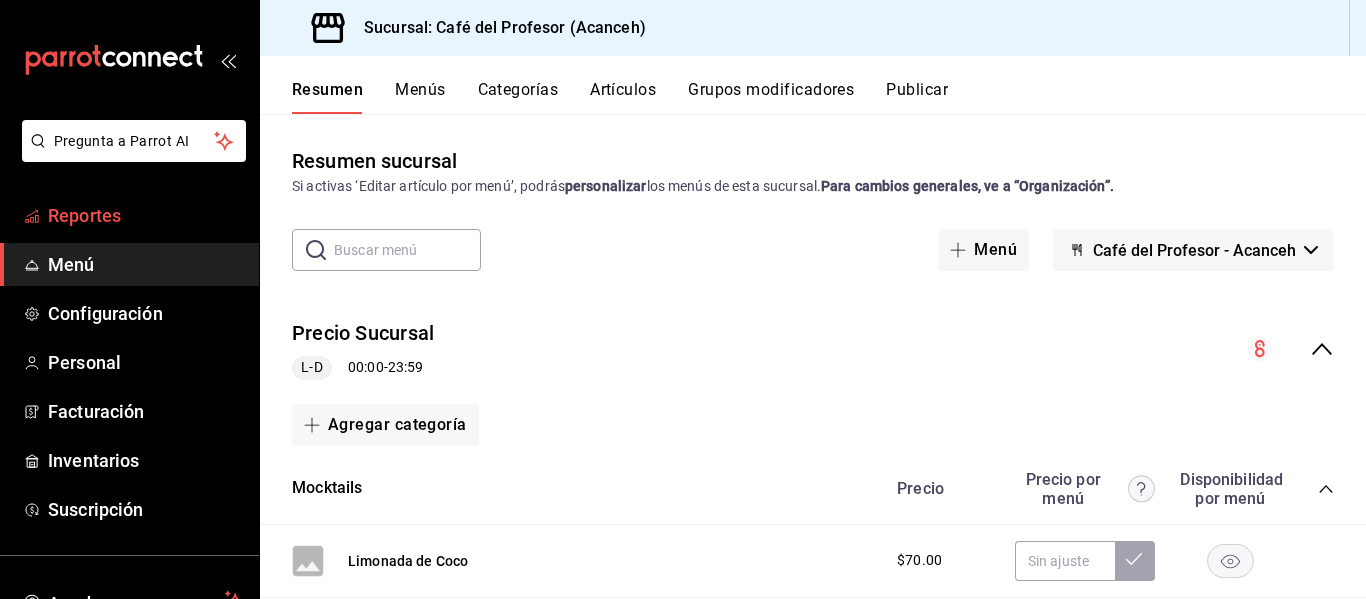 click on "Reportes" at bounding box center (145, 215) 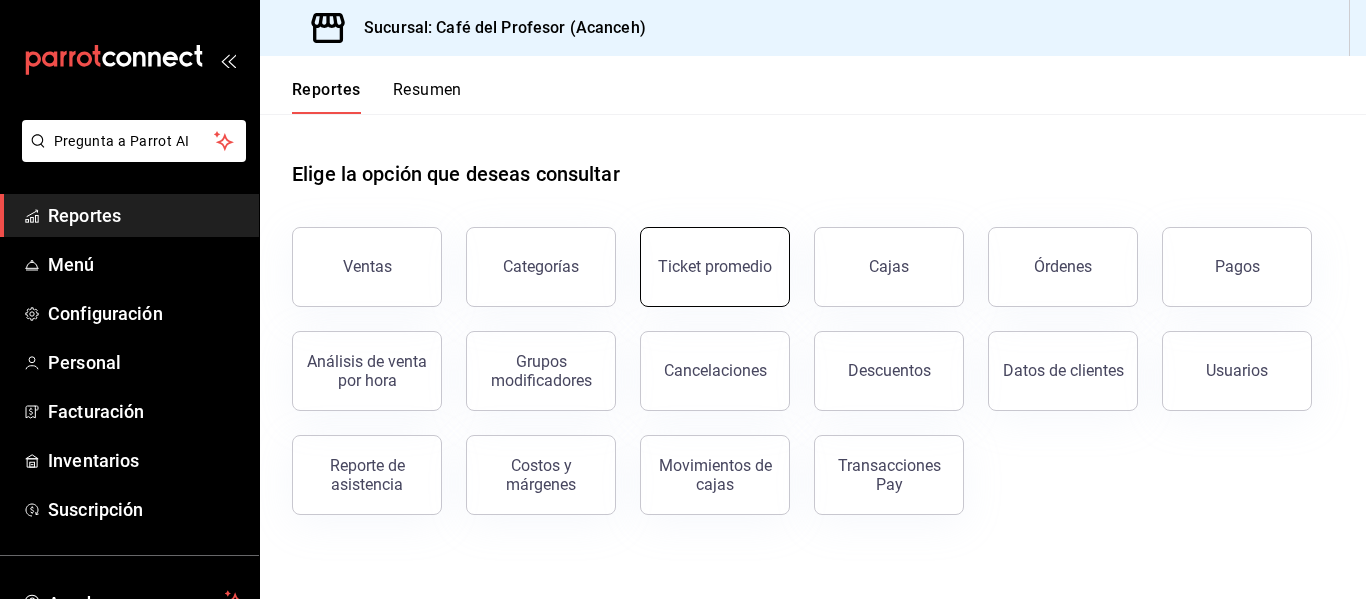 click on "Ticket promedio" at bounding box center (715, 267) 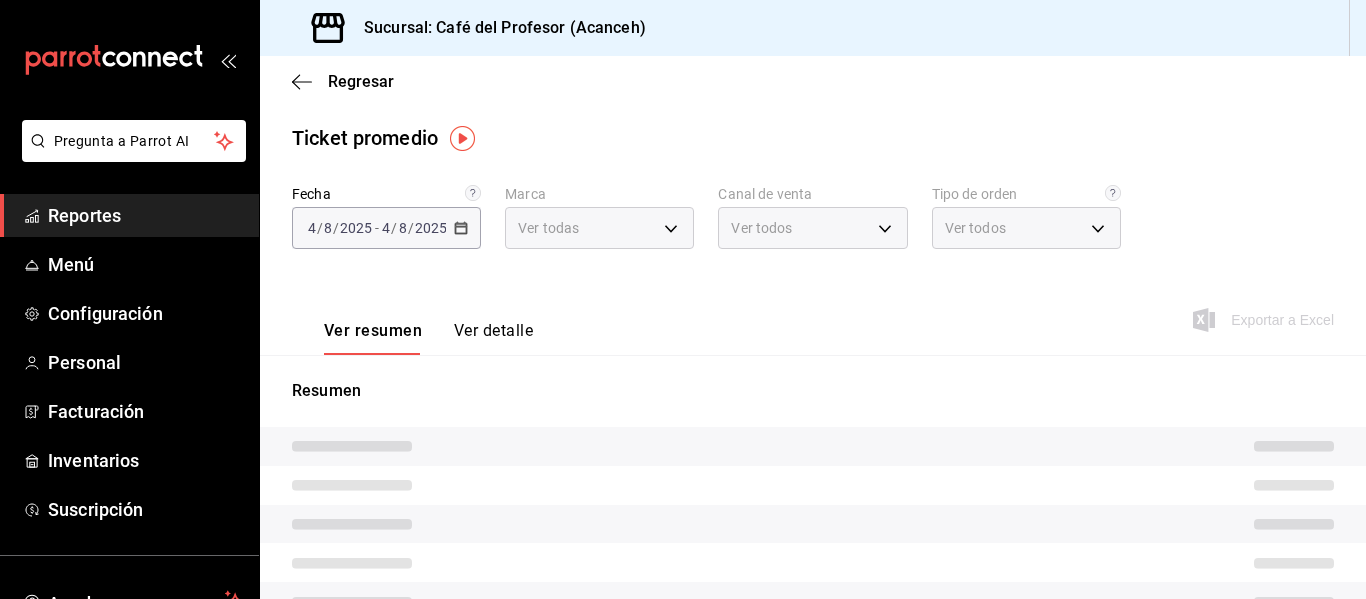 type on "c1a8b8e6-187f-497f-b24d-8667d510d931" 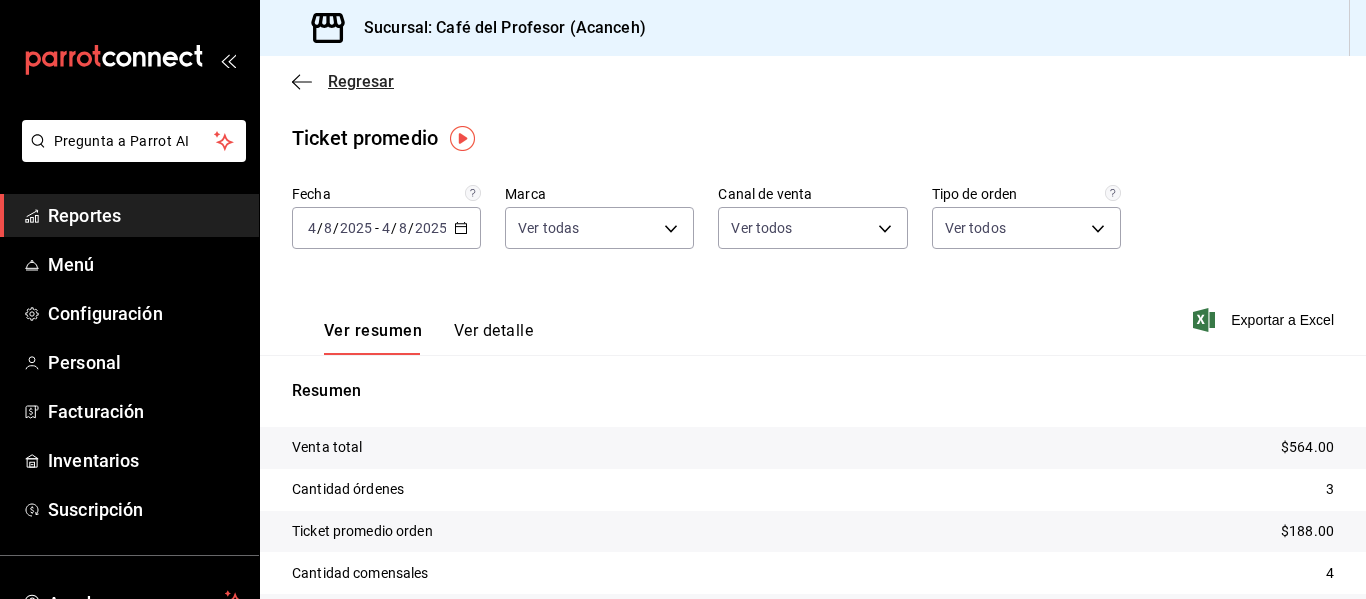 click on "Regresar" at bounding box center (343, 81) 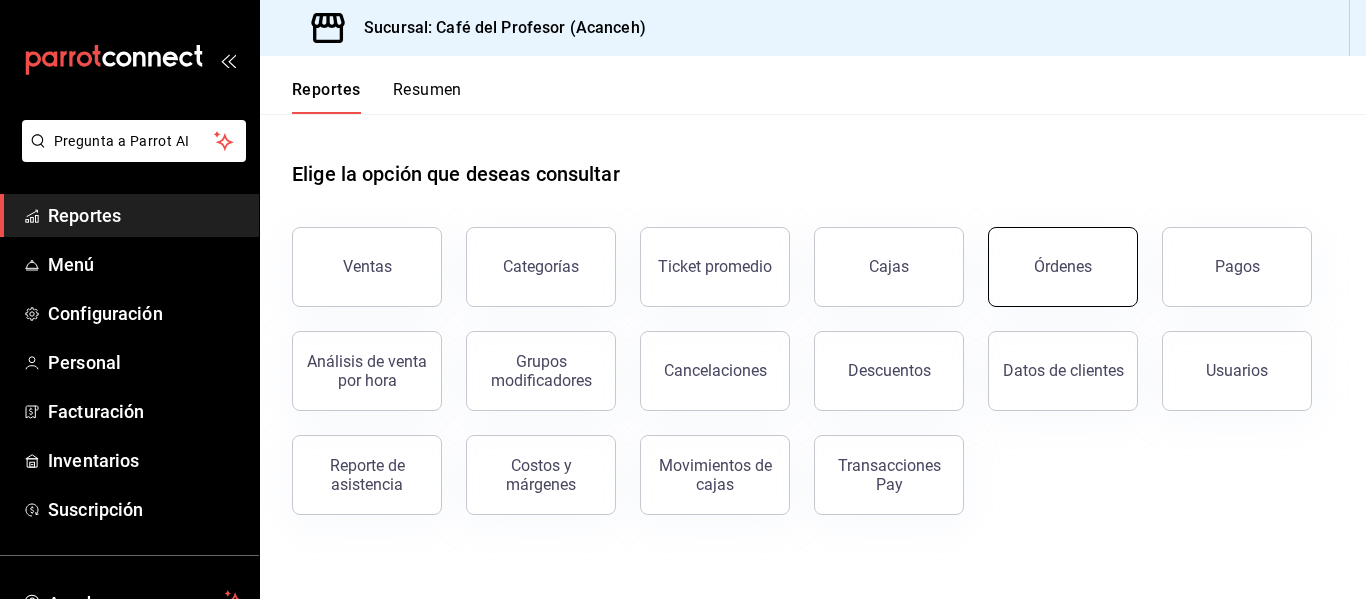 click on "Órdenes" at bounding box center [1063, 267] 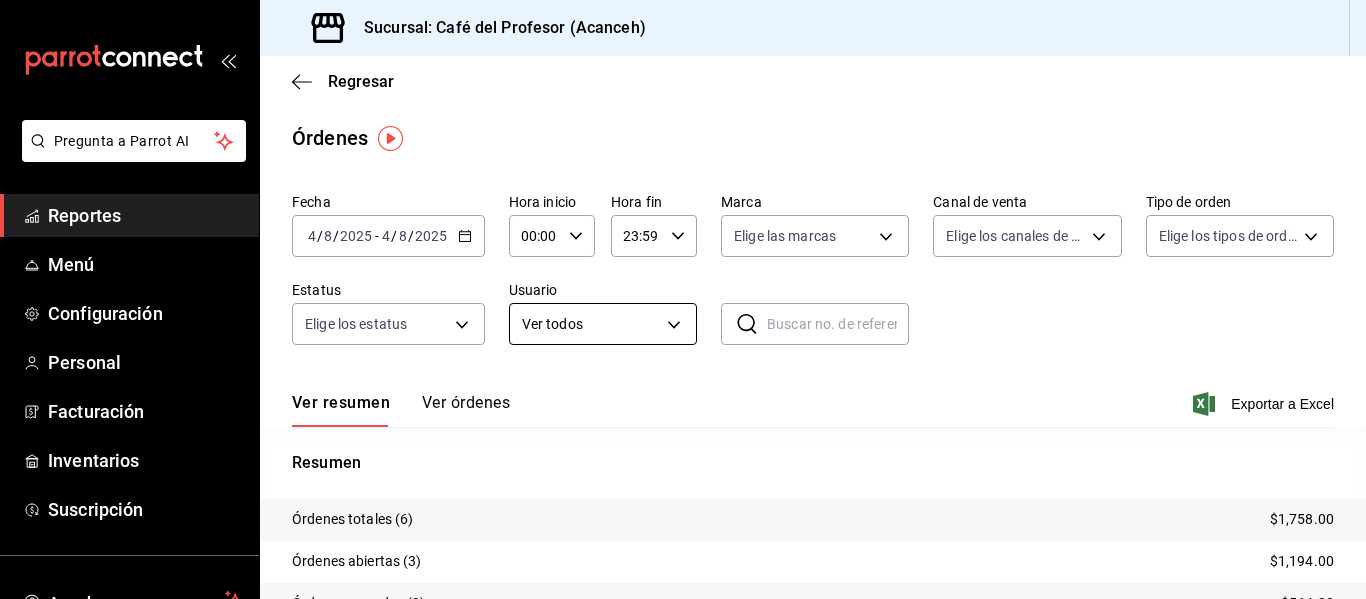 click on "Pregunta a Parrot AI Reportes   Menú   Configuración   Personal   Facturación   Inventarios   Suscripción   Ayuda Recomienda Parrot   [FIRST] [LAST]   Sugerir nueva función   Sucursal: Café del Profesor (Acanceh) Regresar Órdenes Fecha 2025-08-04 4 / 8 / 2025 - 2025-08-04 4 / 8 / 2025 Hora inicio 00:00 Hora inicio Hora fin 23:59 Hora fin Marca Elige las marcas Canal de venta Elige los canales de venta Tipo de orden Elige los tipos de orden Estatus Elige los estatus Usuario Ver todos ALL ​ ​ Ver resumen Ver órdenes Exportar a Excel Resumen Órdenes totales (6) $1,758.00 Órdenes abiertas (3) $1,194.00 Órdenes cerradas (3) $564.00 Órdenes canceladas (0) $0.00 Órdenes negadas (0) $0.00 ¿Quieres ver el consumo promedio por orden y comensal? Ve al reporte de Ticket promedio GANA 1 MES GRATIS EN TU SUSCRIPCIÓN AQUÍ Ver video tutorial Ir a video Pregunta a Parrot AI Reportes   Menú   Configuración   Personal   Facturación   Inventarios   Suscripción   Ayuda Recomienda Parrot   [FIRST] [LAST]" at bounding box center [683, 299] 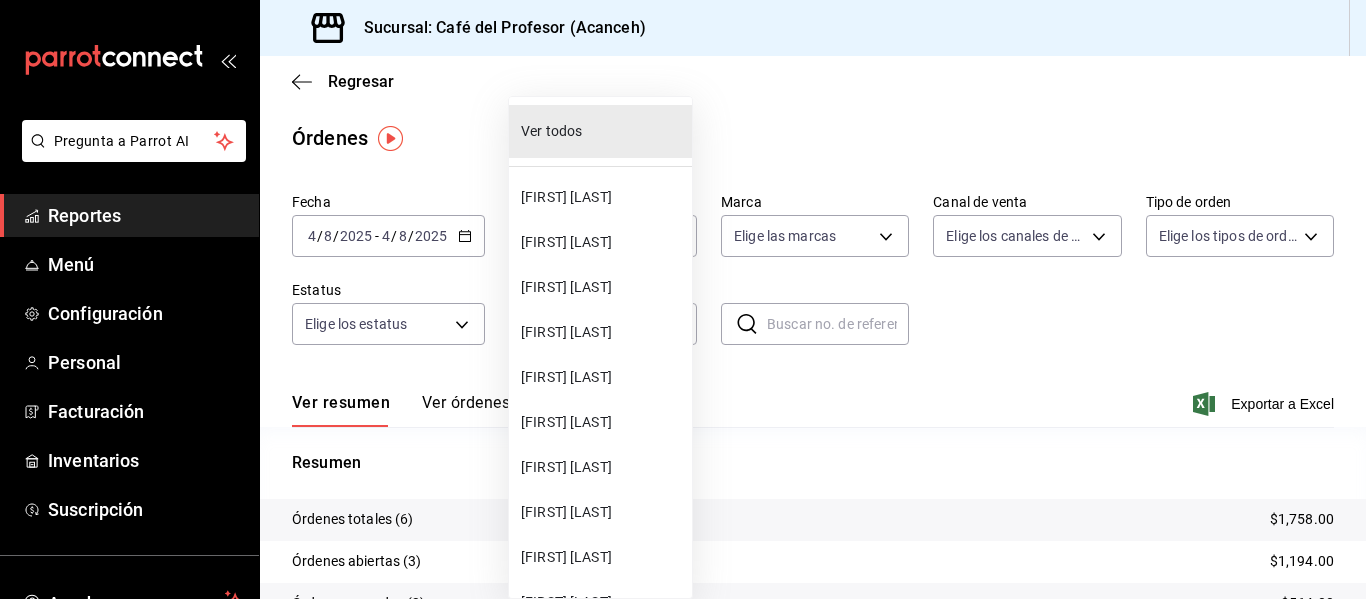 click at bounding box center (683, 299) 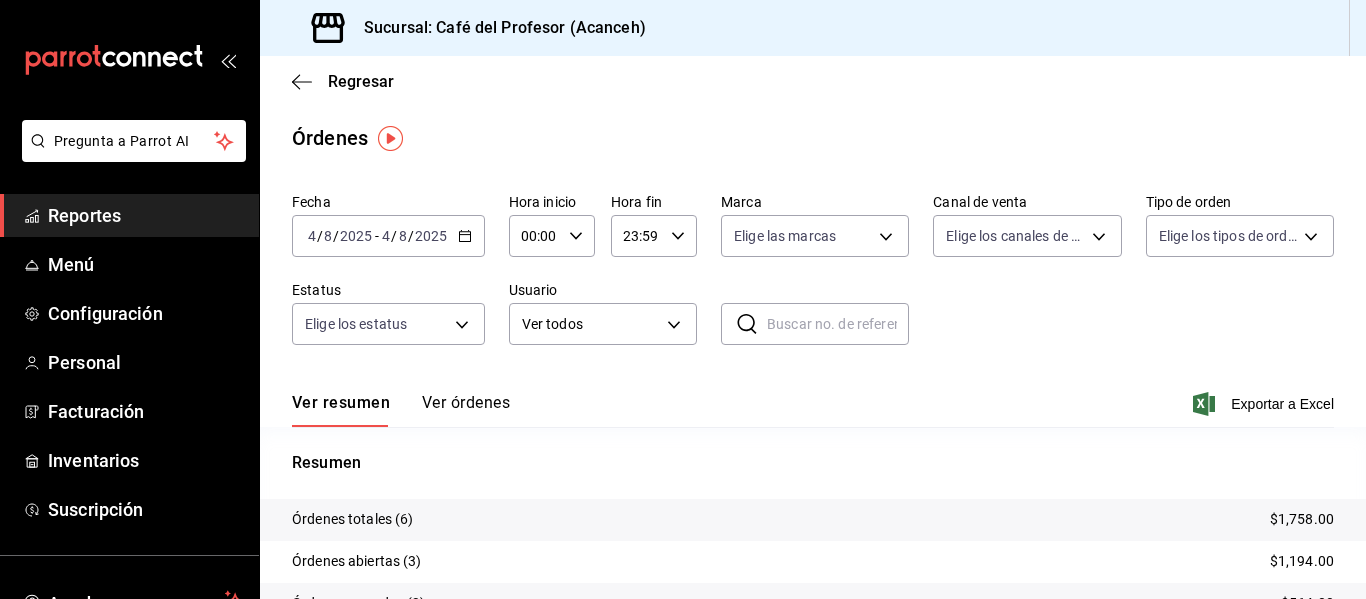 click on "2025" at bounding box center [356, 236] 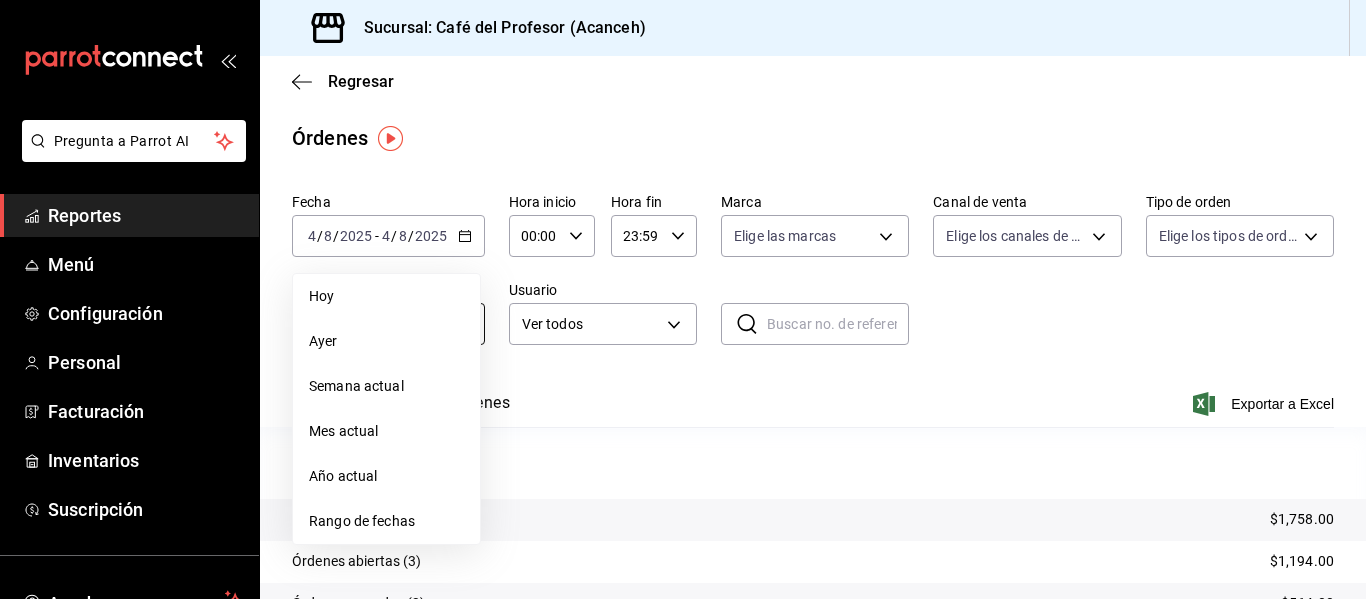 click on "Ayer" at bounding box center [386, 341] 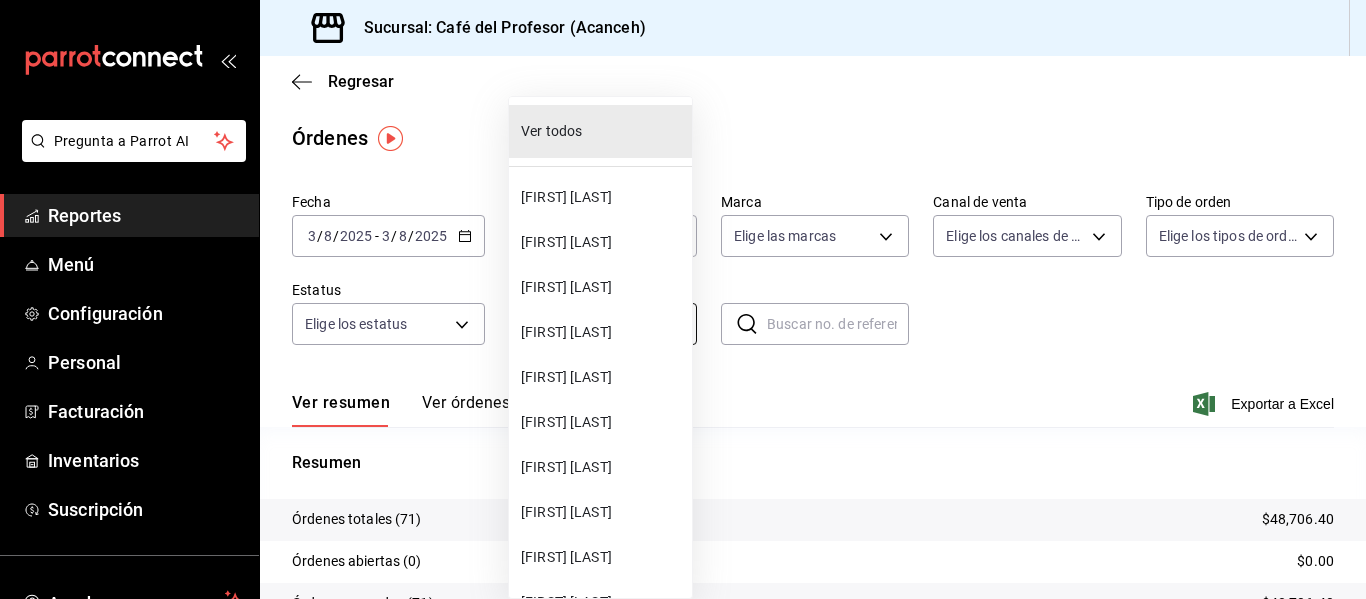 click on "Pregunta a Parrot AI Reportes   Menú   Configuración   Personal   Facturación   Inventarios   Suscripción   Ayuda Recomienda Parrot   [FIRST] [LAST]   Sugerir nueva función   Sucursal: Café del Profesor (Acanceh) Regresar Órdenes Fecha 2025-08-03 3 / 8 / 2025 - 2025-08-03 3 / 8 / 2025 Hora inicio 00:00 Hora inicio Hora fin 23:59 Hora fin Marca Elige las marcas Canal de venta Elige los canales de venta Tipo de orden Elige los tipos de orden Estatus Elige los estatus Usuario Ver todos ALL ​ ​ Ver resumen Ver órdenes Exportar a Excel Resumen Órdenes totales (71) $48,706.40 Órdenes abiertas (0) $0.00 Órdenes cerradas (71) $48,706.40 Órdenes canceladas (0) $0.00 Órdenes negadas (0) $0.00 ¿Quieres ver el consumo promedio por orden y comensal? Ve al reporte de Ticket promedio GANA 1 MES GRATIS EN TU SUSCRIPCIÓN AQUÍ Ver video tutorial Ir a video Pregunta a Parrot AI Reportes   Menú   Configuración   Personal   Facturación   Inventarios   Suscripción   Ayuda Recomienda Parrot   [FIRST] [LAST]" at bounding box center [683, 299] 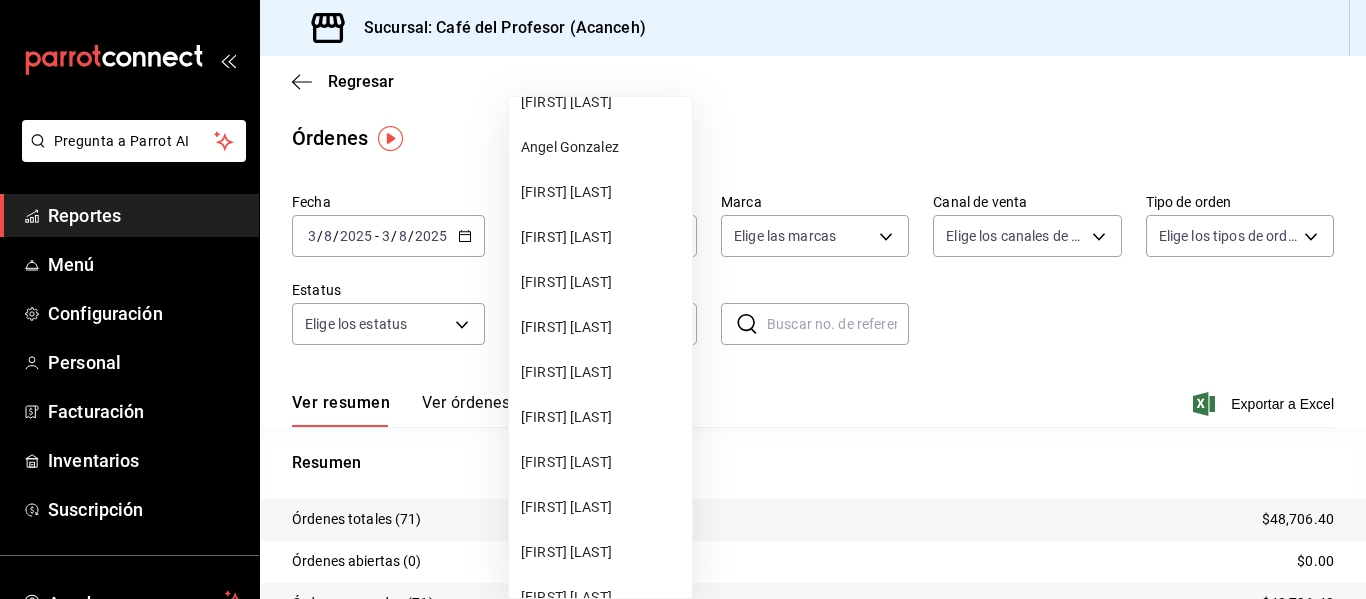 scroll, scrollTop: 1080, scrollLeft: 0, axis: vertical 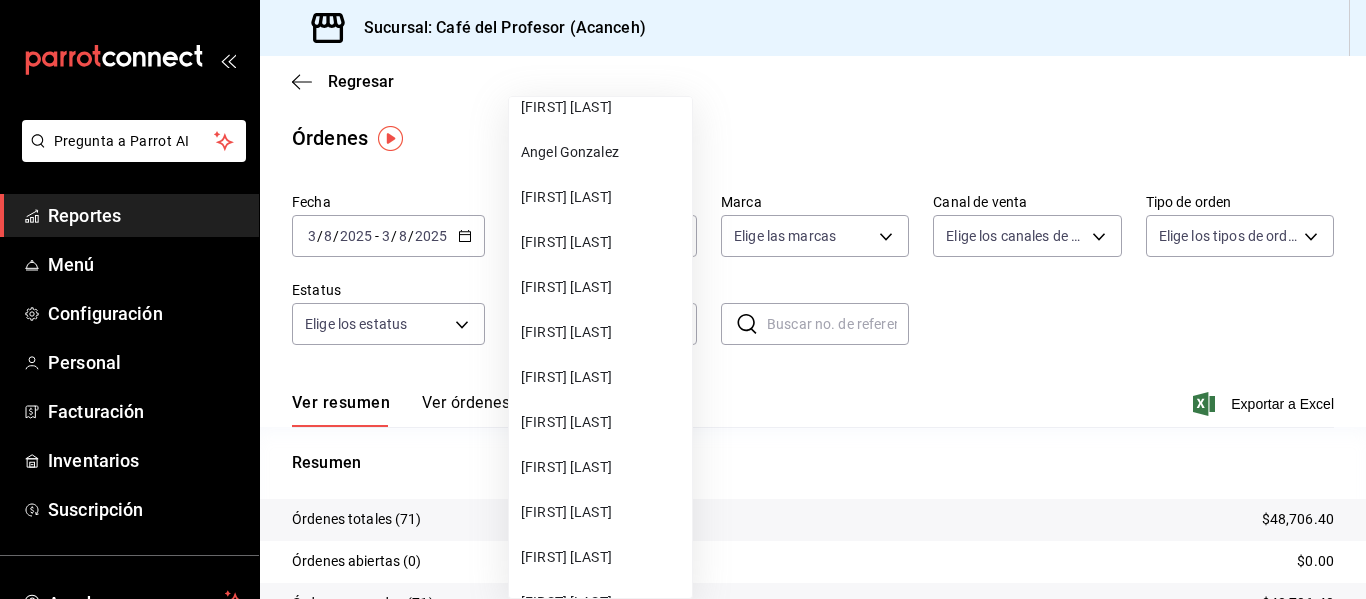 click on "[FIRST] [LAST]" at bounding box center [600, 557] 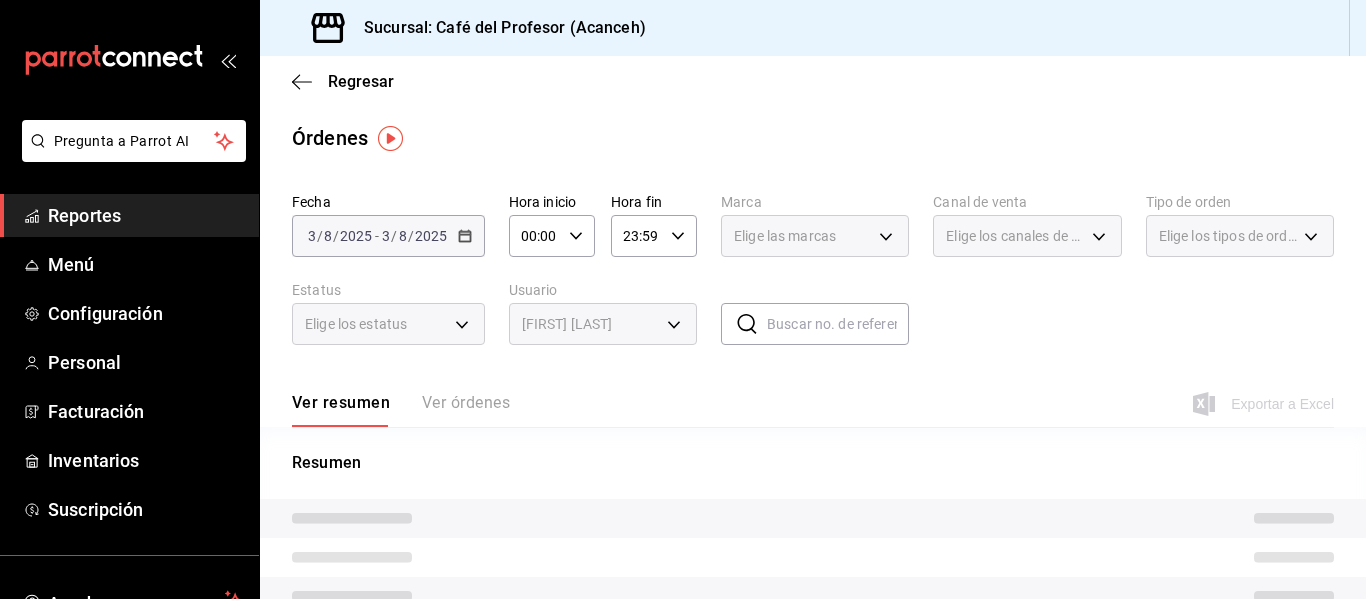type on "a00154d5-86fd-4e68-9e29-48b09fd7c34a" 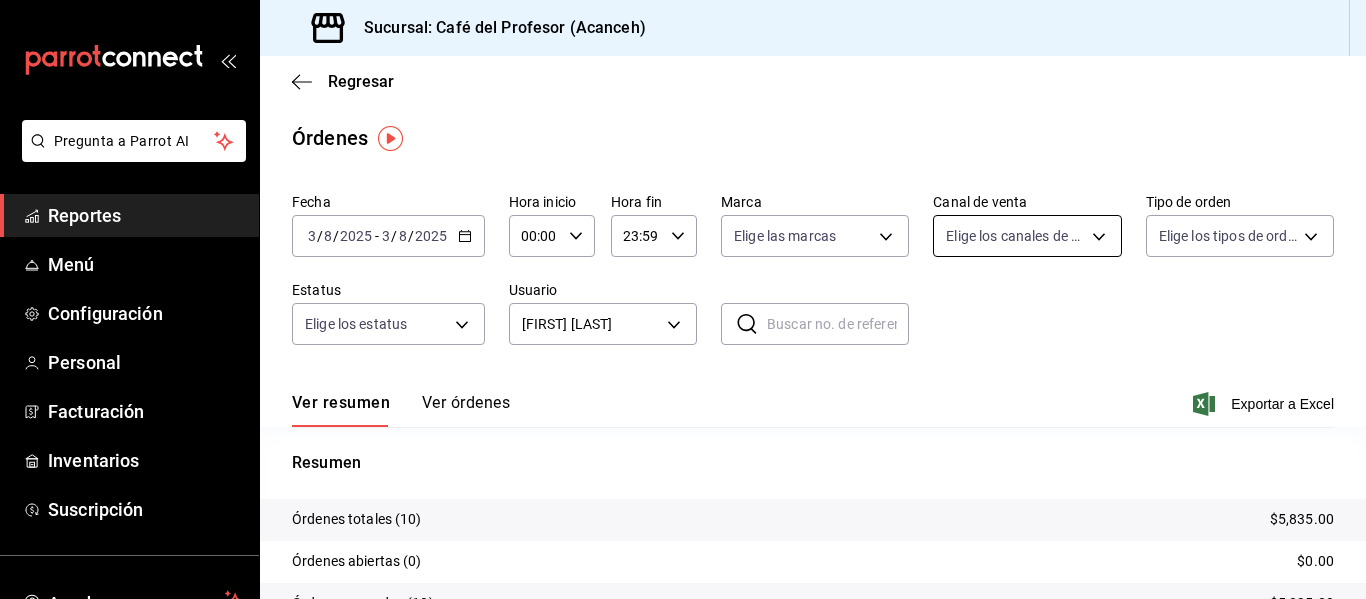 click on "Pregunta a Parrot AI Reportes   Menú   Configuración   Personal   Facturación   Inventarios   Suscripción   Ayuda Recomienda Parrot   [FIRST] [LAST]   Sugerir nueva función   Sucursal: Café del Profesor (Acanceh) Regresar Órdenes Fecha 2025-08-03 3 / 8 / 2025 - 2025-08-03 3 / 8 / 2025 Hora inicio 00:00 Hora inicio Hora fin 23:59 Hora fin Marca Elige las marcas Canal de venta Elige los canales de venta Tipo de orden Elige los tipos de orden Estatus Elige los estatus Usuario [FIRST] [LAST] a00154d5-86fd-4e68-9e29-48b09fd7c34a ​ ​ Ver resumen Ver órdenes Exportar a Excel Resumen Órdenes totales (10) $5,835.00 Órdenes abiertas (0) $0.00 Órdenes cerradas (10) $5,835.00 Órdenes canceladas (0) $0.00 Órdenes negadas (0) $0.00 ¿Quieres ver el consumo promedio por orden y comensal? Ve al reporte de Ticket promedio GANA 1 MES GRATIS EN TU SUSCRIPCIÓN AQUÍ Ver video tutorial Ir a video Pregunta a Parrot AI Reportes   Menú   Configuración   Personal   Facturación   Inventarios   Suscripción   Ayuda" at bounding box center [683, 299] 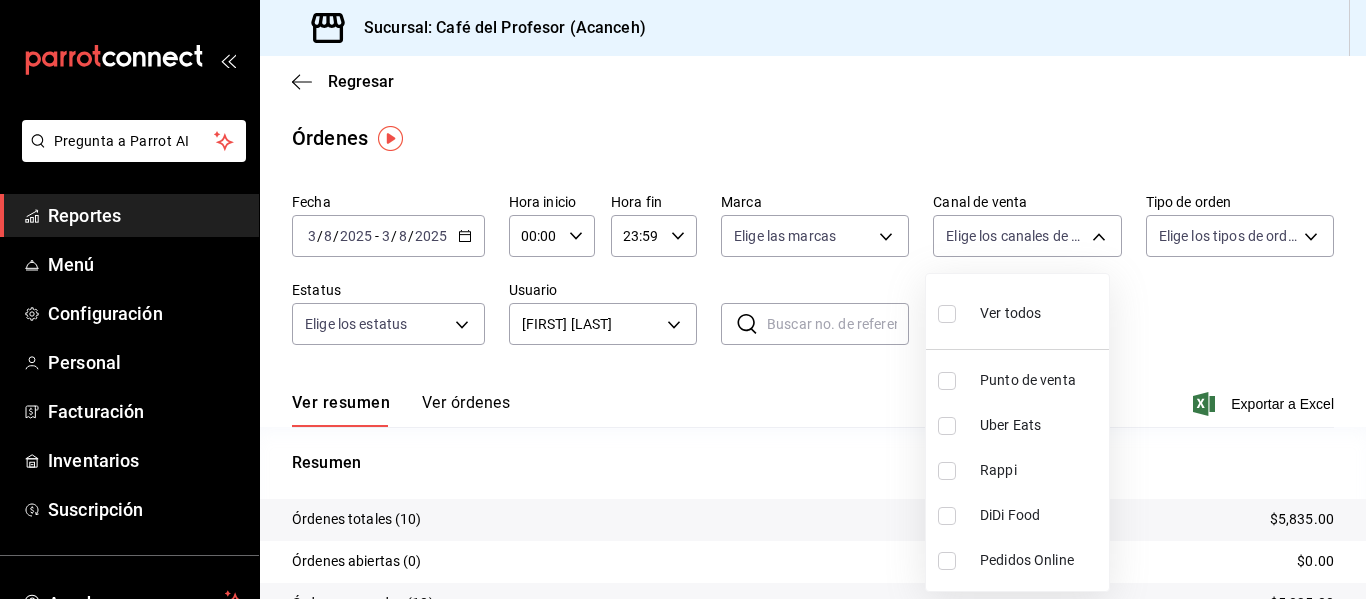 click on "Ver todos" at bounding box center (1017, 311) 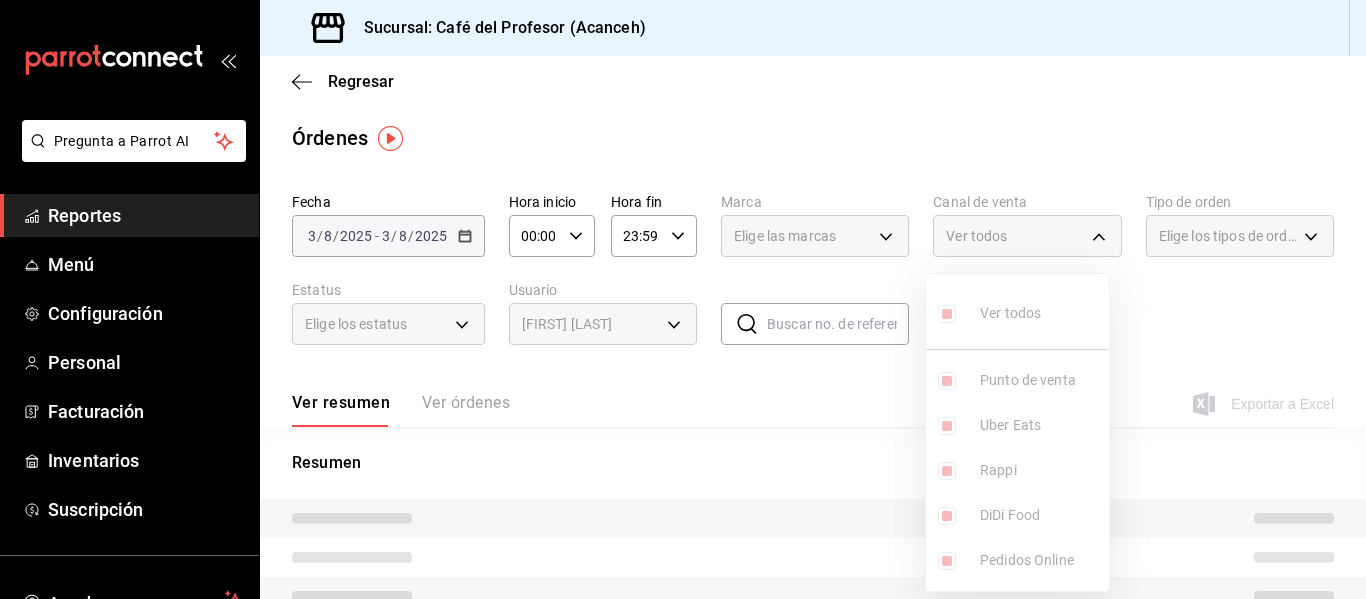 click at bounding box center (683, 299) 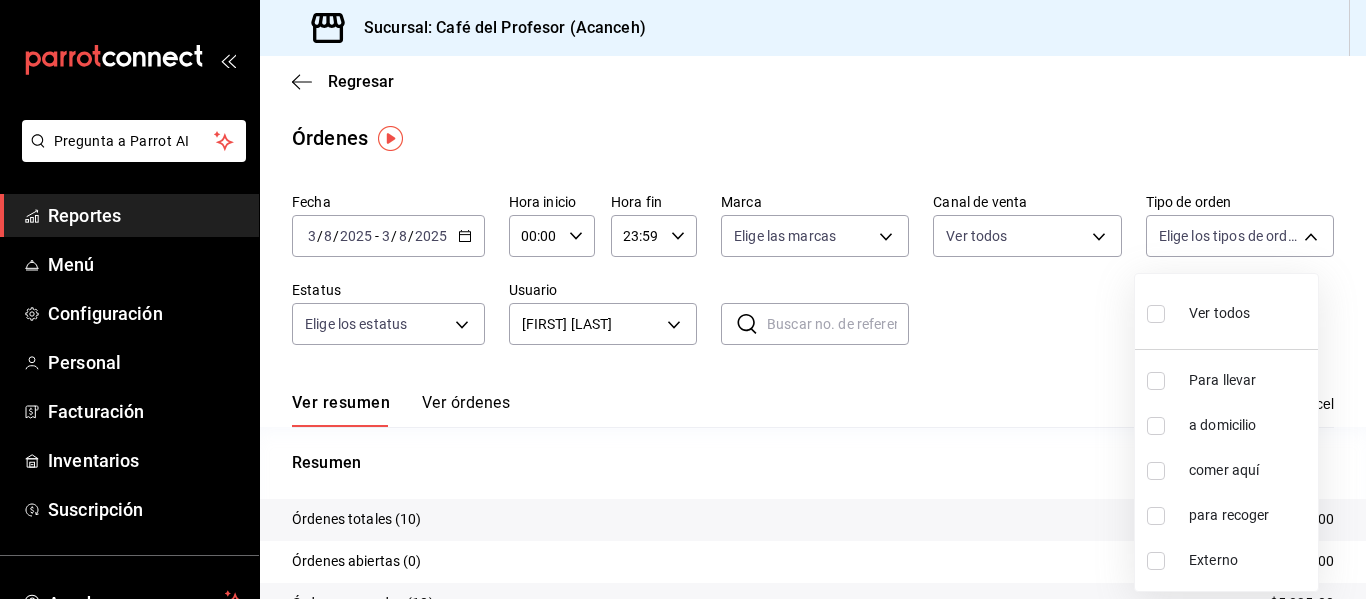 click on "Pregunta a Parrot AI Reportes   Menú   Configuración   Personal   Facturación   Inventarios   Suscripción   Ayuda Recomienda Parrot   [FIRST] [LAST]   Sugerir nueva función   Sucursal: Café del Profesor (Acanceh) Regresar Órdenes Fecha 2025-08-03 3 / 8 / 2025 - 2025-08-03 3 / 8 / 2025 Hora inicio 00:00 Hora inicio Hora fin 23:59 Hora fin Marca Elige las marcas Canal de venta Ver todos PARROT,UBER_EATS,RAPPI,DIDI_FOOD,ONLINE Tipo de orden Elige los tipos de orden Estatus Elige los estatus Usuario [FIRST] [LAST] a00154d5-86fd-4e68-9e29-48b09fd7c34a ​ ​ Ver resumen Ver órdenes Exportar a Excel Resumen Órdenes totales (10) $5,835.00 Órdenes abiertas (0) $0.00 Órdenes cerradas (10) $5,835.00 Órdenes canceladas (0) $0.00 Órdenes negadas (0) $0.00 ¿Quieres ver el consumo promedio por orden y comensal? Ve al reporte de Ticket promedio GANA 1 MES GRATIS EN TU SUSCRIPCIÓN AQUÍ Ver video tutorial Ir a video Pregunta a Parrot AI Reportes   Menú   Configuración   Personal   Facturación   Inventarios" at bounding box center [683, 299] 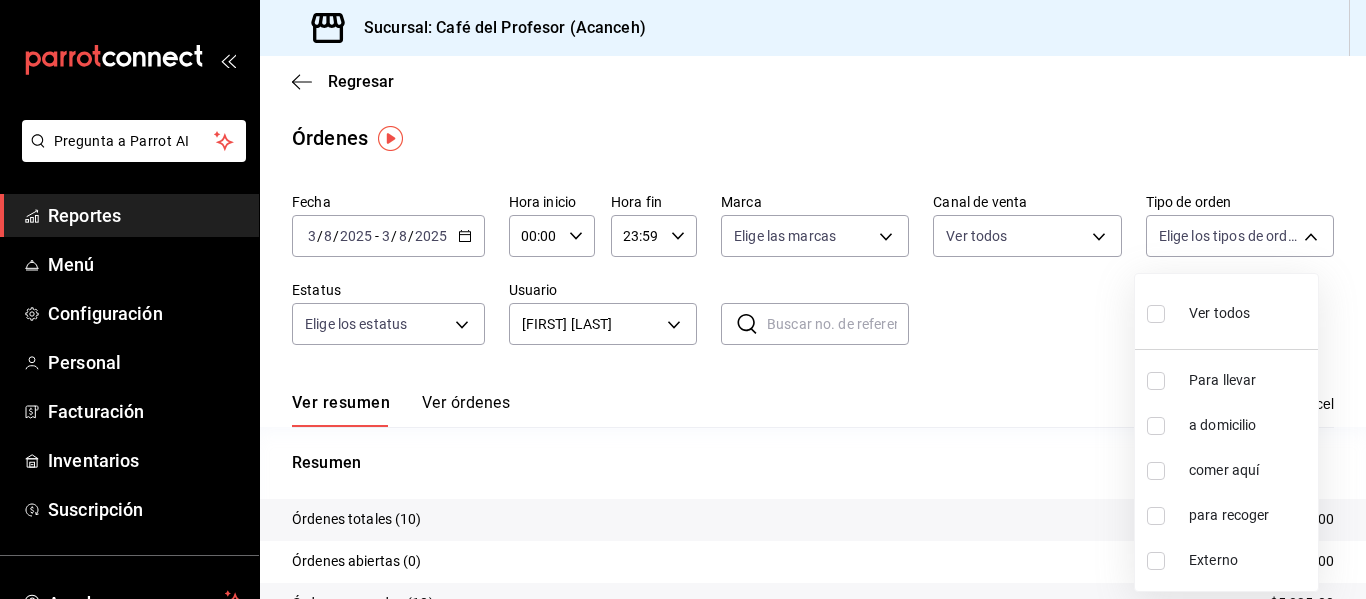 drag, startPoint x: 1365, startPoint y: 172, endPoint x: 1334, endPoint y: 287, distance: 119.104996 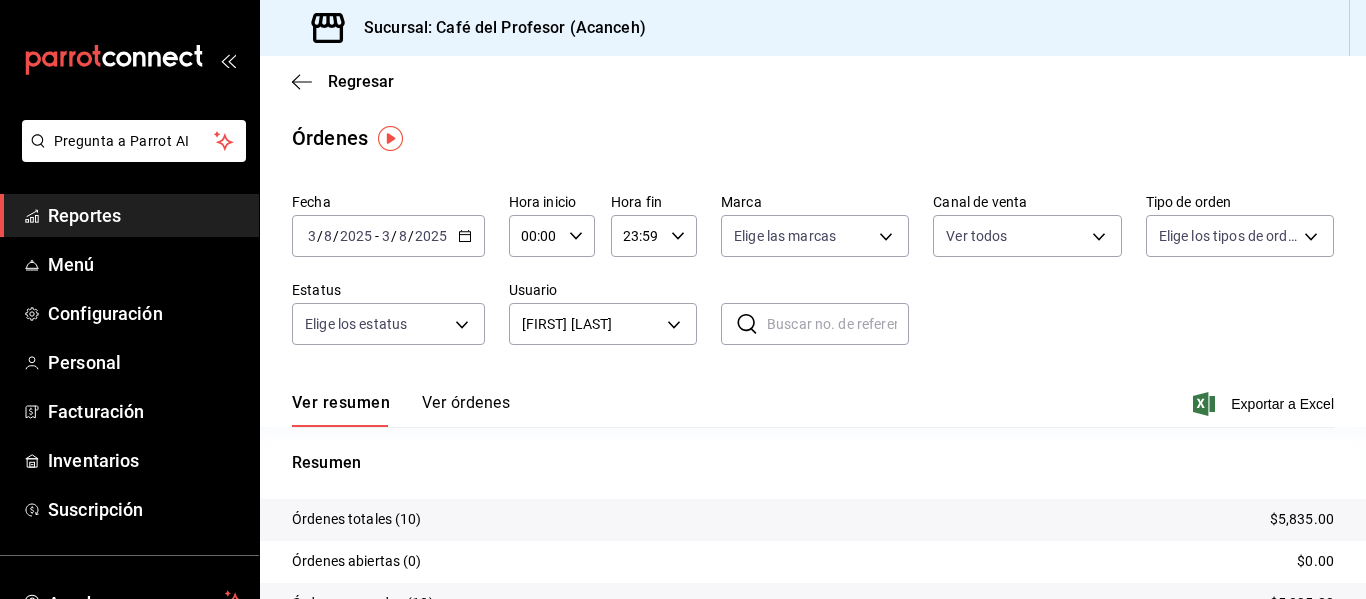 click on "Ver todos Para llevar a domicilio comer aquí para recoger Externo" at bounding box center [683, 299] 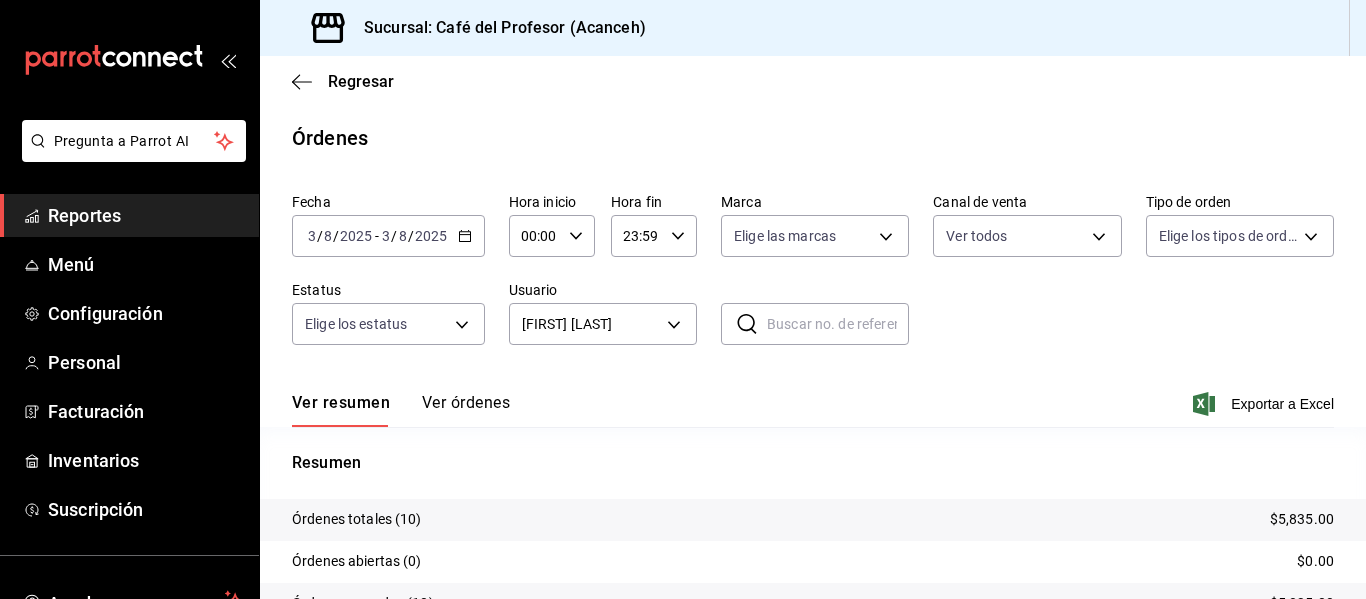 scroll, scrollTop: 186, scrollLeft: 0, axis: vertical 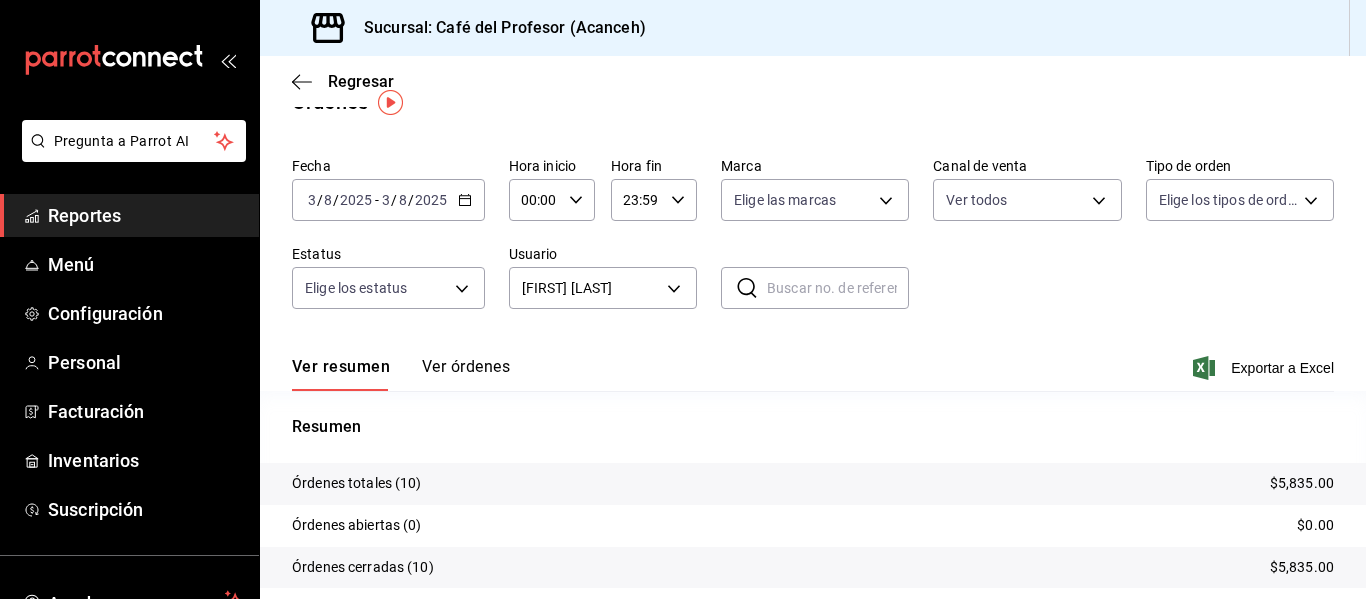 click on "2025-08-03 3 / 8 / 2025 - 2025-08-03 3 / 8 / 2025" at bounding box center (388, 200) 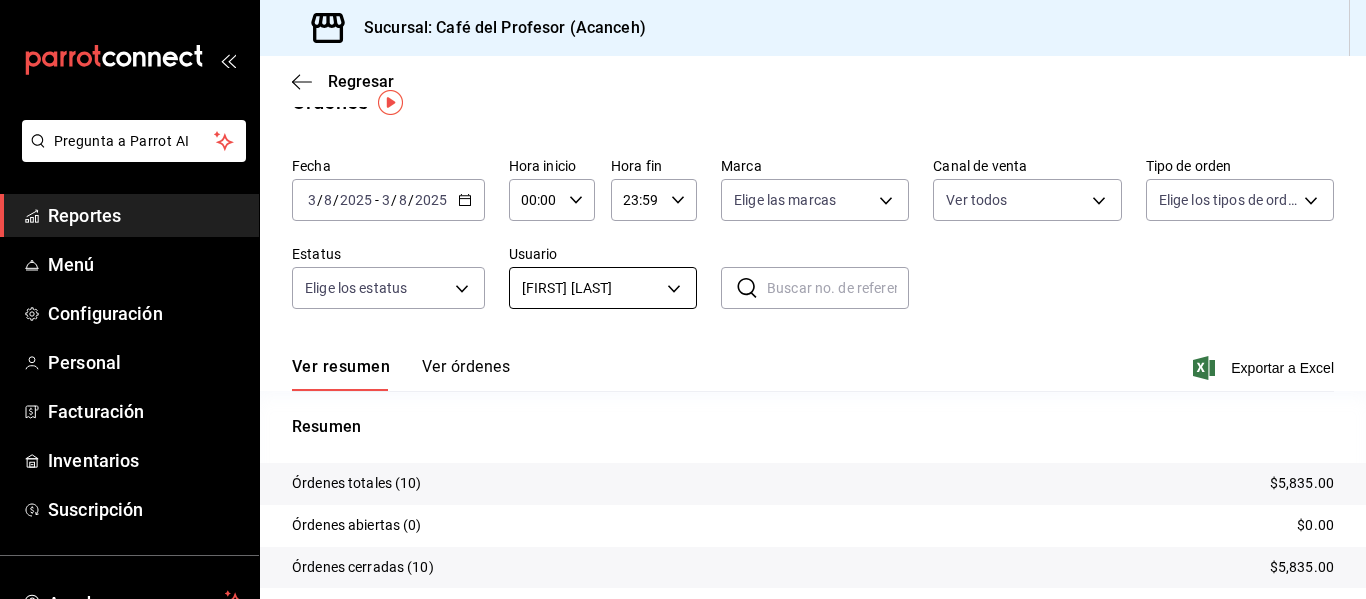 click on "Pregunta a Parrot AI Reportes   Menú   Configuración   Personal   Facturación   Inventarios   Suscripción   Ayuda Recomienda Parrot   [FIRST] [LAST]   Sugerir nueva función   Sucursal: Café del Profesor (Acanceh) Regresar Órdenes Fecha 2025-08-03 3 / 8 / 2025 - 2025-08-03 3 / 8 / 2025 Hora inicio 00:00 Hora inicio Hora fin 23:59 Hora fin Marca Elige las marcas Canal de venta Ver todos PARROT,UBER_EATS,RAPPI,DIDI_FOOD,ONLINE Tipo de orden Elige los tipos de orden Estatus Elige los estatus Usuario [FIRST] [LAST] a00154d5-86fd-4e68-9e29-48b09fd7c34a ​ ​ Ver resumen Ver órdenes Exportar a Excel Resumen Órdenes totales (10) $5,835.00 Órdenes abiertas (0) $0.00 Órdenes cerradas (10) $5,835.00 Órdenes canceladas (0) $0.00 Órdenes negadas (0) $0.00 ¿Quieres ver el consumo promedio por orden y comensal? Ve al reporte de Ticket promedio GANA 1 MES GRATIS EN TU SUSCRIPCIÓN AQUÍ Ver video tutorial Ir a video Pregunta a Parrot AI Reportes   Menú   Configuración   Personal   Facturación   Inventarios" at bounding box center (683, 299) 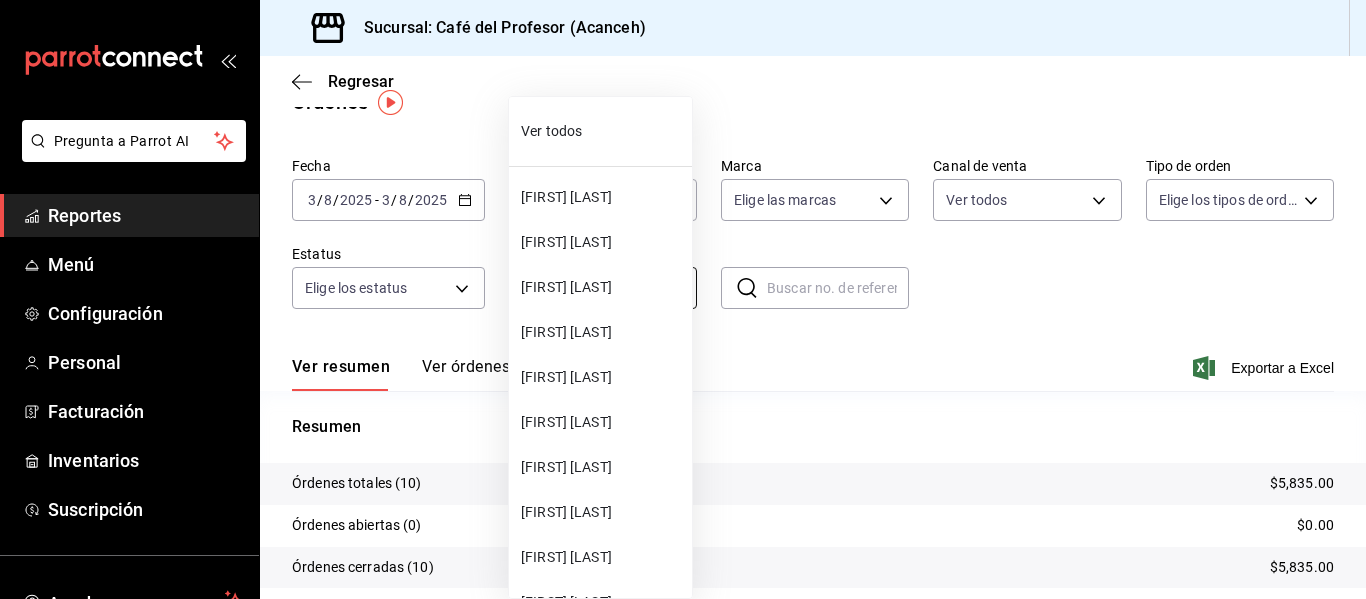 scroll, scrollTop: 1290, scrollLeft: 0, axis: vertical 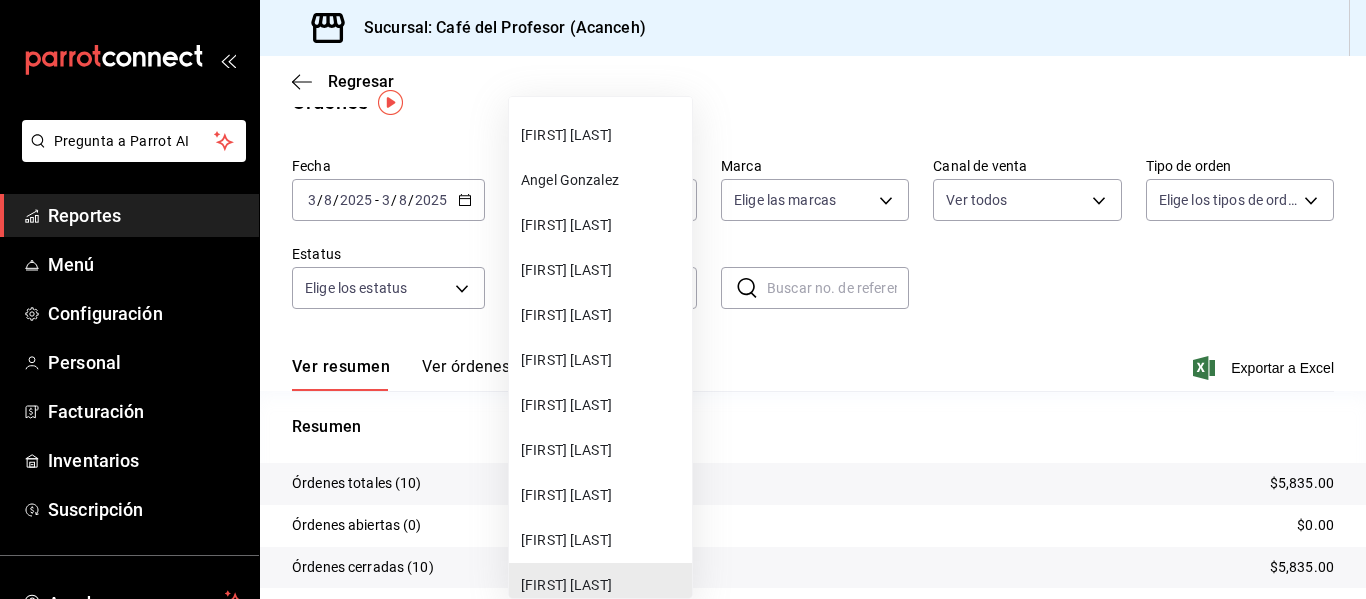 click on "[FIRST] [LAST]" at bounding box center [602, 360] 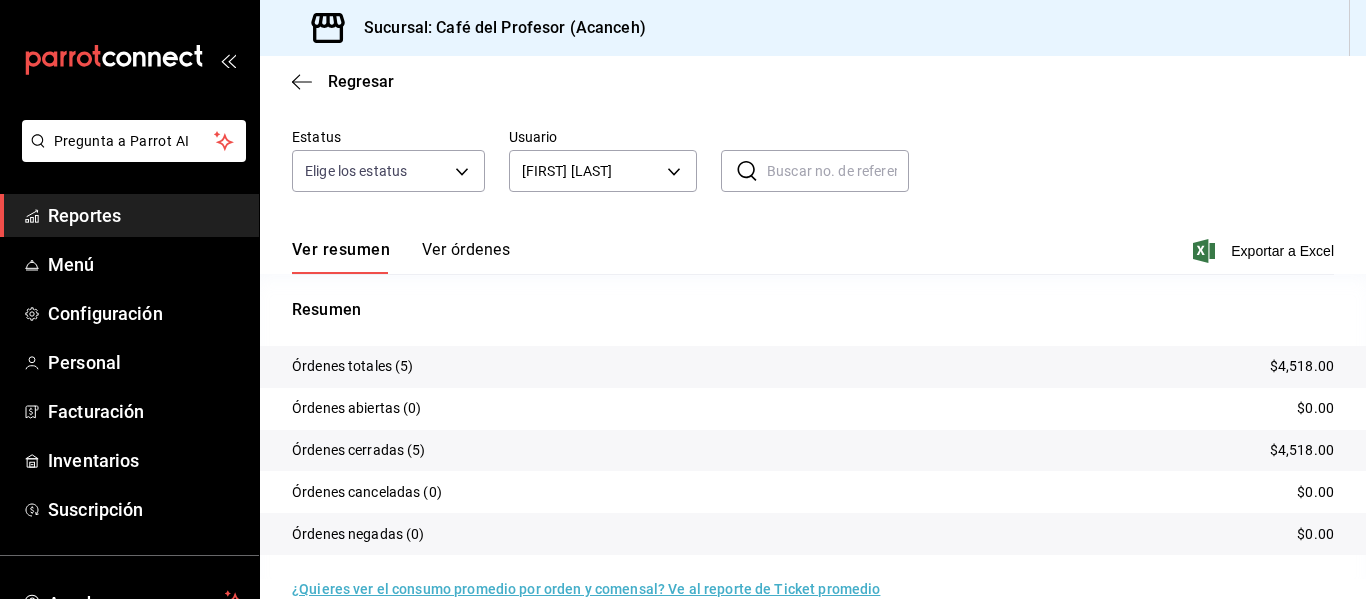 scroll, scrollTop: 162, scrollLeft: 0, axis: vertical 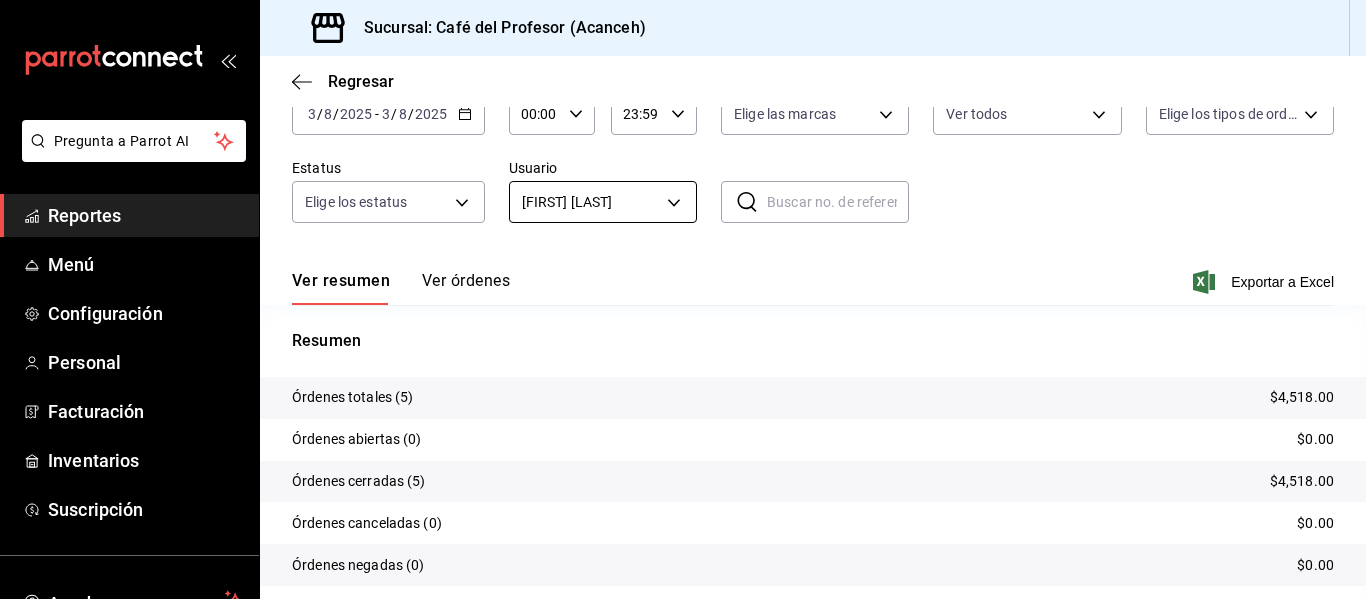 click on "Pregunta a Parrot AI Reportes   Menú   Configuración   Personal   Facturación   Inventarios   Suscripción   Ayuda Recomienda Parrot   [FIRST] [LAST]   Sugerir nueva función   Sucursal: Café del Profesor (Acanceh) Regresar Órdenes Fecha 2025-08-03 3 / 8 / 2025 - 2025-08-03 3 / 8 / 2025 Hora inicio 00:00 Hora inicio Hora fin 23:59 Hora fin Marca Elige las marcas Canal de venta Ver todos PARROT,UBER_EATS,RAPPI,DIDI_FOOD,ONLINE Tipo de orden Elige los tipos de orden Estatus Elige los estatus Usuario [FIRST] [LAST] 32b6c330-c8d6-4a84-a24d-db86380ad521 ​ ​ Ver resumen Ver órdenes Exportar a Excel Resumen Órdenes totales (5) $4,518.00 Órdenes abiertas (0) $0.00 Órdenes cerradas (5) $4,518.00 Órdenes canceladas (0) $0.00 Órdenes negadas (0) $0.00 ¿Quieres ver el consumo promedio por orden y comensal? Ve al reporte de Ticket promedio GANA 1 MES GRATIS EN TU SUSCRIPCIÓN AQUÍ Ver video tutorial Ir a video Pregunta a Parrot AI Reportes   Menú   Configuración   Personal   Facturación   Inventarios" at bounding box center (683, 299) 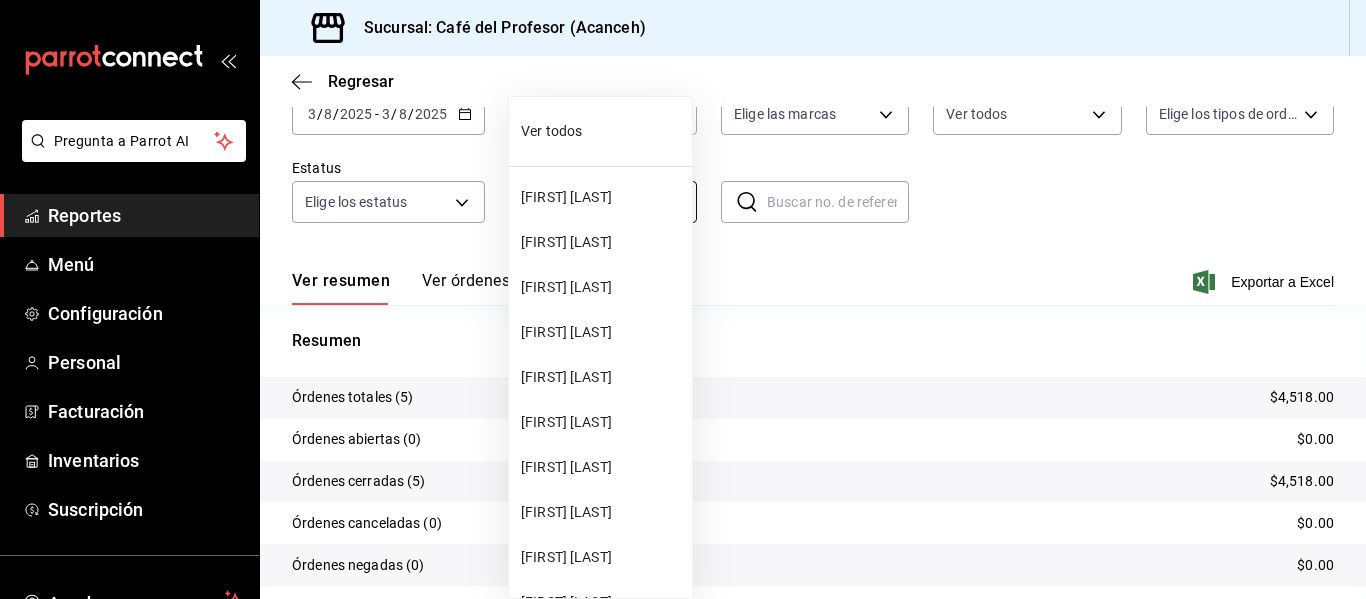 scroll, scrollTop: 1065, scrollLeft: 0, axis: vertical 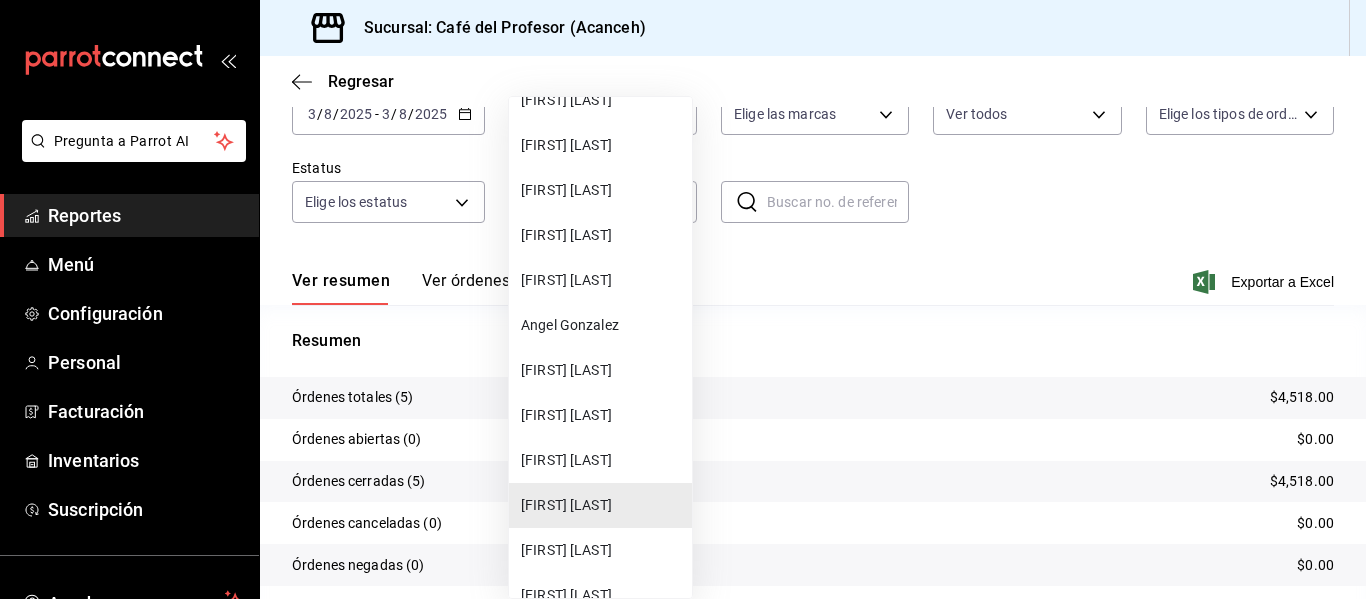 drag, startPoint x: 597, startPoint y: 452, endPoint x: 907, endPoint y: 429, distance: 310.85205 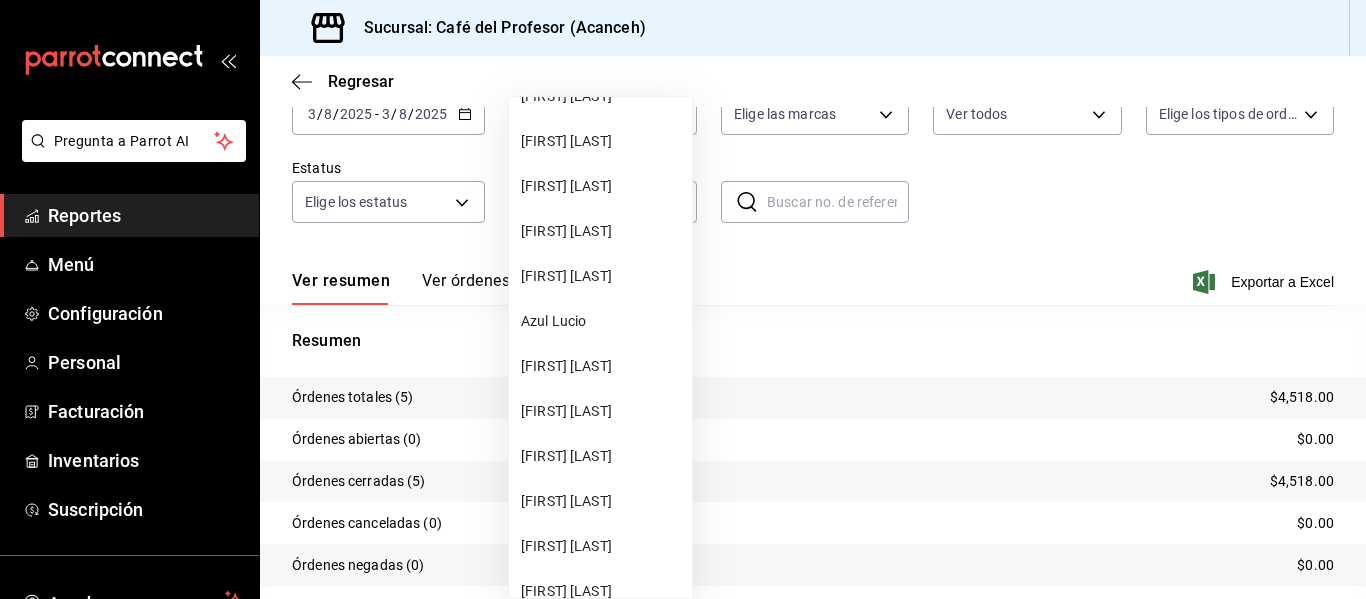 scroll, scrollTop: 0, scrollLeft: 0, axis: both 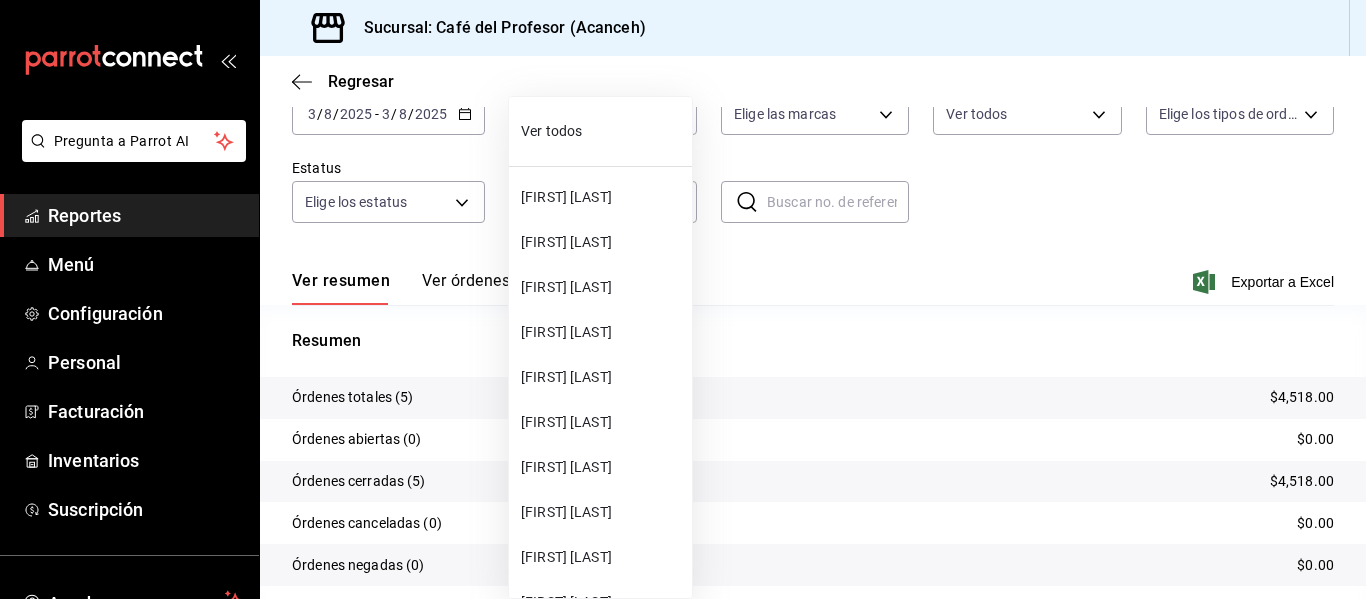 click on "[FIRST] [LAST]" at bounding box center [600, 332] 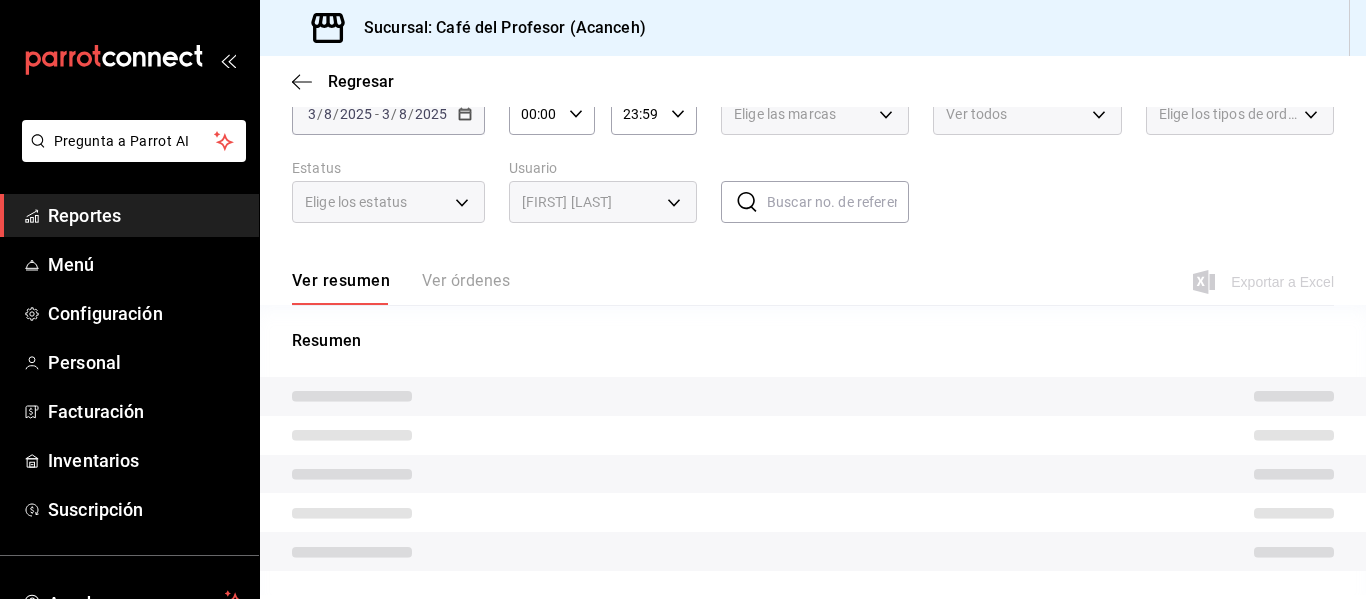 type on "d4b09ec3-65a5-48ec-b83d-e7061e5a6cc1" 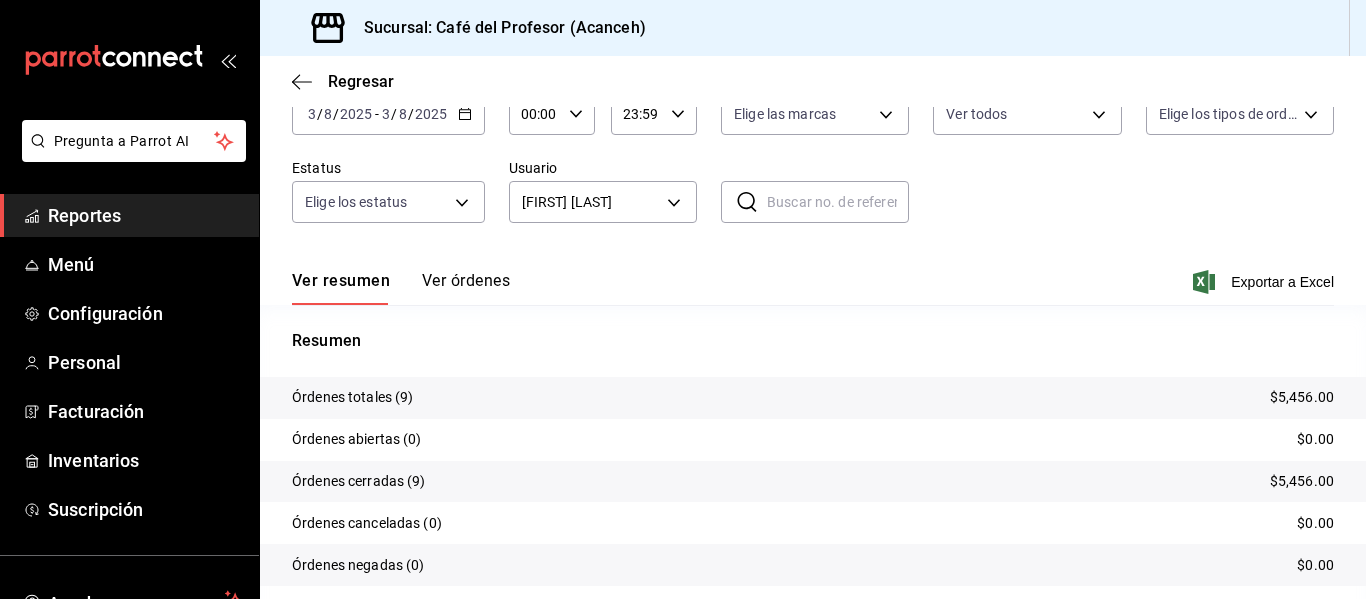 scroll, scrollTop: 186, scrollLeft: 0, axis: vertical 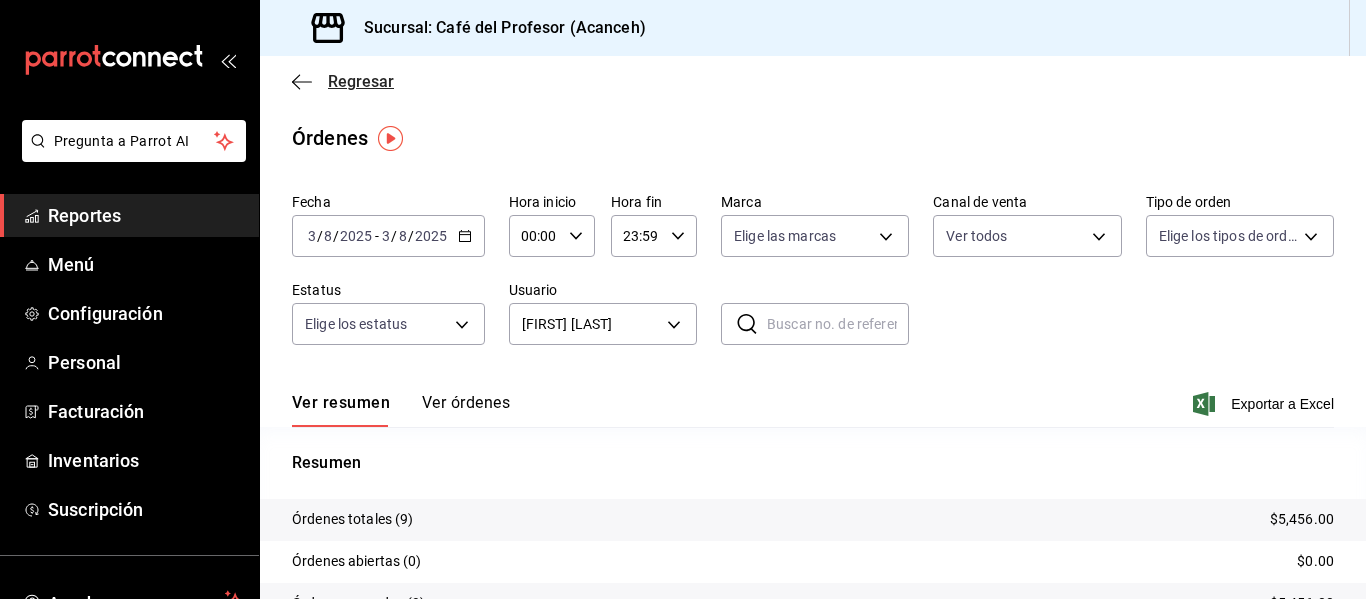click on "Regresar" at bounding box center (343, 81) 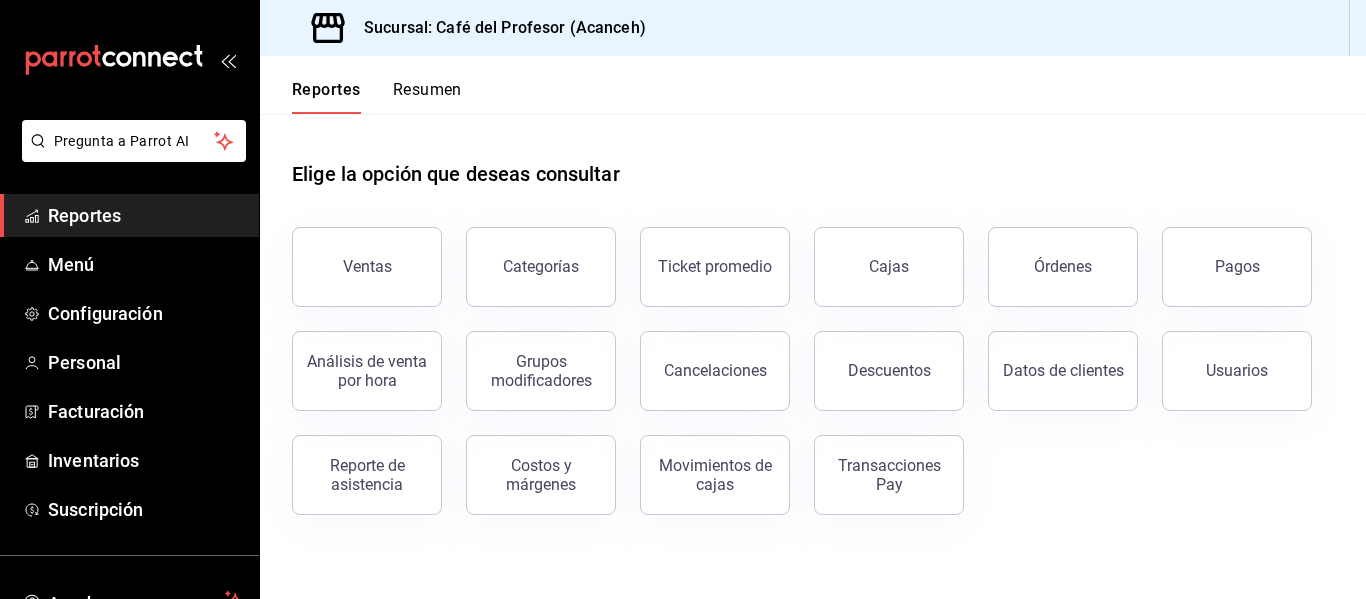 click on "Ventas" at bounding box center [367, 267] 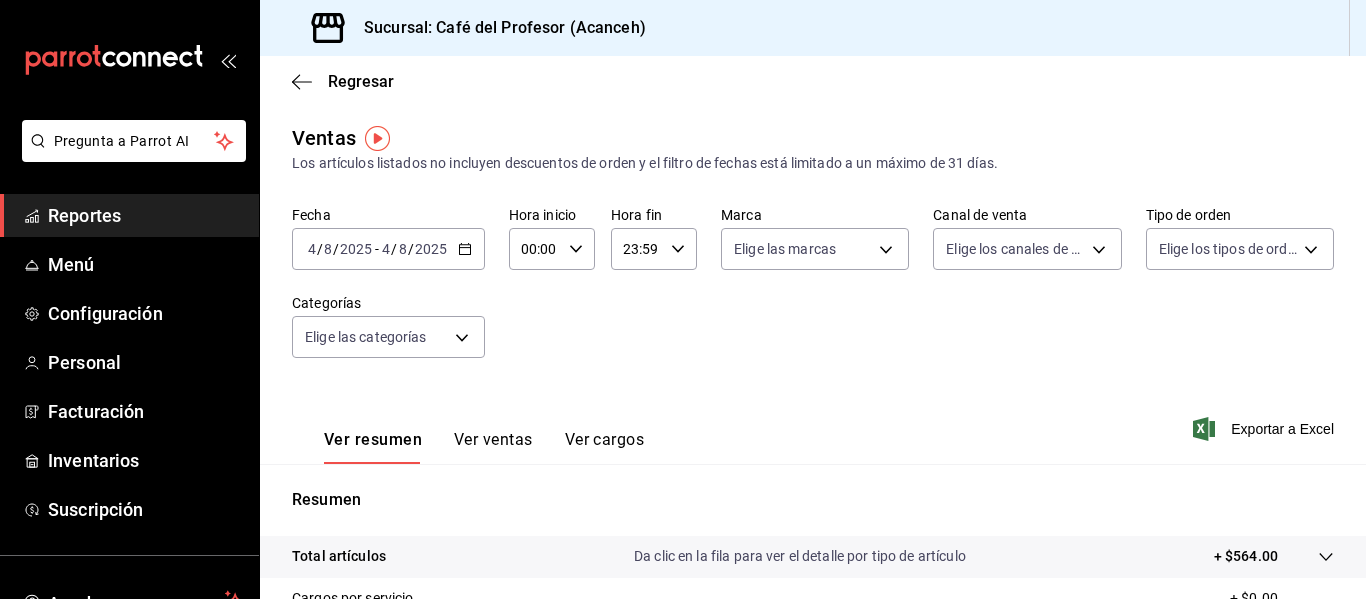 click 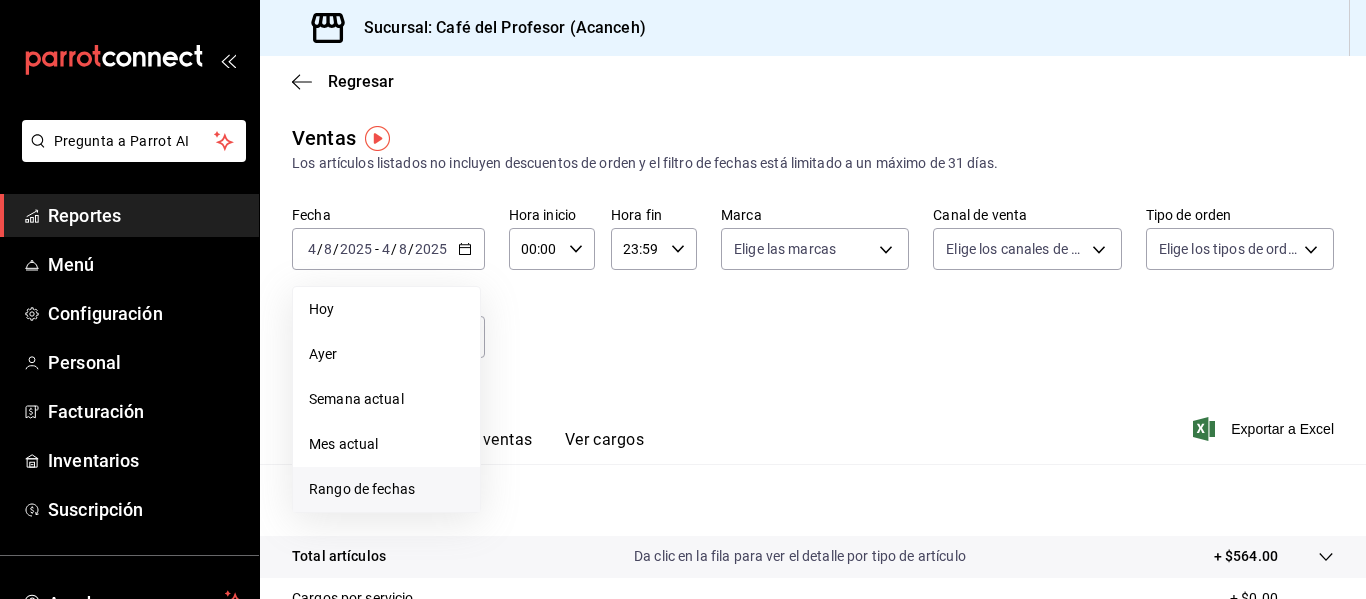 click on "Rango de fechas" at bounding box center (386, 489) 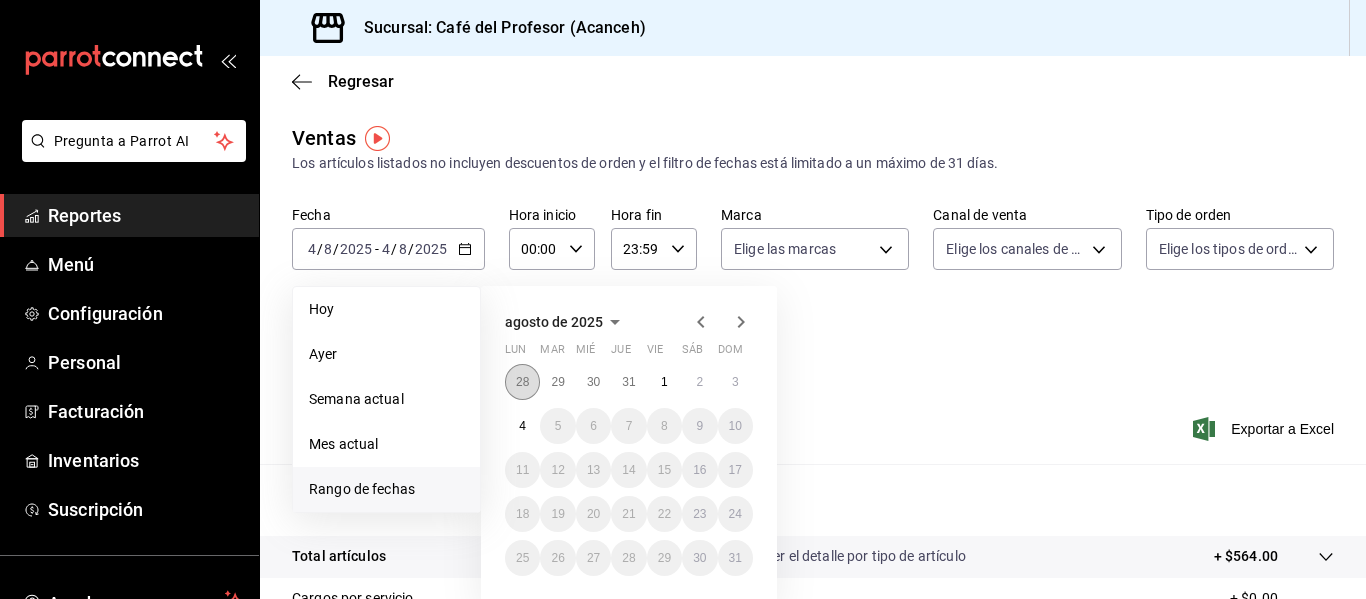 click on "28" at bounding box center [522, 382] 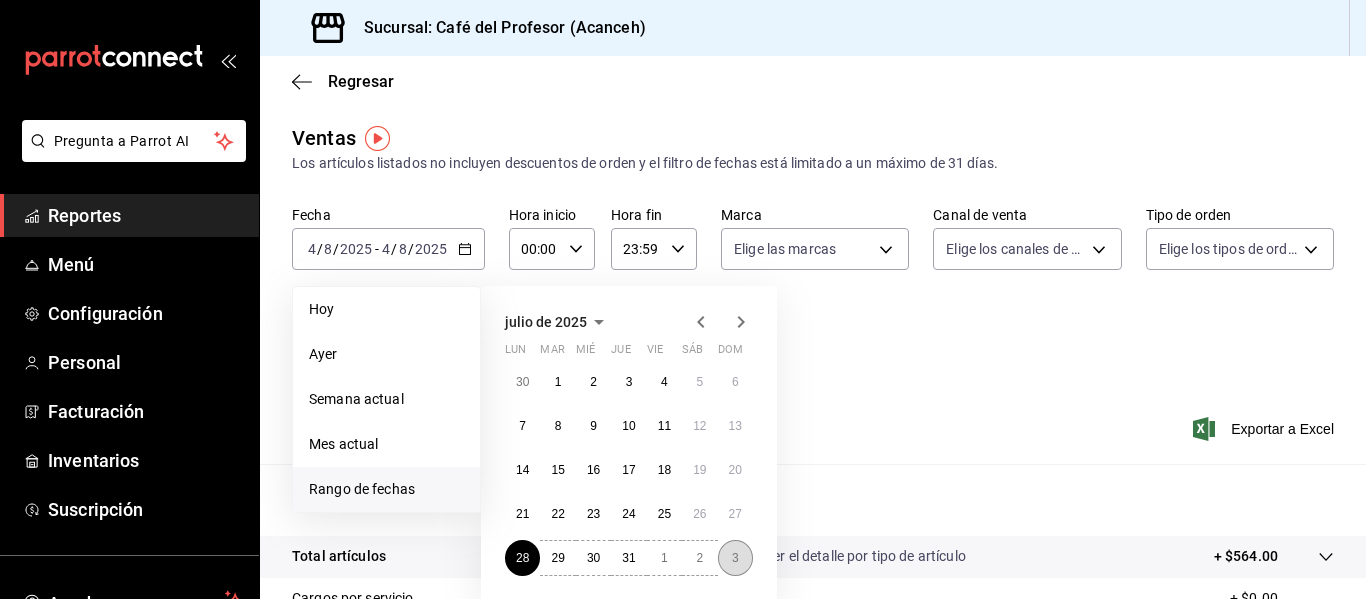 click on "3" at bounding box center [735, 558] 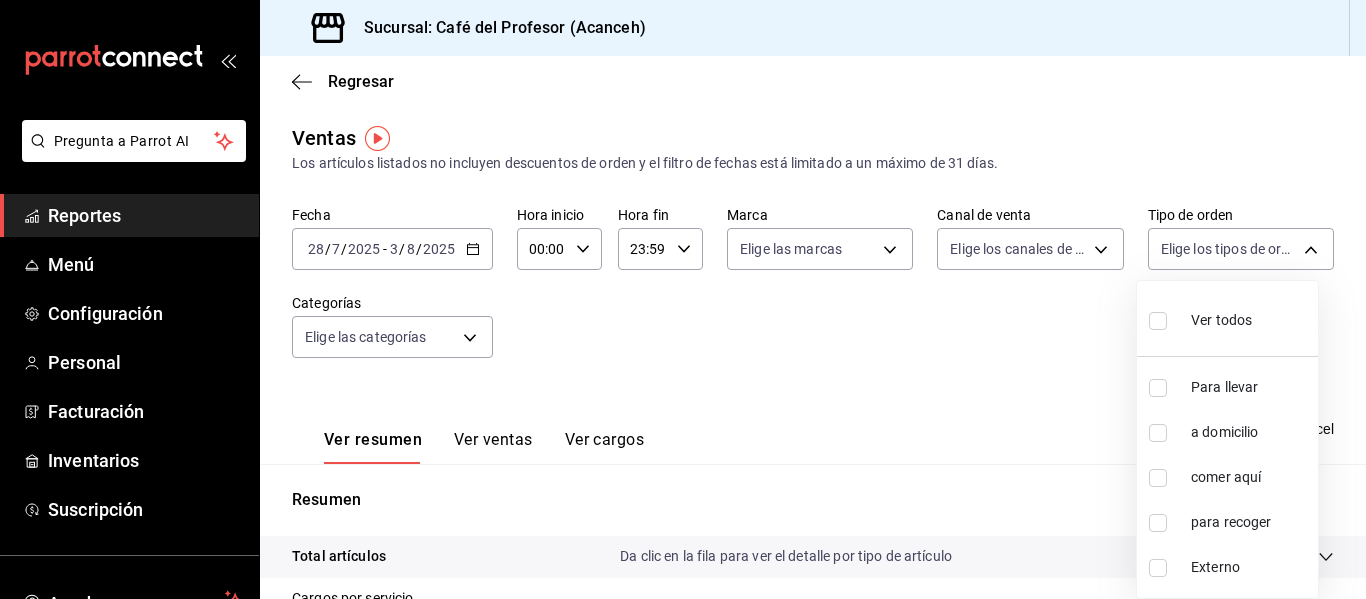 drag, startPoint x: 1306, startPoint y: 256, endPoint x: 1314, endPoint y: 304, distance: 48.6621 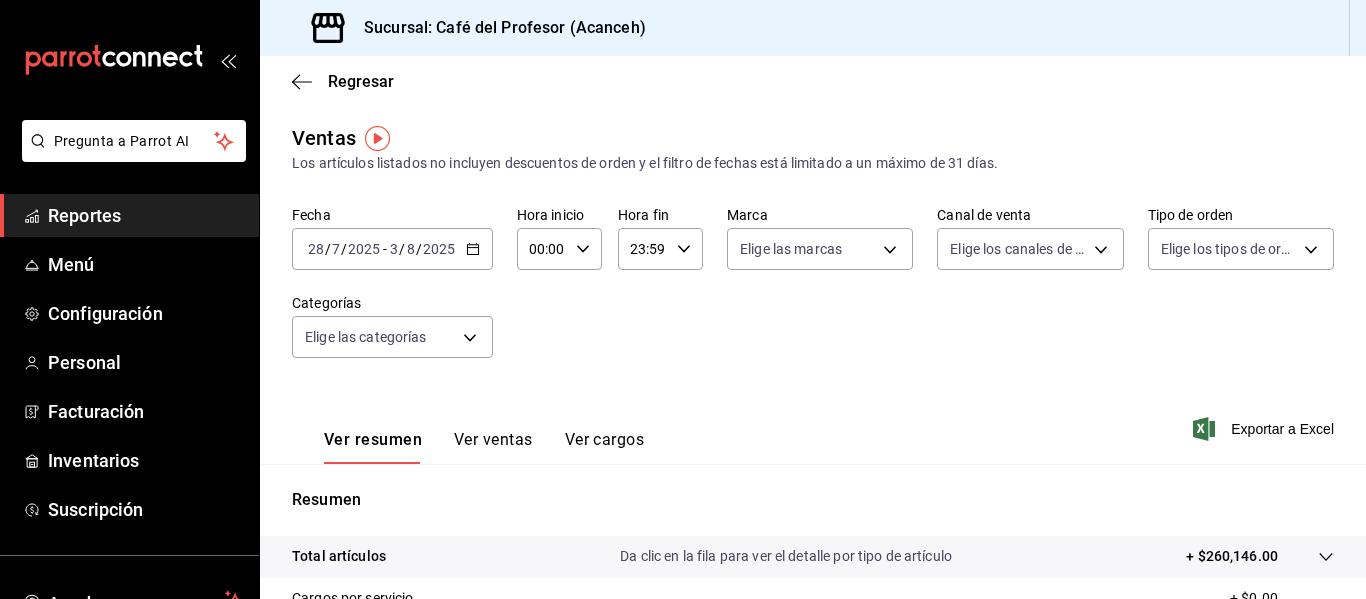 click on "Regresar Ventas Los artículos listados no incluyen descuentos de orden y el filtro de fechas está limitado a un máximo de 31 días. Fecha 2025-07-28 28 / 7 / 2025 - 2025-08-03 3 / 8 / 2025 Hora inicio 00:00 Hora inicio Hora fin 23:59 Hora fin Marca Elige las marcas Canal de venta Elige los canales de venta Tipo de orden Elige los tipos de orden Categorías Elige las categorías Ver resumen Ver ventas Ver cargos Exportar a Excel Resumen Total artículos Da clic en la fila para ver el detalle por tipo de artículo + $260,146.00 Cargos por servicio + $0.00 Venta bruta = $260,146.00 Descuentos totales - $4,607.65 Certificados de regalo - $0.00 Venta total = $255,538.35 Impuestos - $35,246.67 Venta neta = $220,291.68" at bounding box center (813, 327) 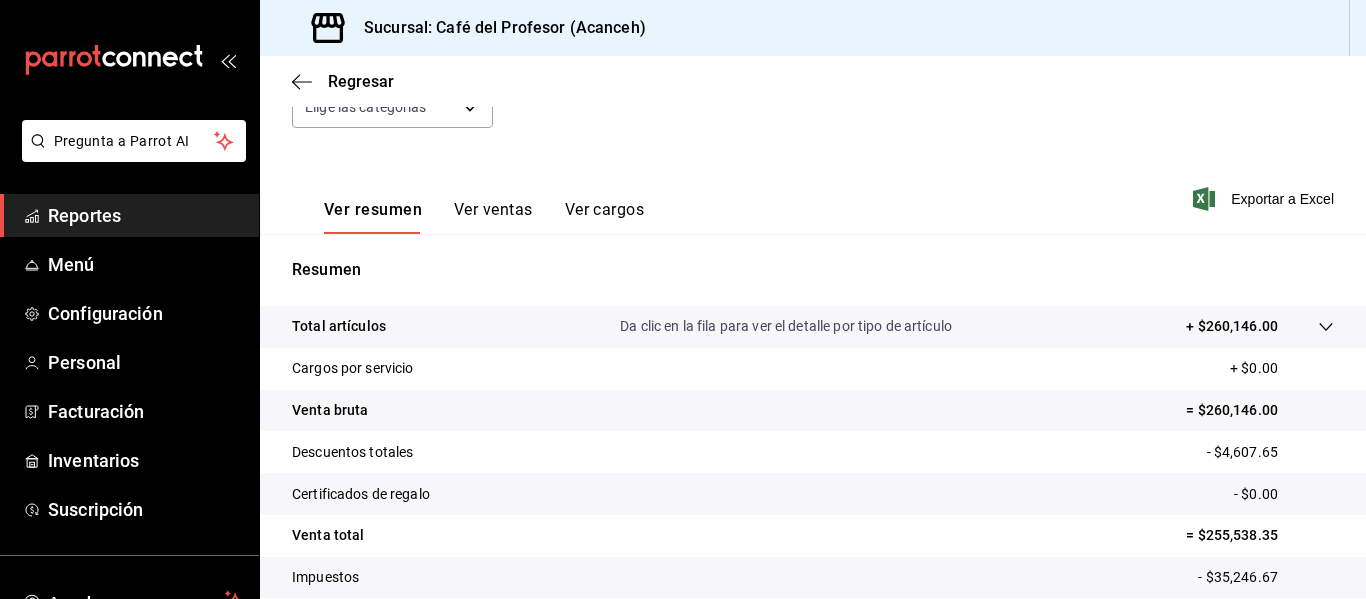 scroll, scrollTop: 359, scrollLeft: 0, axis: vertical 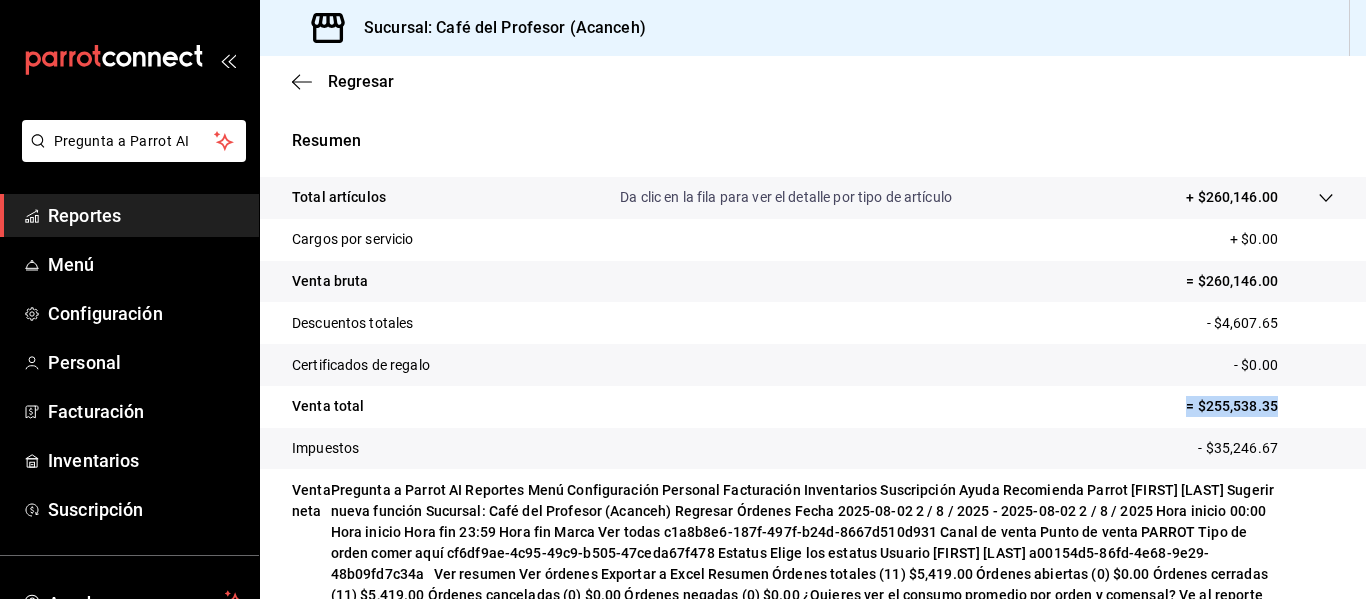 drag, startPoint x: 1173, startPoint y: 415, endPoint x: 1283, endPoint y: 408, distance: 110.2225 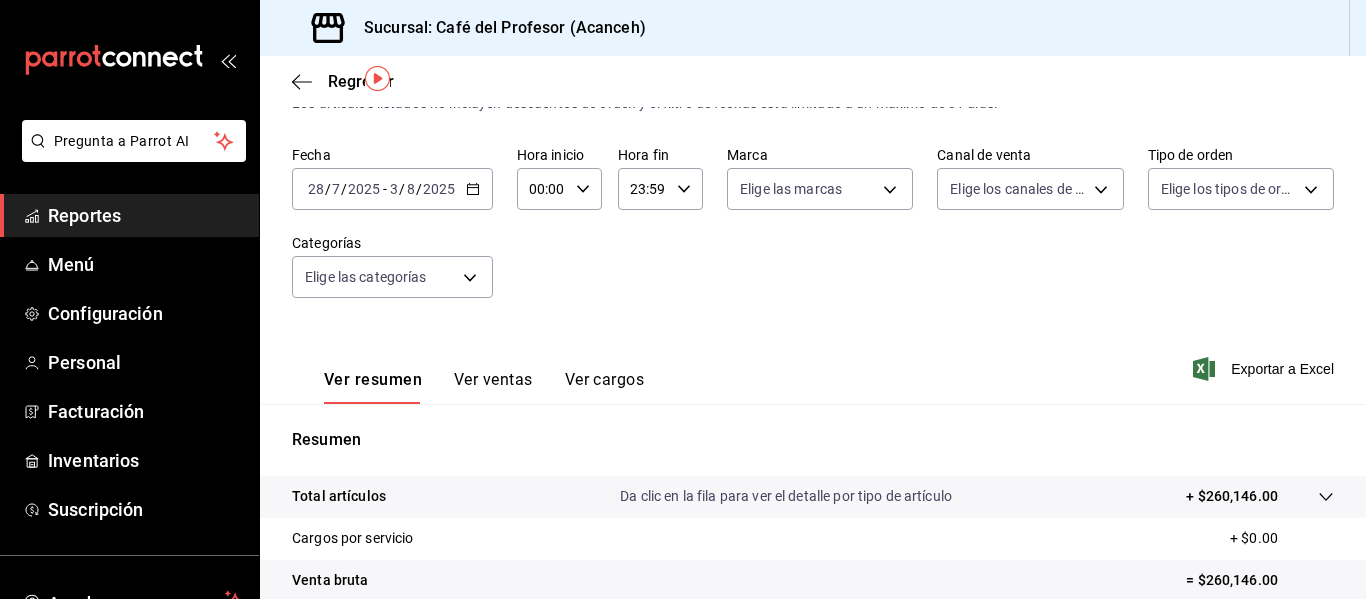scroll, scrollTop: 55, scrollLeft: 0, axis: vertical 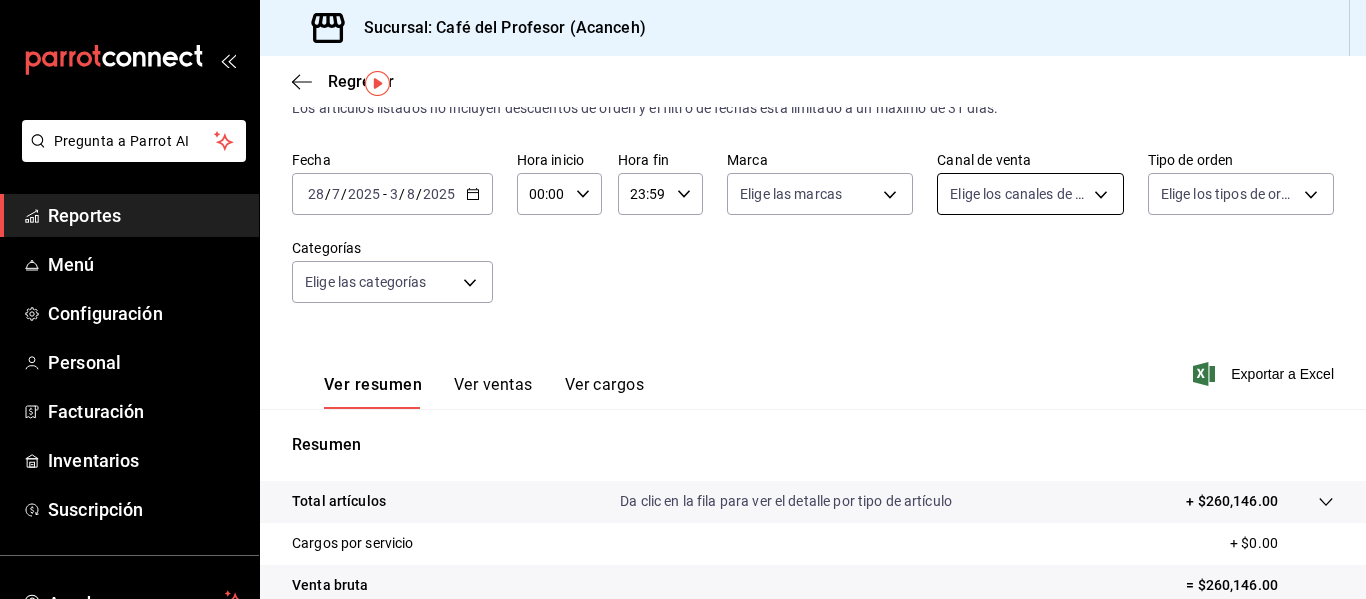 click on "Pregunta a Parrot AI Reportes   Menú   Configuración   Personal   Facturación   Inventarios   Suscripción   Ayuda Recomienda Parrot   [FIRST] [LAST]   Sugerir nueva función   Sucursal: Café del Profesor (Acanceh) Regresar Ventas Los artículos listados no incluyen descuentos de orden y el filtro de fechas está limitado a un máximo de 31 días. Fecha 2025-07-28 28 / 7 / 2025 - 2025-08-03 3 / 8 / 2025 Hora inicio 00:00 Hora inicio Hora fin 23:59 Hora fin Marca Elige las marcas Canal de venta Elige los canales de venta Tipo de orden Elige los tipos de orden Categorías Elige las categorías Ver resumen Ver ventas Ver cargos Exportar a Excel Resumen Total artículos Da clic en la fila para ver el detalle por tipo de artículo + $260,146.00 Cargos por servicio + $0.00 Venta bruta = $260,146.00 Descuentos totales - $4,607.65 Certificados de regalo - $0.00 Venta total = $255,538.35 Impuestos - $35,246.67 Venta neta = $220,291.68 GANA 1 MES GRATIS EN TU SUSCRIPCIÓN AQUÍ Ver video tutorial Ir a video Reportes" at bounding box center [683, 299] 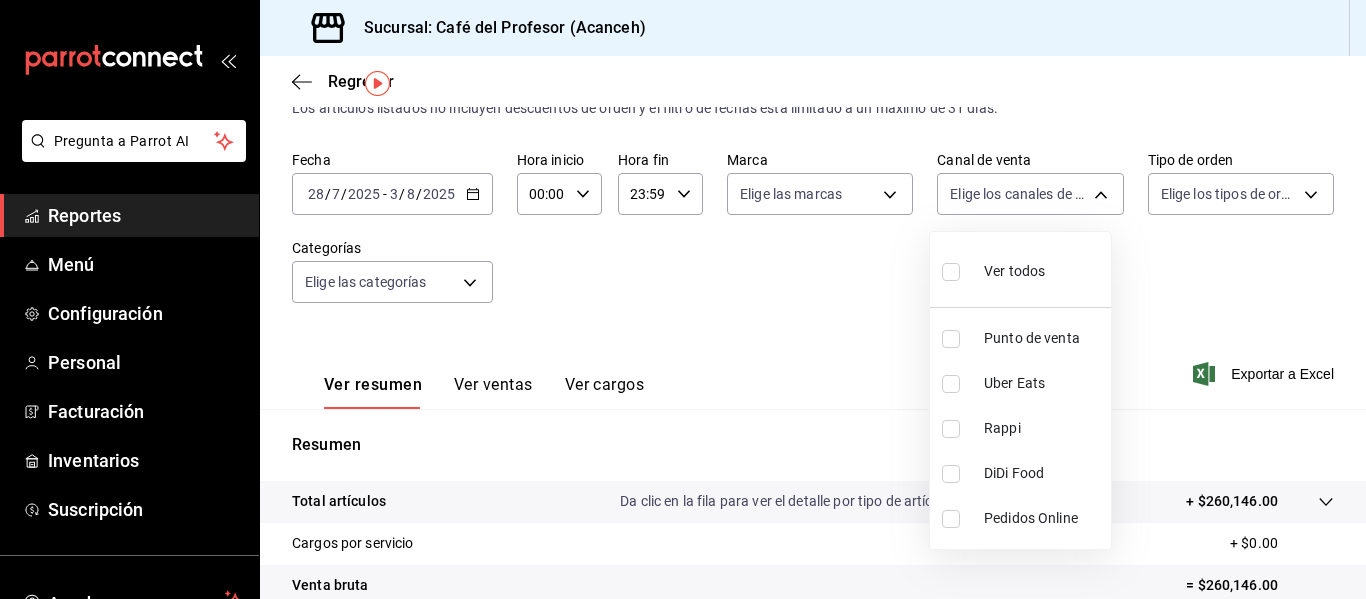 drag, startPoint x: 954, startPoint y: 331, endPoint x: 1004, endPoint y: 219, distance: 122.653984 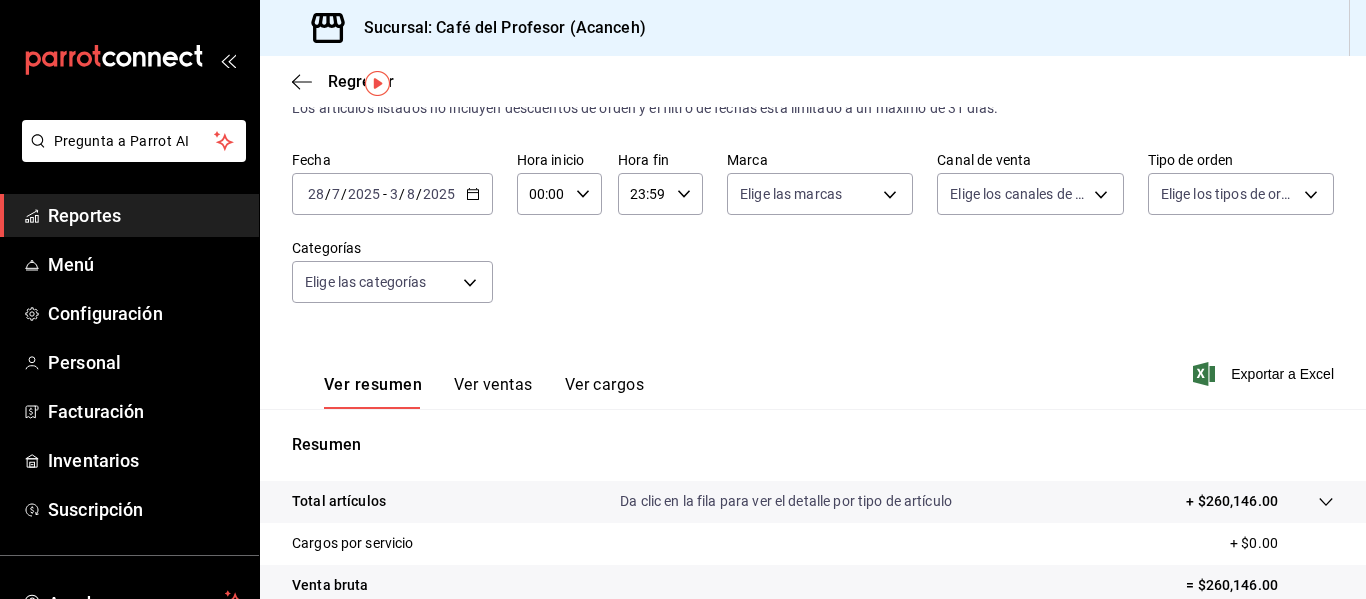 click on "Pregunta a Parrot AI Reportes   Menú   Configuración   Personal   Facturación   Inventarios   Suscripción   Ayuda Recomienda Parrot   [FIRST] [LAST]   Sugerir nueva función   Sucursal: Café del Profesor (Acanceh) Regresar Ventas Los artículos listados no incluyen descuentos de orden y el filtro de fechas está limitado a un máximo de 31 días. Fecha 2025-07-28 28 / 7 / 2025 - 2025-08-03 3 / 8 / 2025 Hora inicio 00:00 Hora inicio Hora fin 23:59 Hora fin Marca Elige las marcas Canal de venta Elige los canales de venta Tipo de orden Elige los tipos de orden Categorías Elige las categorías Ver resumen Ver ventas Ver cargos Exportar a Excel Resumen Total artículos Da clic en la fila para ver el detalle por tipo de artículo + $260,146.00 Cargos por servicio + $0.00 Venta bruta = $260,146.00 Descuentos totales - $4,607.65 Certificados de regalo - $0.00 Venta total = $255,538.35 Impuestos - $35,246.67 Venta neta = $220,291.68 GANA 1 MES GRATIS EN TU SUSCRIPCIÓN AQUÍ Ver video tutorial Ir a video Reportes" at bounding box center [683, 299] 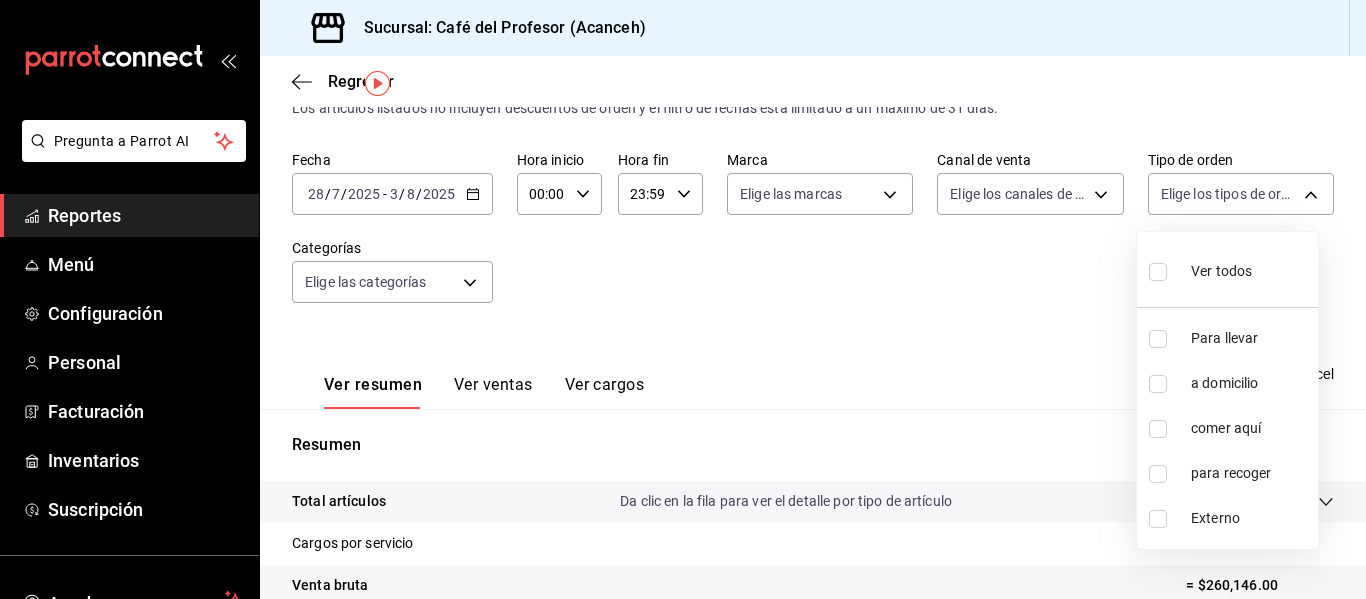 click at bounding box center [1158, 429] 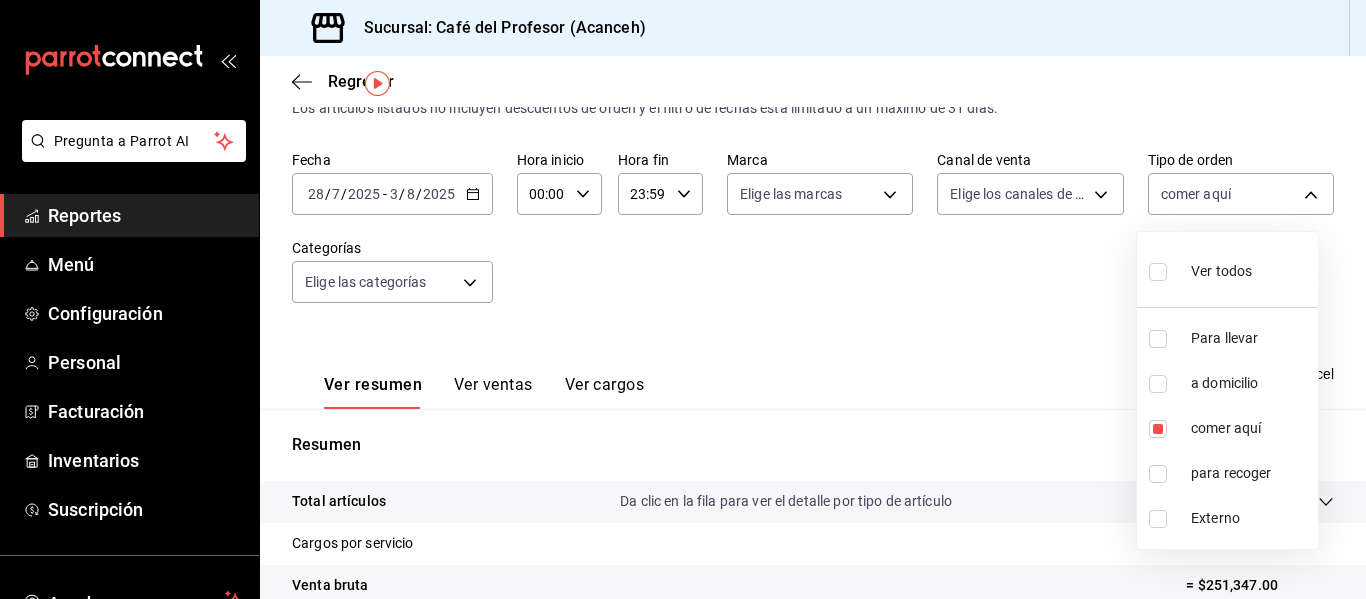 click at bounding box center [683, 299] 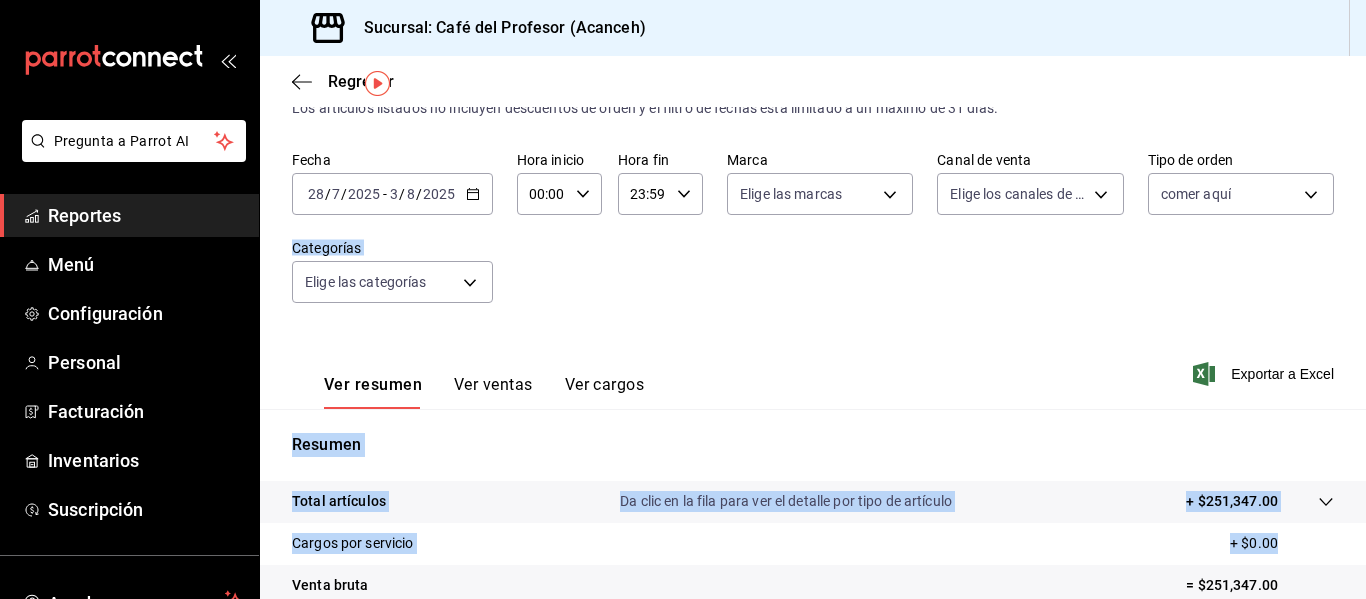 drag, startPoint x: 1365, startPoint y: 236, endPoint x: 1311, endPoint y: 534, distance: 302.8531 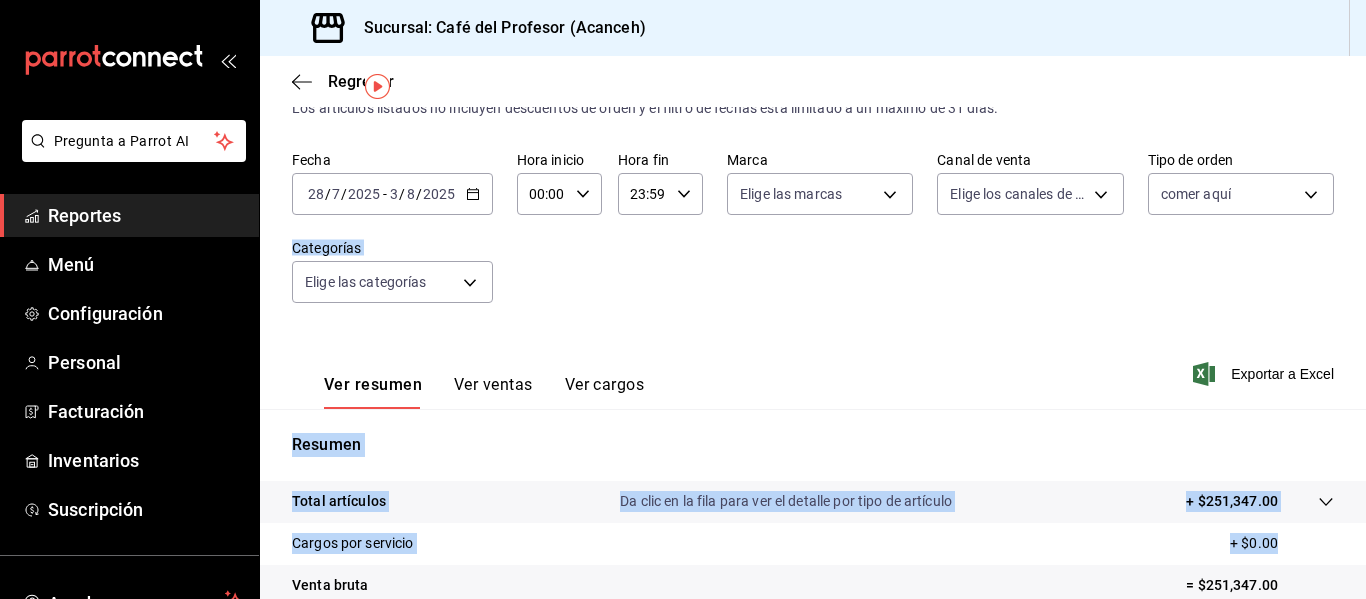 scroll, scrollTop: 52, scrollLeft: 0, axis: vertical 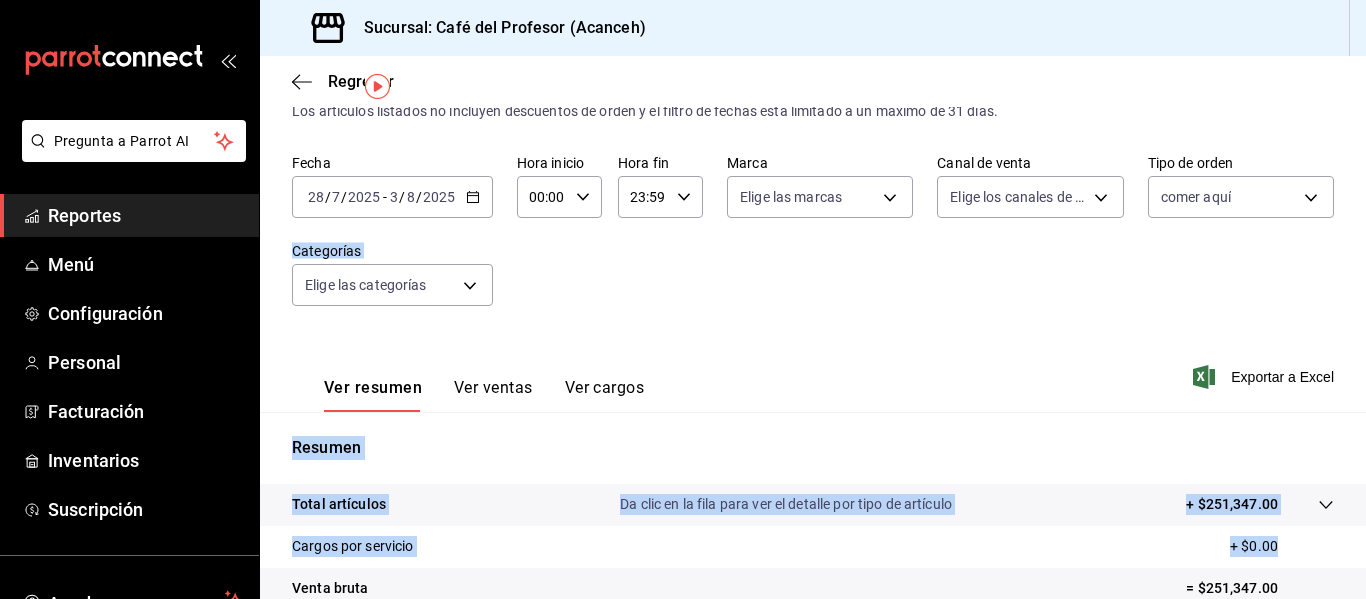click on "Ver resumen Ver ventas Ver cargos Exportar a Excel" at bounding box center [813, 371] 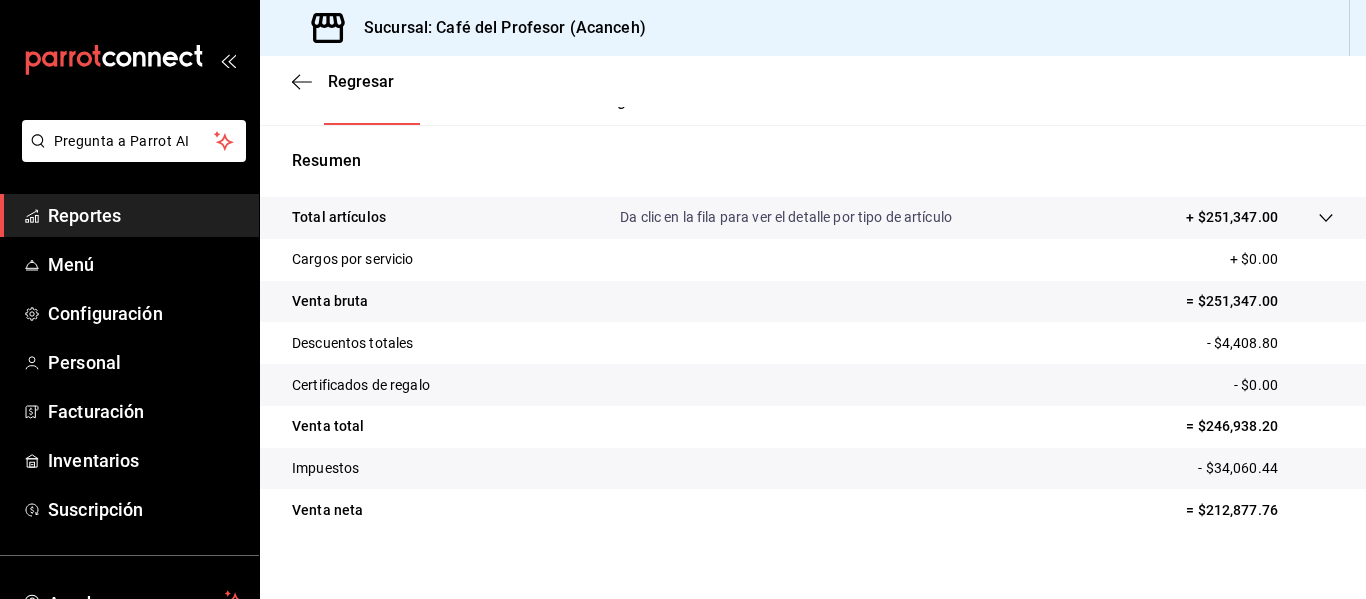 scroll, scrollTop: 334, scrollLeft: 0, axis: vertical 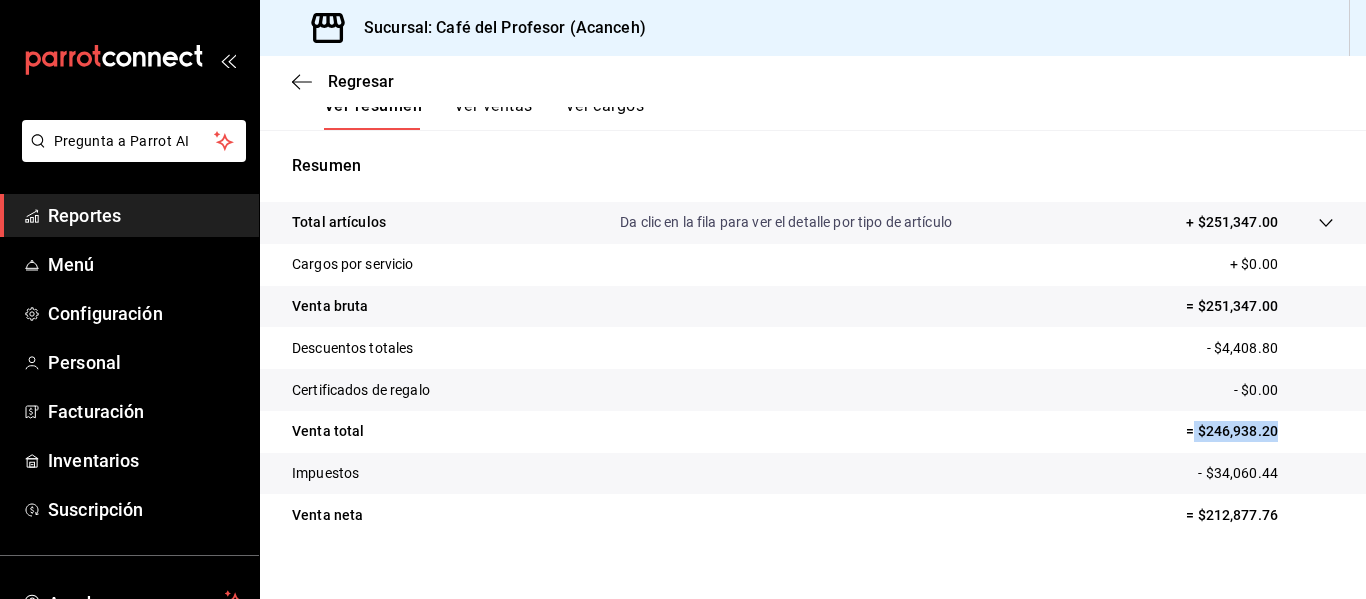 drag, startPoint x: 1178, startPoint y: 441, endPoint x: 1284, endPoint y: 439, distance: 106.01887 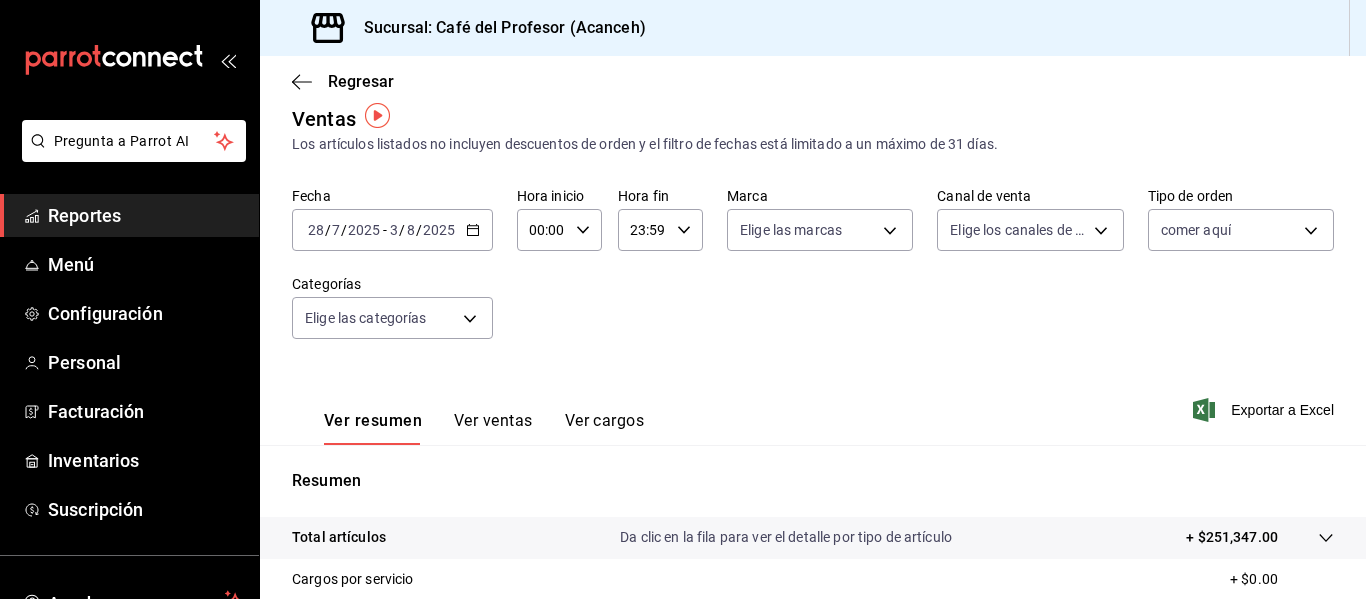 scroll, scrollTop: 0, scrollLeft: 0, axis: both 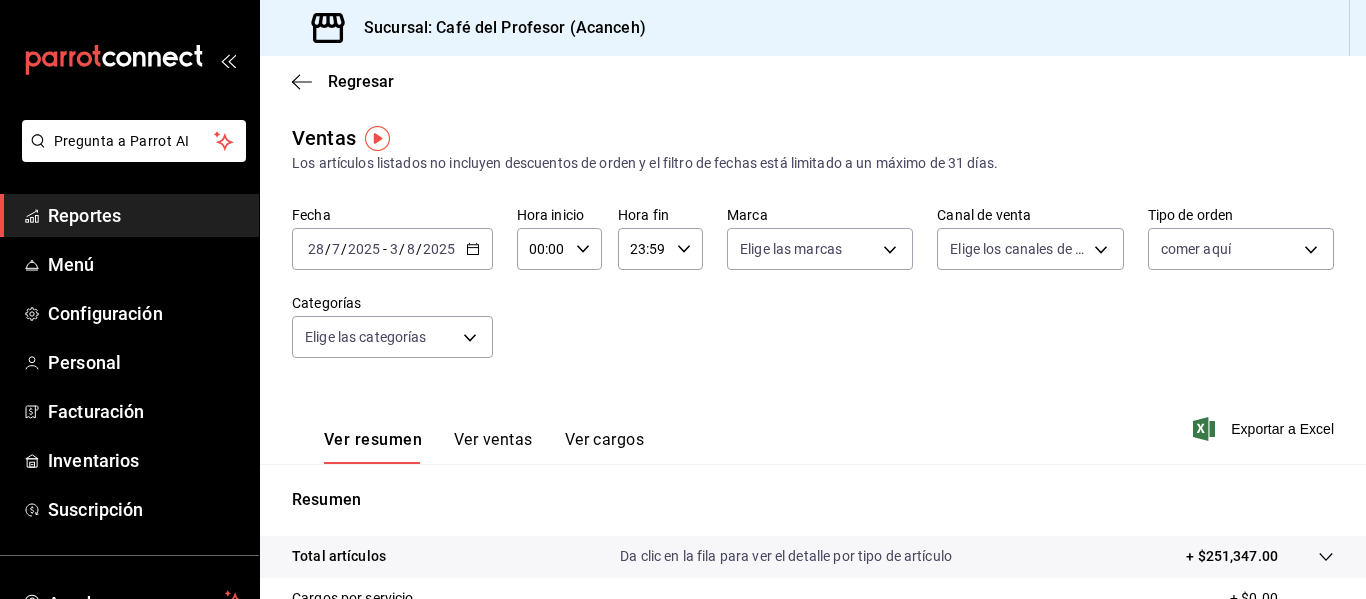 click on "2025-07-28 28 / 7 / 2025 - 2025-08-03 3 / 8 / 2025" at bounding box center [392, 249] 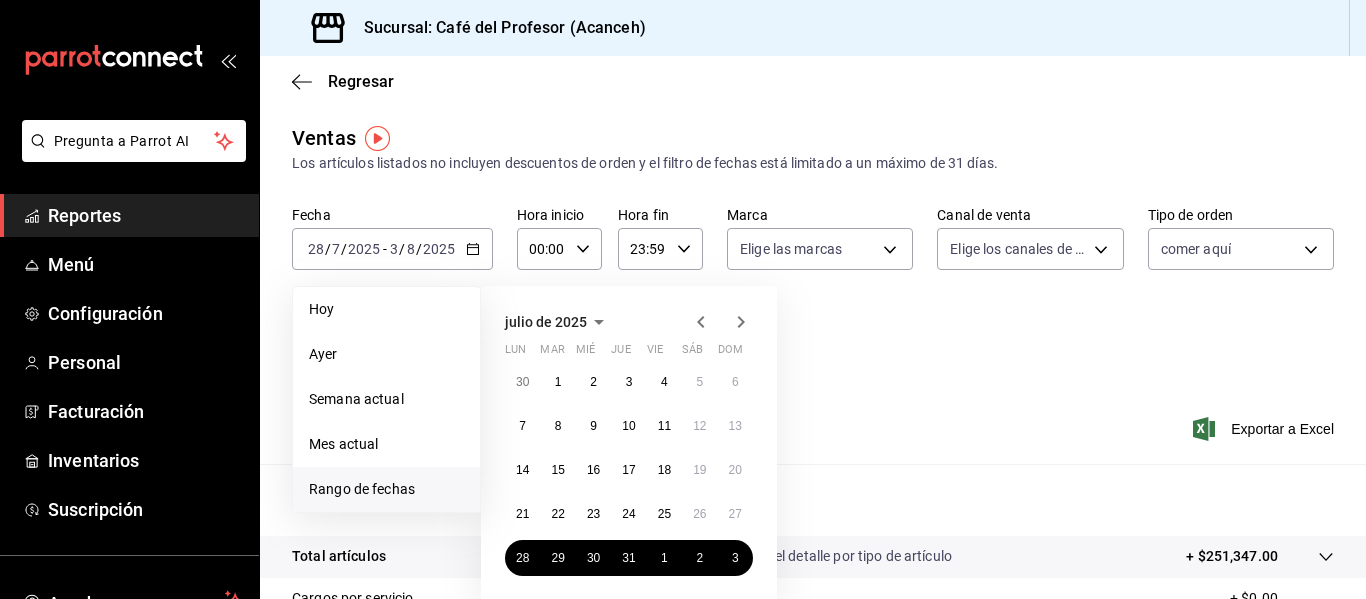 click 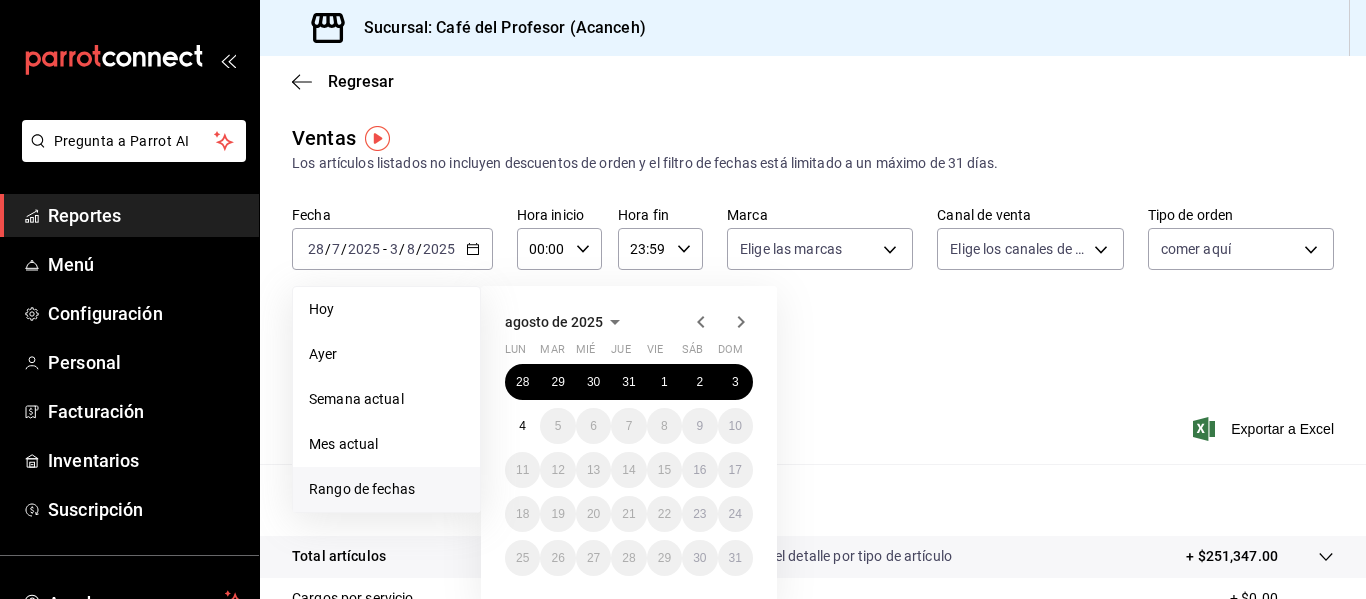 click 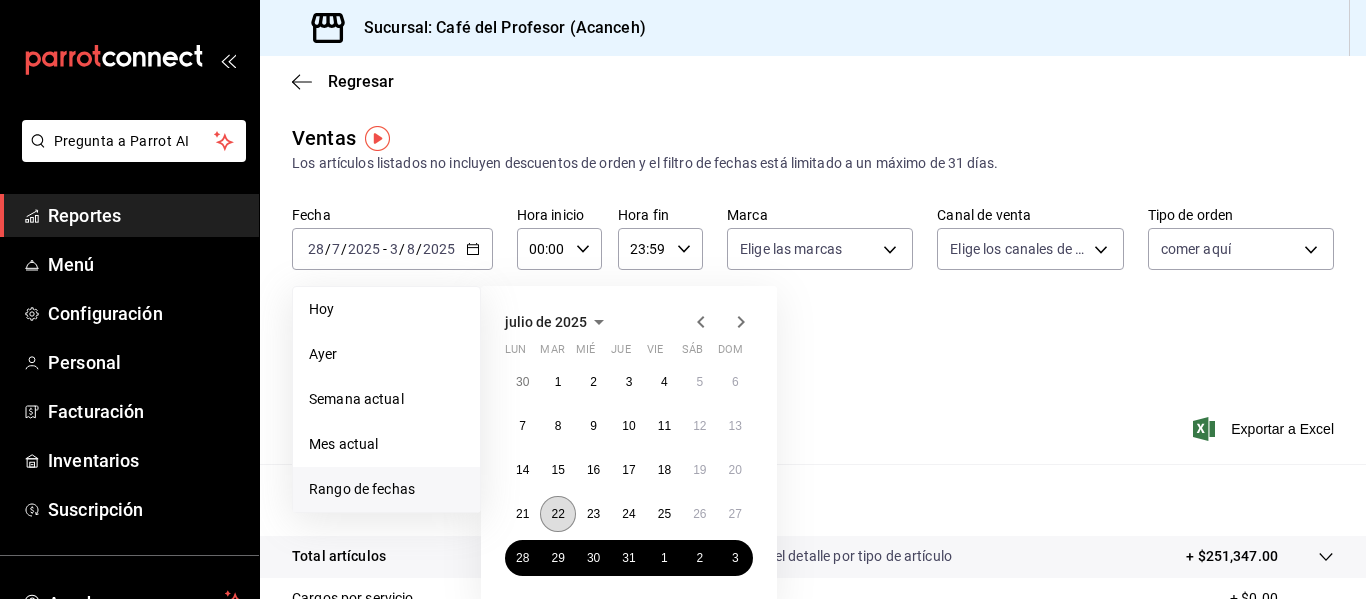 click on "22" at bounding box center (557, 514) 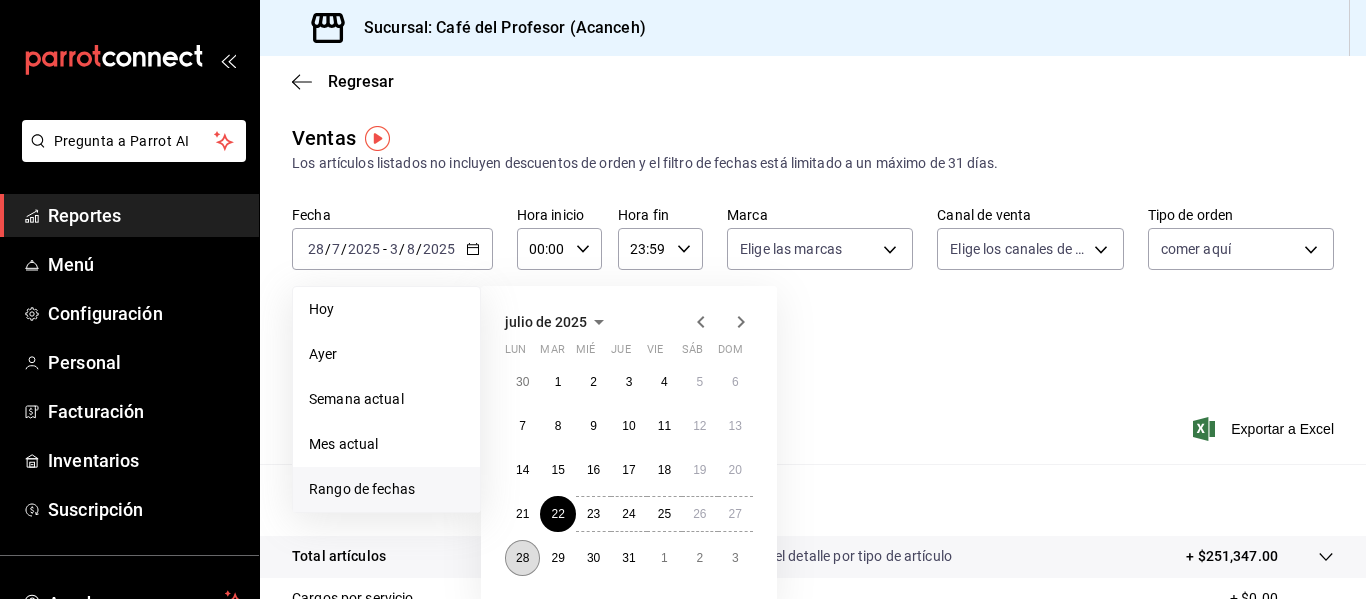 click on "28" at bounding box center [522, 558] 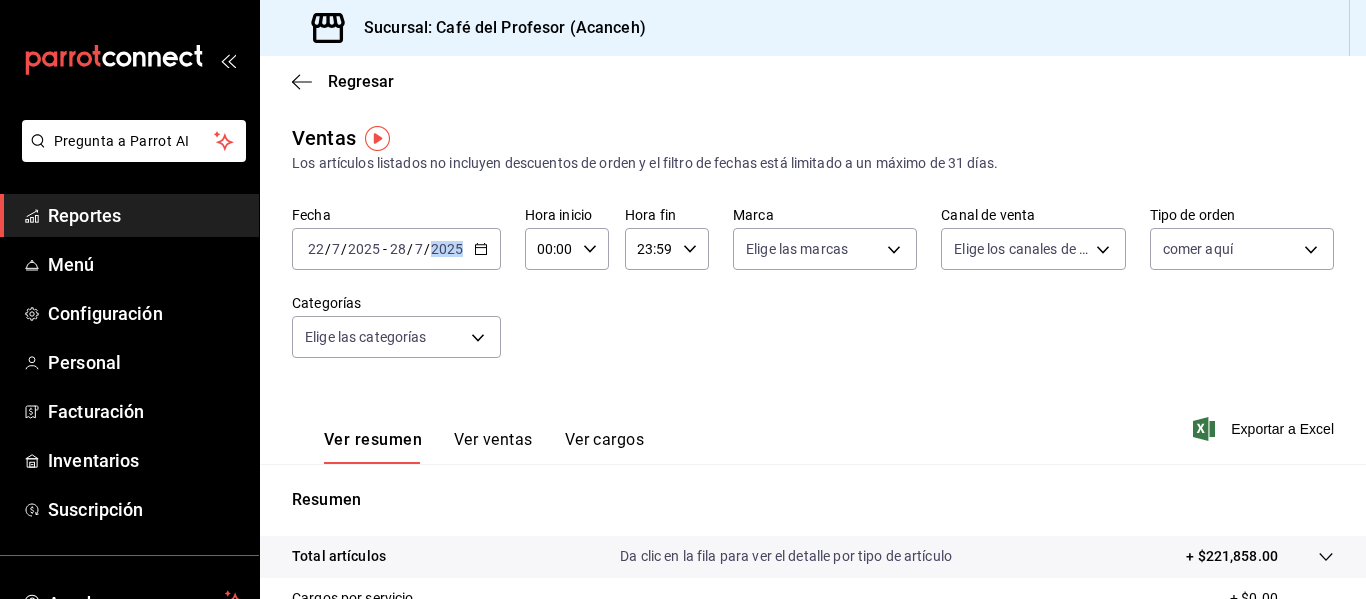 click on "Fecha 2025-07-22 22 / 7 / 2025 - 2025-07-28 28 / 7 / 2025 Hora inicio 00:00 Hora inicio Hora fin 23:59 Hora fin Marca Elige las marcas Canal de venta Elige los canales de venta Tipo de orden comer aquí cf6df9ae-4c95-49c9-b505-47ceda67f478 Categorías Elige las categorías" at bounding box center (813, 294) 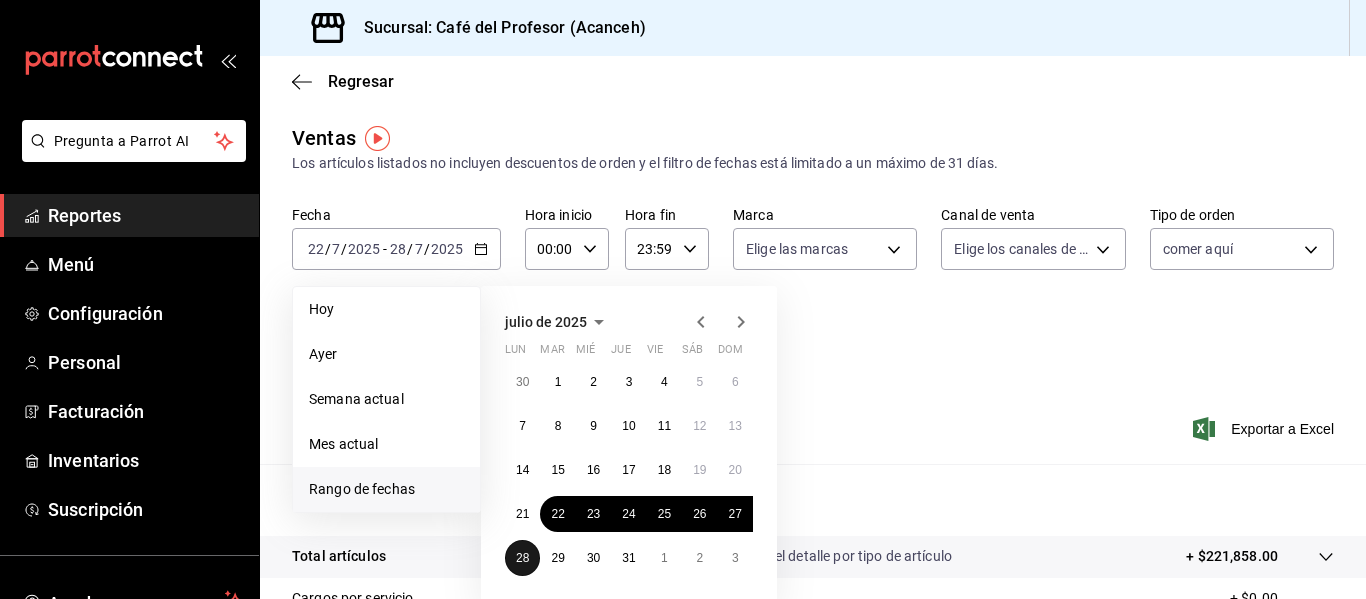 click on "28" at bounding box center (522, 558) 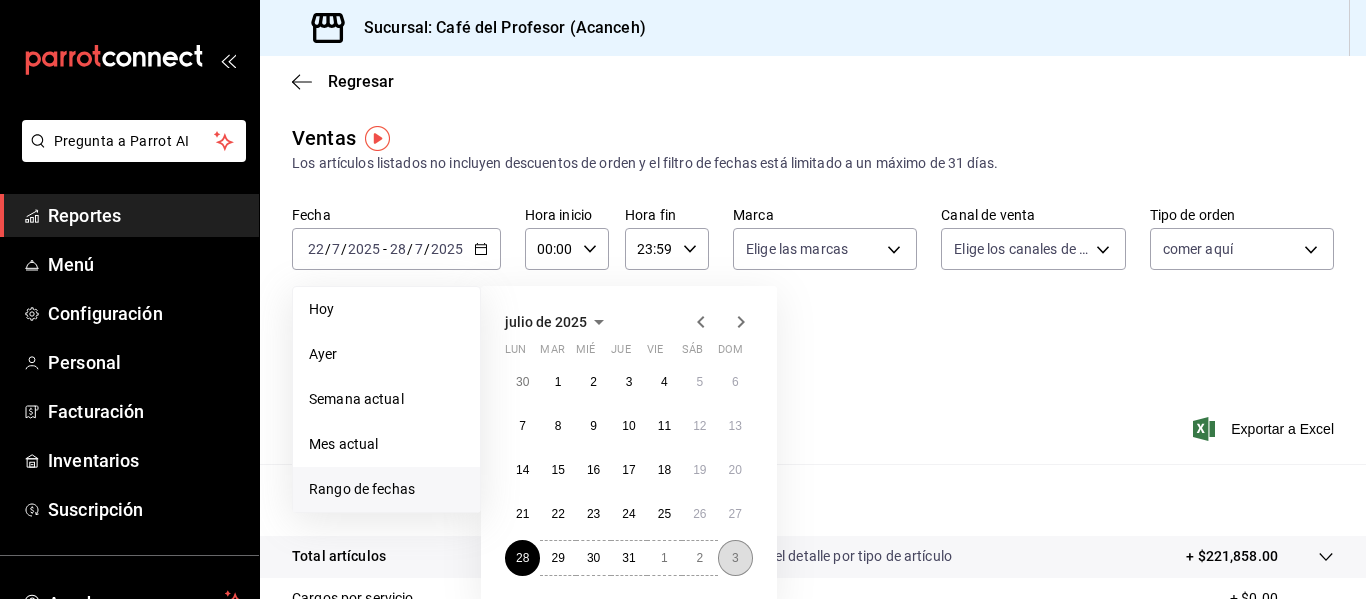 click on "3" at bounding box center (735, 558) 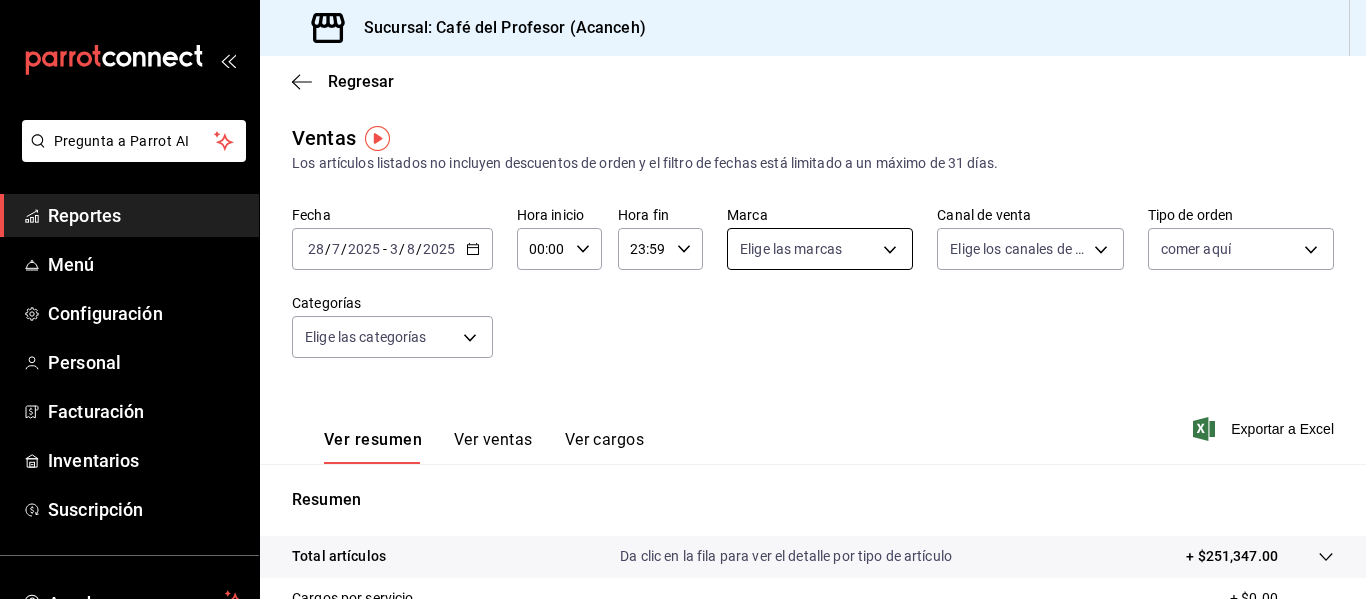 click on "Pregunta a Parrot AI Reportes   Menú   Configuración   Personal   Facturación   Inventarios   Suscripción   Ayuda Recomienda Parrot   [FIRST] [LAST]   Sugerir nueva función   Sucursal: Café del Profesor (Acanceh) Regresar Ventas Los artículos listados no incluyen descuentos de orden y el filtro de fechas está limitado a un máximo de 31 días. Fecha 2025-07-28 28 / 7 / 2025 - 2025-08-03 3 / 8 / 2025 Hora inicio 00:00 Hora inicio Hora fin 23:59 Hora fin Marca Elige las marcas Canal de venta Elige los canales de venta Tipo de orden comer aquí cf6df9ae-4c95-49c9-b505-47ceda67f478 Categorías Elige las categorías Ver resumen Ver ventas Ver cargos Exportar a Excel Resumen Total artículos Da clic en la fila para ver el detalle por tipo de artículo + $251,347.00 Cargos por servicio + $0.00 Venta bruta = $251,347.00 Descuentos totales - $4,408.80 Certificados de regalo - $0.00 Venta total = $246,938.20 Impuestos - $34,060.44 Venta neta = $212,877.76 GANA 1 MES GRATIS EN TU SUSCRIPCIÓN AQUÍ Ver video tutorial Ir a video" at bounding box center (683, 299) 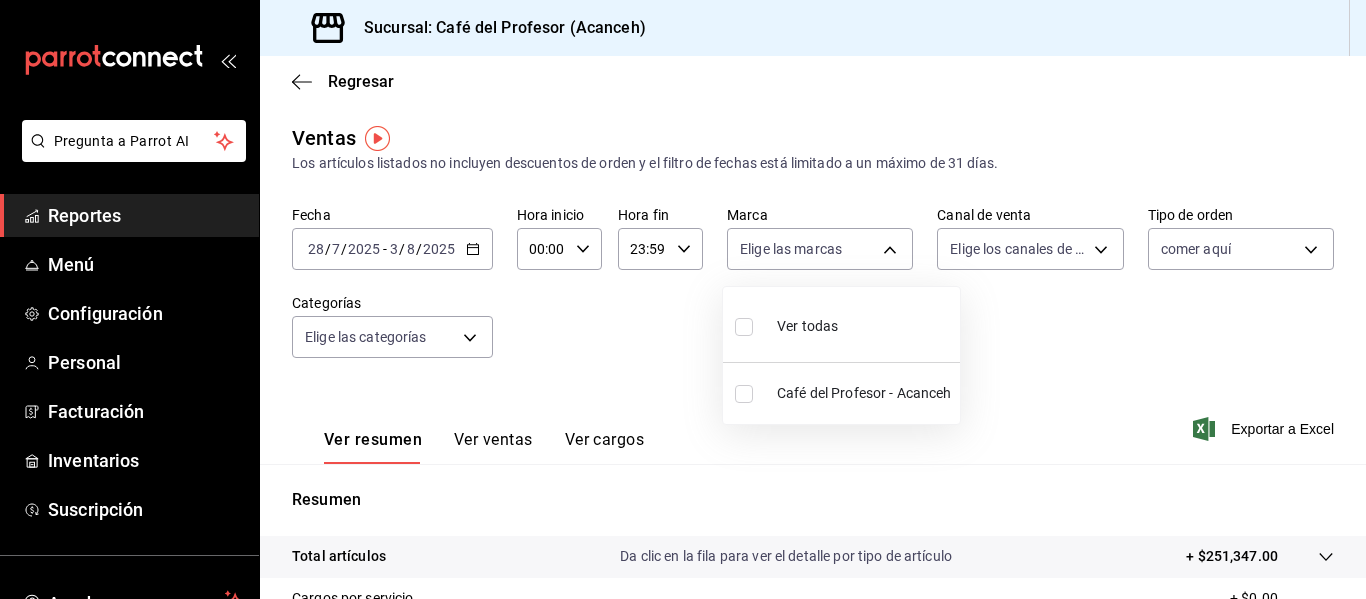 click on "Ver todas" at bounding box center (786, 324) 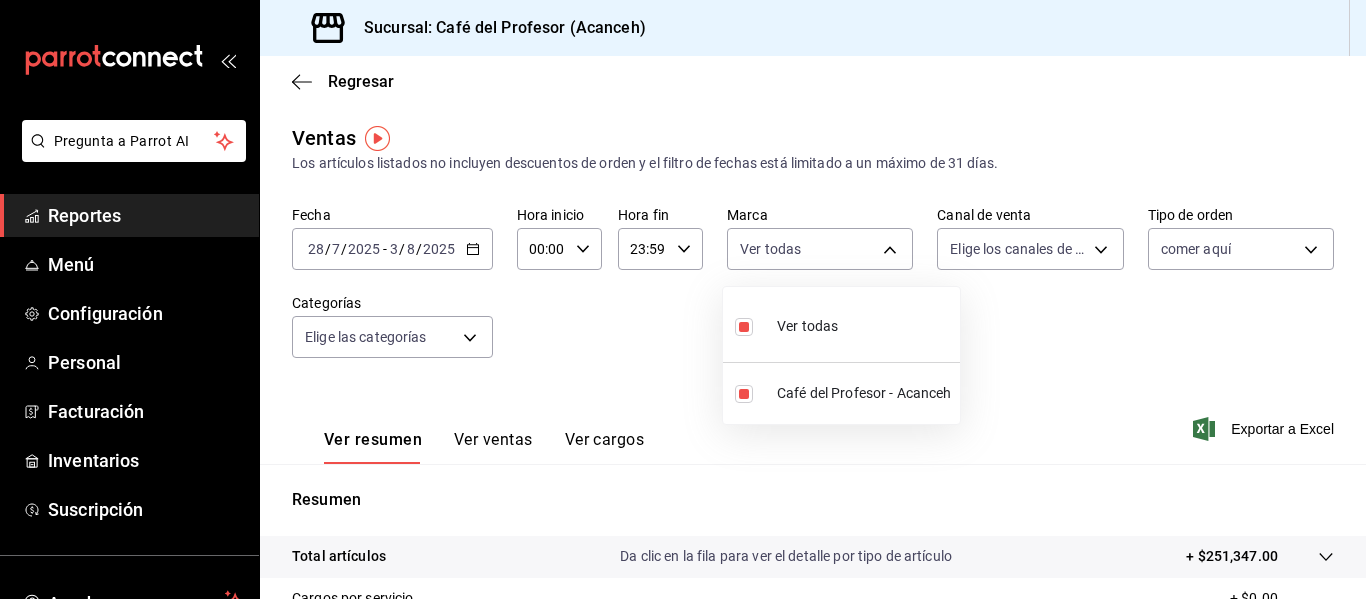 click at bounding box center (683, 299) 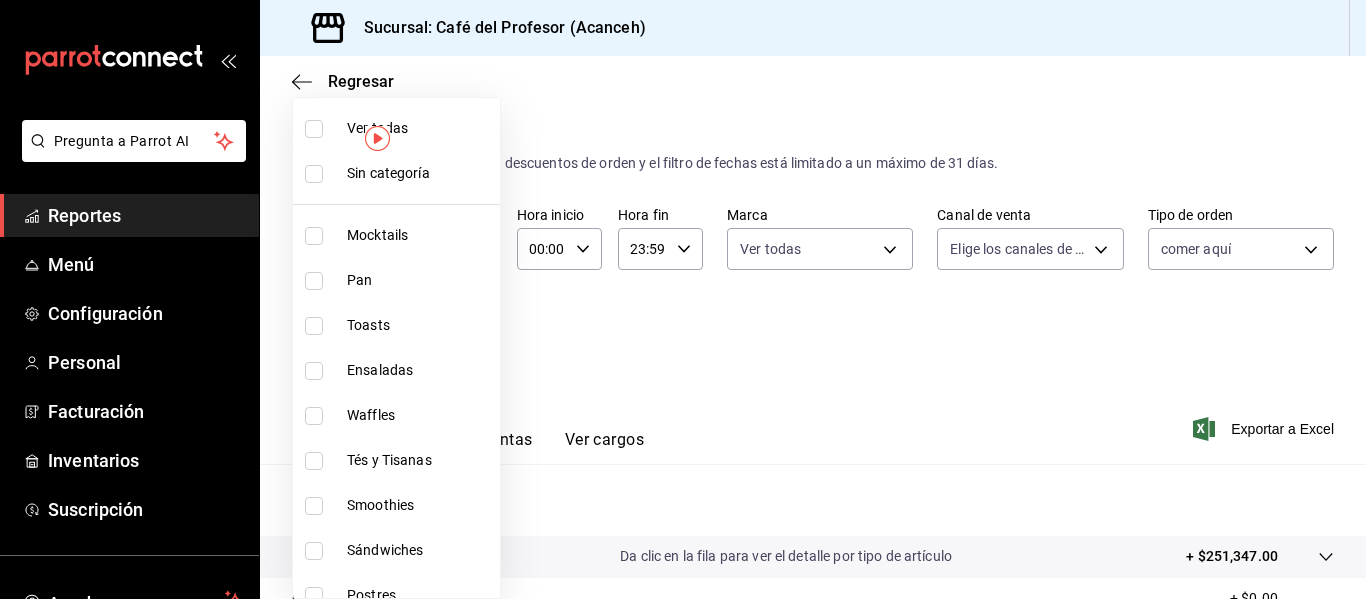click on "Pregunta a Parrot AI Reportes   Menú   Configuración   Personal   Facturación   Inventarios   Suscripción   Ayuda Recomienda Parrot   [FIRST] [LAST]   Sugerir nueva función   Sucursal: Café del Profesor (Acanceh) Regresar Ventas Los artículos listados no incluyen descuentos de orden y el filtro de fechas está limitado a un máximo de 31 días. Fecha 2025-07-28 28 / 7 / 2025 - 2025-08-03 3 / 8 / 2025 Hora inicio 00:00 Hora inicio Hora fin 23:59 Hora fin Marca Ver todas c1a8b8e6-187f-497f-b24d-8667d510d931 Canal de venta Elige los canales de venta Tipo de orden comer aquí cf6df9ae-4c95-49c9-b505-47ceda67f478 Categorías Elige las categorías Ver resumen Ver ventas Ver cargos Exportar a Excel Resumen Total artículos Da clic en la fila para ver el detalle por tipo de artículo + $251,347.00 Cargos por servicio + $0.00 Venta bruta = $251,347.00 Descuentos totales - $4,408.80 Certificados de regalo - $0.00 Venta total = $246,938.20 Impuestos - $34,060.44 Venta neta = $212,877.76 Ver video tutorial Reportes" at bounding box center (683, 299) 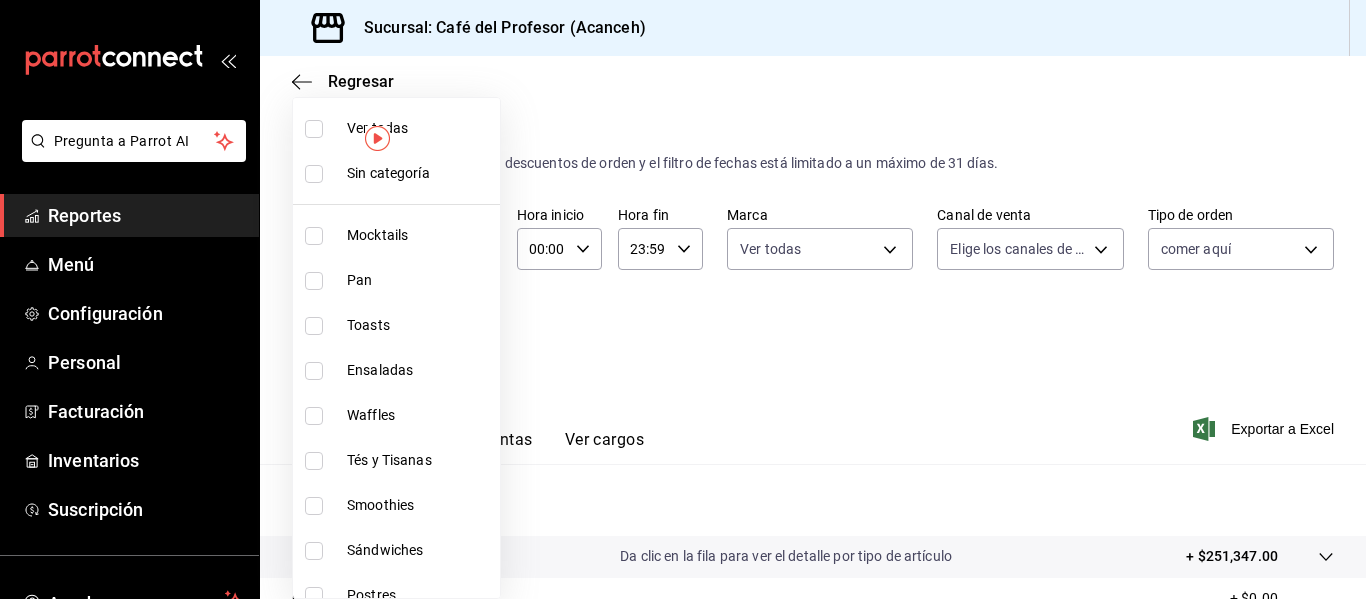 click at bounding box center [318, 129] 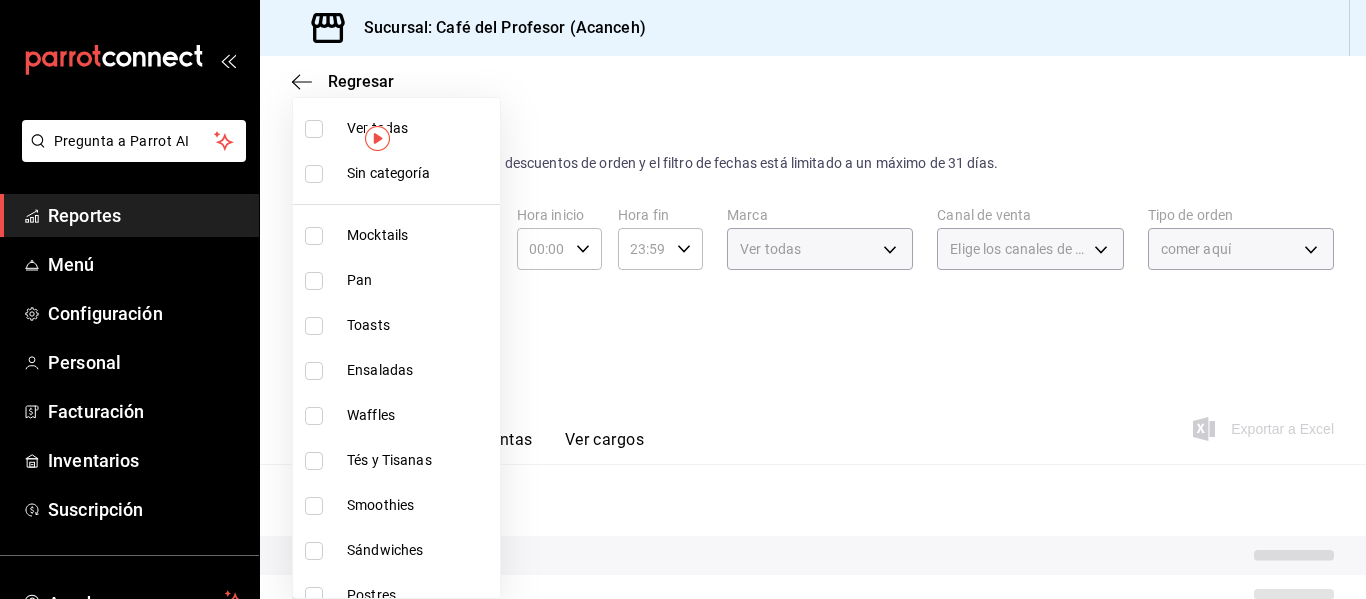 click at bounding box center [683, 299] 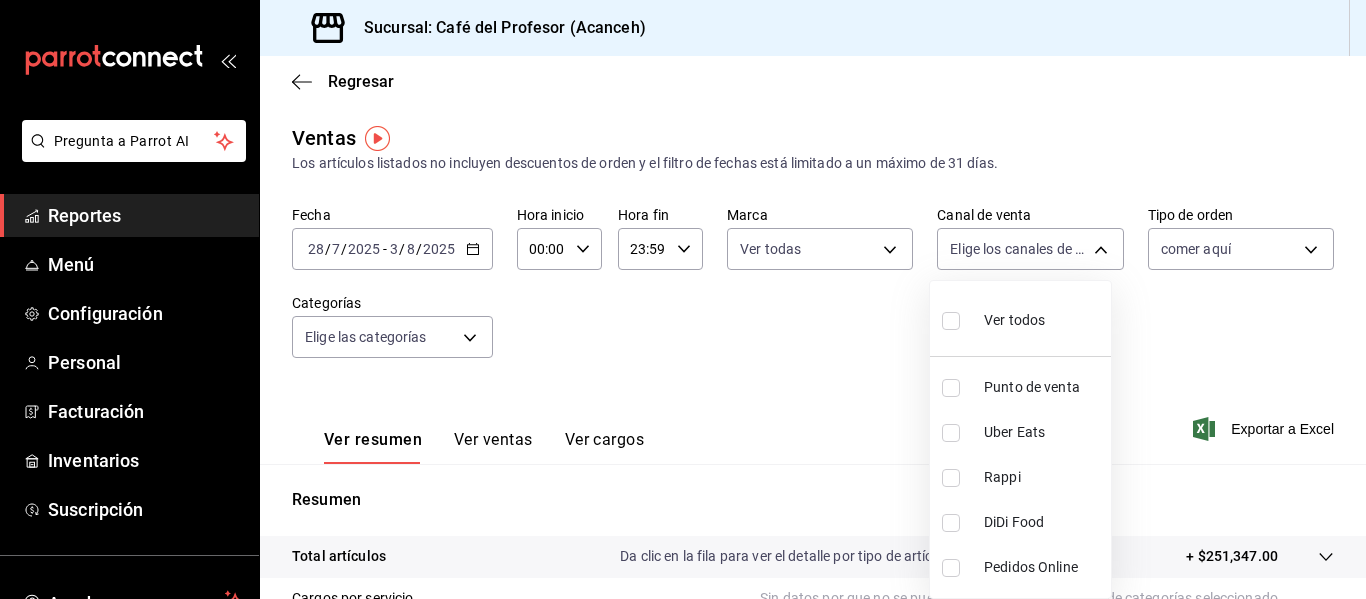 click on "Pregunta a Parrot AI Reportes   Menú   Configuración   Personal   Facturación   Inventarios   Suscripción   Ayuda Recomienda Parrot   [FIRST] [LAST]   Sugerir nueva función   Sucursal: Café del Profesor (Acanceh) Regresar Ventas Los artículos listados no incluyen descuentos de orden y el filtro de fechas está limitado a un máximo de 31 días. Fecha 2025-07-28 28 / 7 / 2025 - 2025-08-03 3 / 8 / 2025 Hora inicio 00:00 Hora inicio Hora fin 23:59 Hora fin Marca Ver todas c1a8b8e6-187f-497f-b24d-8667d510d931 Canal de venta Elige los canales de venta Tipo de orden comer aquí cf6df9ae-4c95-49c9-b505-47ceda67f478 Categorías Elige las categorías Ver resumen Ver ventas Ver cargos Exportar a Excel Resumen Total artículos Da clic en la fila para ver el detalle por tipo de artículo + $251,347.00 Cargos por servicio  Sin datos por que no se pueden calcular debido al filtro de categorías seleccionado Venta bruta = $251,347.00 Descuentos totales Certificados de regalo Venta total = $251,347.00 Impuestos Reportes" at bounding box center [683, 299] 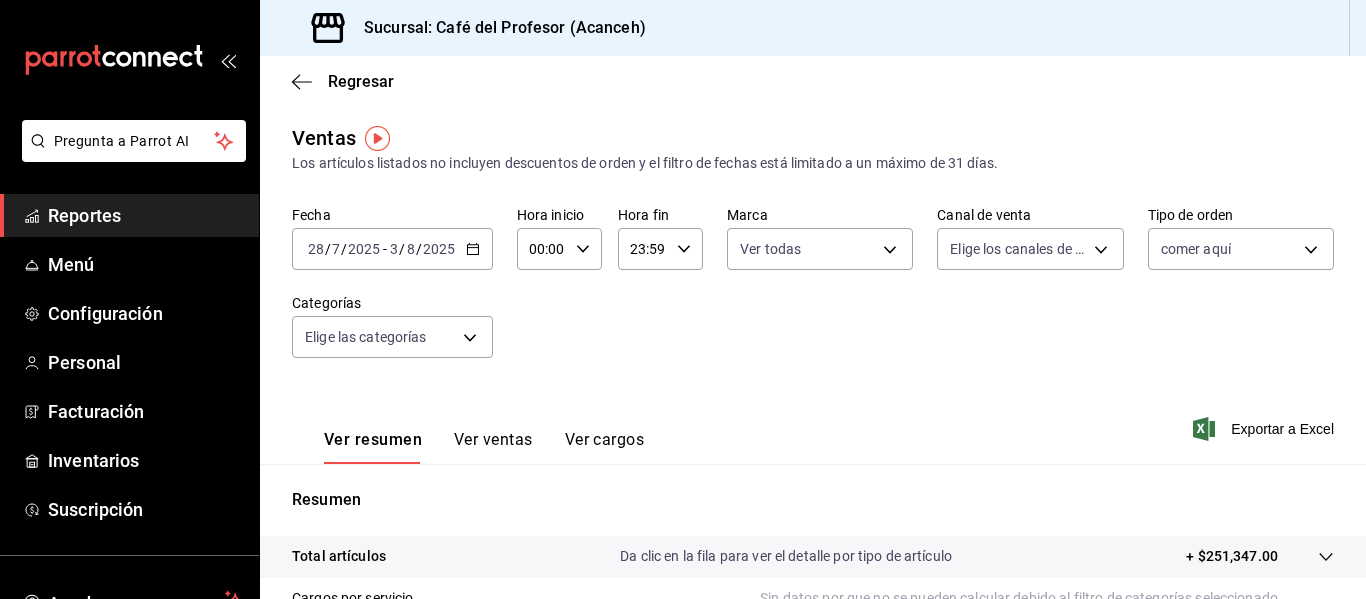 click on "Ver resumen Ver ventas Ver cargos Exportar a Excel" at bounding box center [813, 423] 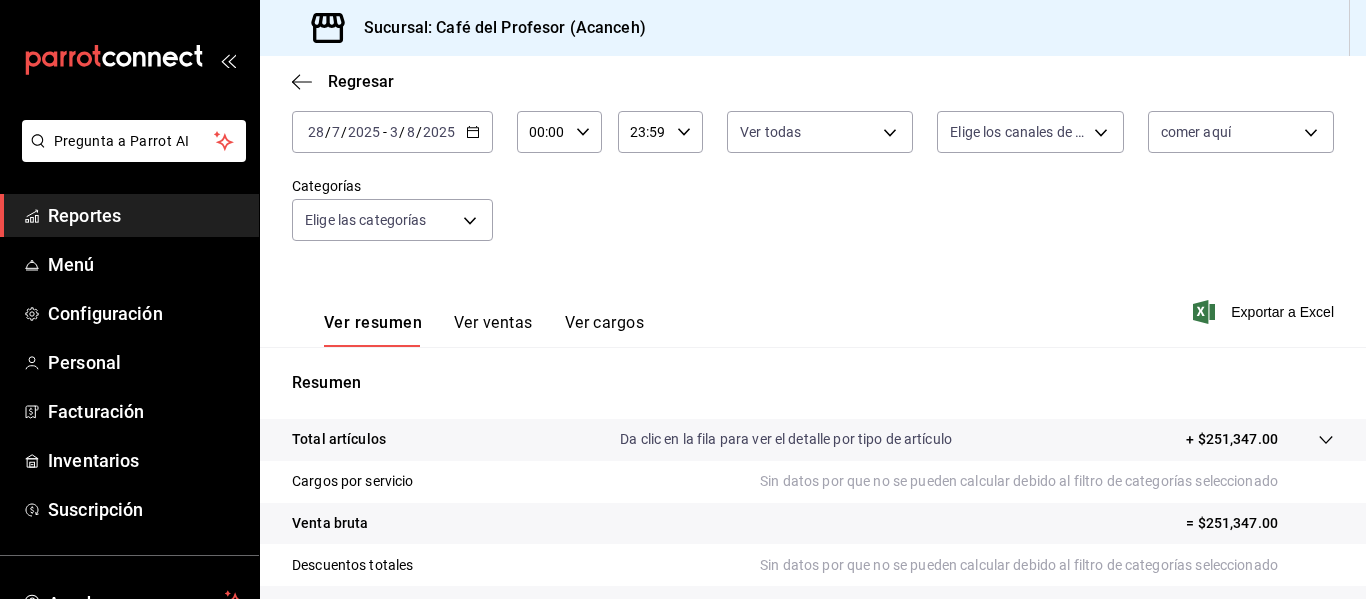 scroll, scrollTop: 110, scrollLeft: 0, axis: vertical 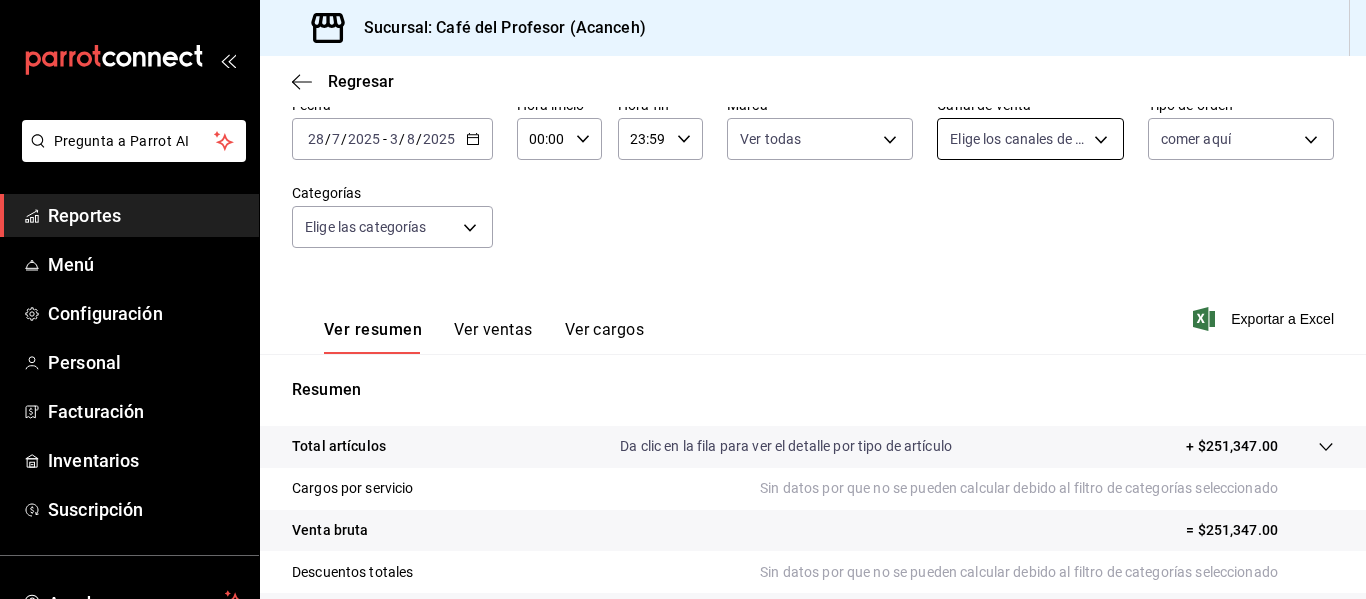 click on "Pregunta a Parrot AI Reportes   Menú   Configuración   Personal   Facturación   Inventarios   Suscripción   Ayuda Recomienda Parrot   [FIRST] [LAST]   Sugerir nueva función   Sucursal: Café del Profesor (Acanceh) Regresar Ventas Los artículos listados no incluyen descuentos de orden y el filtro de fechas está limitado a un máximo de 31 días. Fecha 2025-07-28 28 / 7 / 2025 - 2025-08-03 3 / 8 / 2025 Hora inicio 00:00 Hora inicio Hora fin 23:59 Hora fin Marca Ver todas c1a8b8e6-187f-497f-b24d-8667d510d931 Canal de venta Elige los canales de venta Tipo de orden comer aquí cf6df9ae-4c95-49c9-b505-47ceda67f478 Categorías Elige las categorías Ver resumen Ver ventas Ver cargos Exportar a Excel Resumen Total artículos Da clic en la fila para ver el detalle por tipo de artículo + $251,347.00 Cargos por servicio  Sin datos por que no se pueden calcular debido al filtro de categorías seleccionado Venta bruta = $251,347.00 Descuentos totales Certificados de regalo Venta total = $251,347.00 Impuestos Reportes" at bounding box center [683, 299] 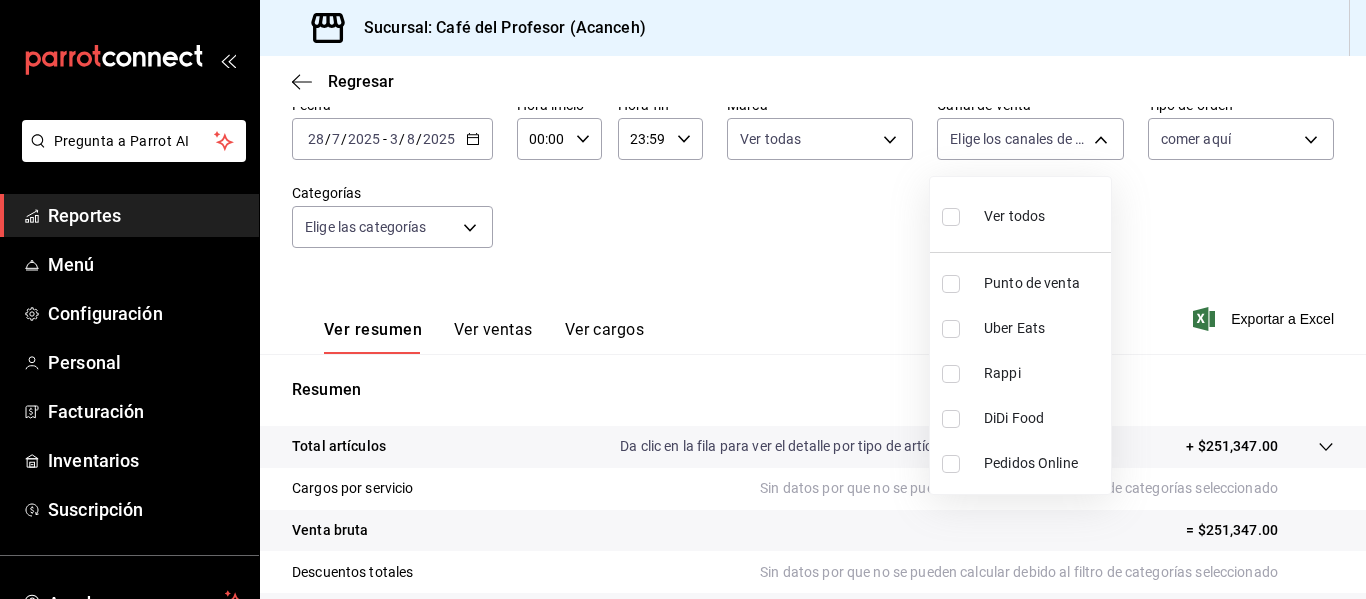 click at bounding box center [951, 217] 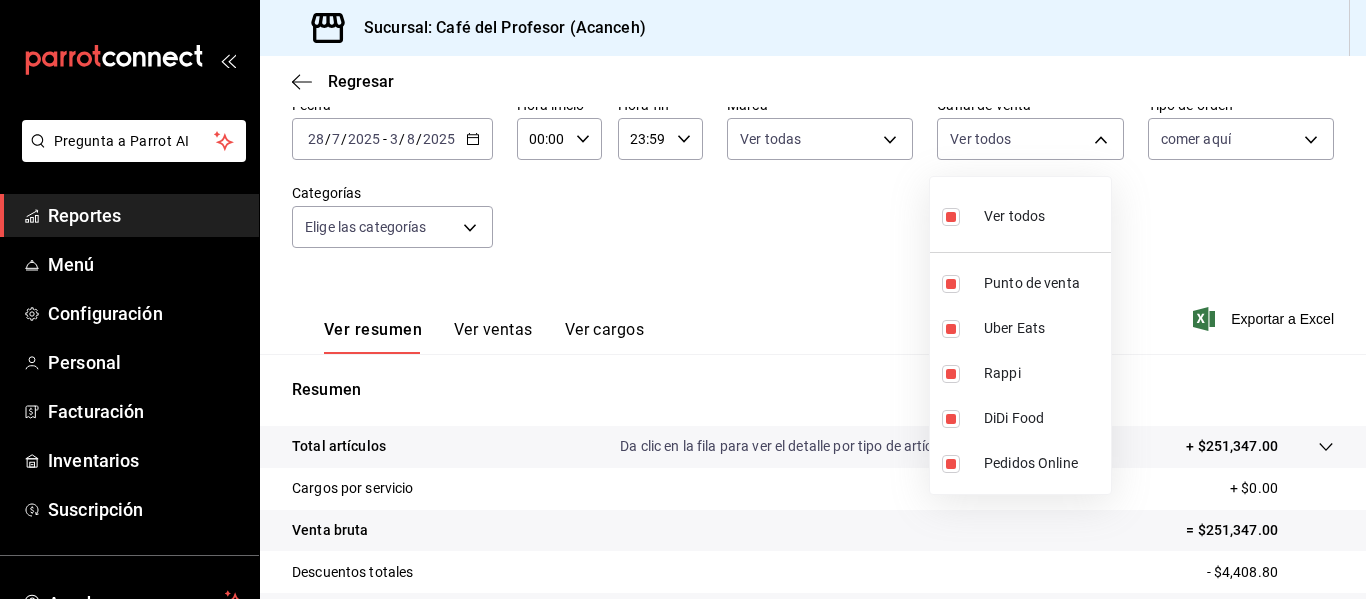 click at bounding box center (683, 299) 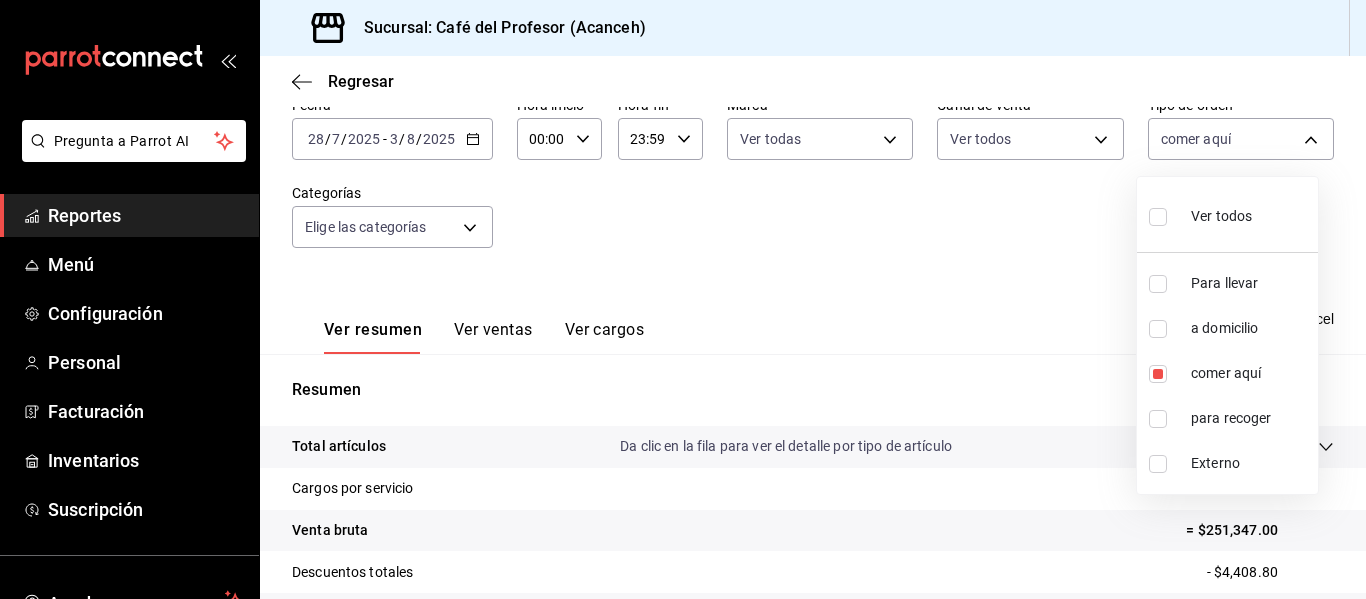 click on "Pregunta a Parrot AI Reportes   Menú   Configuración   Personal   Facturación   Inventarios   Suscripción   Ayuda Recomienda Parrot   [FIRST] [LAST]   Sugerir nueva función   Sucursal: Café del Profesor ([CITY]) Regresar Ventas Los artículos listados no incluyen descuentos de orden y el filtro de fechas está limitado a un máximo de 31 días. Fecha [DATE] [DATE] - [DATE] [DATE] Hora inicio 00:00 Hora inicio Hora fin 23:59 Hora fin Marca Ver todas [UUID] Canal de venta Ver todos PARROT,UBER_EATS,RAPPI,DIDI_FOOD,ONLINE Tipo de orden comer aquí [UUID] Categorías Elige las categorías Ver resumen Ver ventas Ver cargos Exportar a Excel Resumen Total artículos Da clic en la fila para ver el detalle por tipo de artículo + $251,347.00 Cargos por servicio + $0.00 Venta bruta = $251,347.00 Descuentos totales - $4,408.80 Certificados de regalo - $0.00 Venta total = $246,938.20 Impuestos - $34,060.44 Venta neta = $212,877.76" at bounding box center [683, 299] 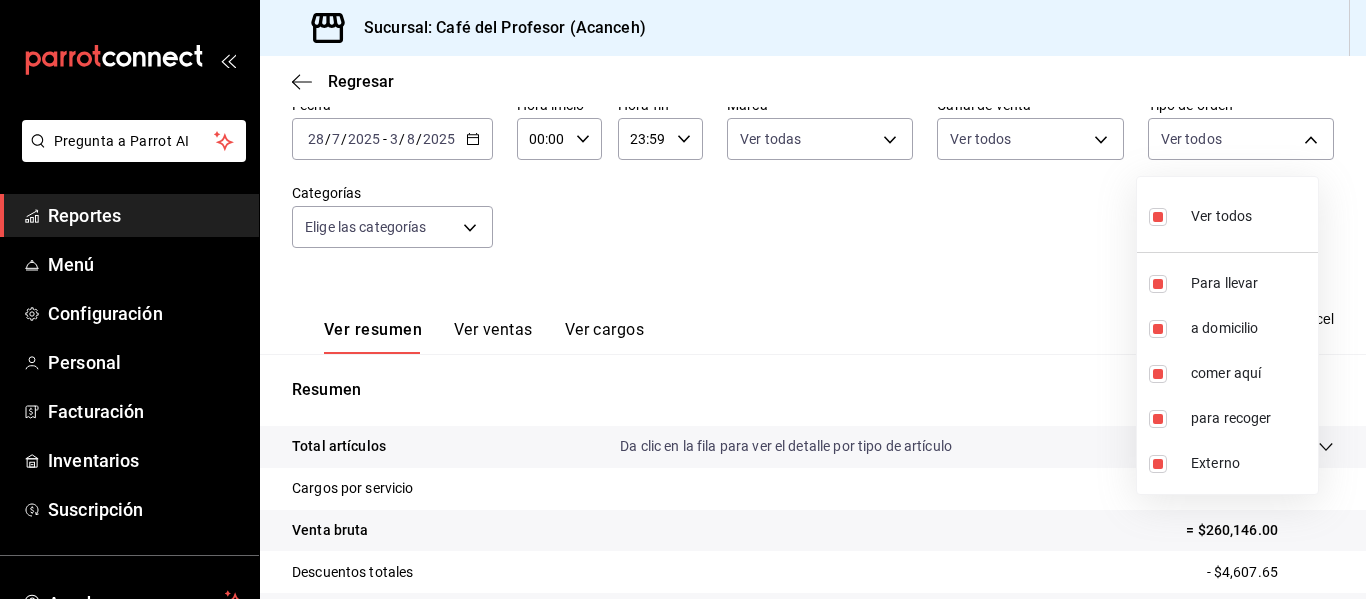 click at bounding box center (683, 299) 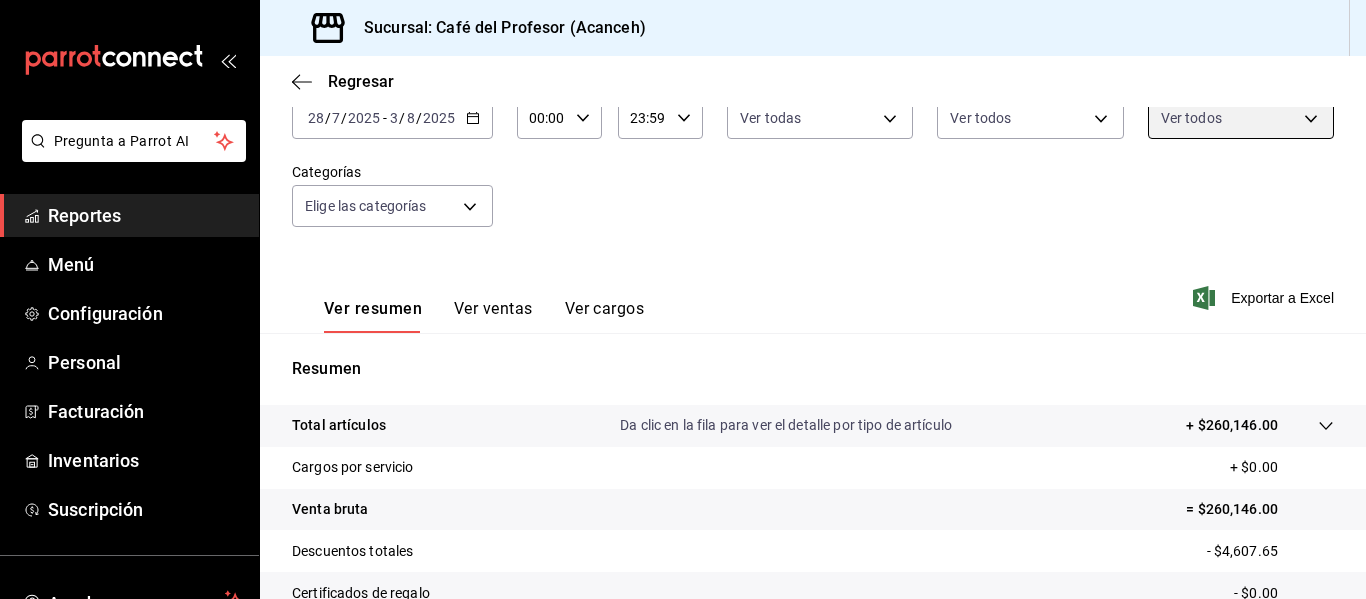 scroll, scrollTop: 94, scrollLeft: 0, axis: vertical 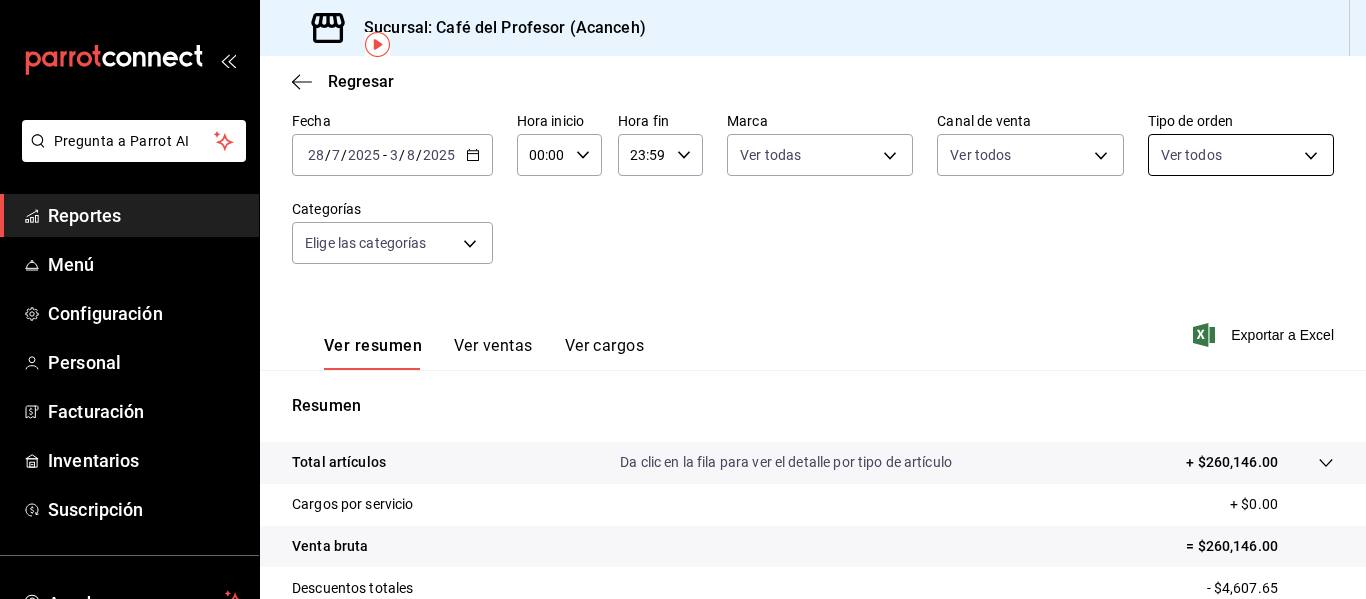 click on "Pregunta a Parrot AI Reportes   Menú   Configuración   Personal   Facturación   Inventarios   Suscripción   Ayuda Recomienda Parrot   [FIRST] [LAST]   Sugerir nueva función   Sucursal: Café del Profesor (Acanceh) Regresar Ventas Los artículos listados no incluyen descuentos de orden y el filtro de fechas está limitado a un máximo de 31 días. Fecha 2025-07-28 28 / 7 / 2025 - 2025-08-03 3 / 8 / 2025 Hora inicio 00:00 Hora inicio Hora fin 23:59 Hora fin Marca Ver todas c1a8b8e6-187f-497f-b24d-8667d510d931 Canal de venta Ver todos PARROT,UBER_EATS,RAPPI,DIDI_FOOD,ONLINE Tipo de orden Ver todos 99069c6f-e846-4fc1-9016-e748b9826b9b,8afcca48-0c66-4abf-95bf-b9246351978b,cf6df9ae-4c95-49c9-b505-47ceda67f478,2ae83bb8-714c-40db-bb25-cebd2117b40f,EXTERNAL Categorías Elige las categorías Ver resumen Ver ventas Ver cargos Exportar a Excel Resumen Total artículos Da clic en la fila para ver el detalle por tipo de artículo + $260,146.00 Cargos por servicio + $0.00 Venta bruta = $260,146.00 Descuentos totales" at bounding box center (683, 299) 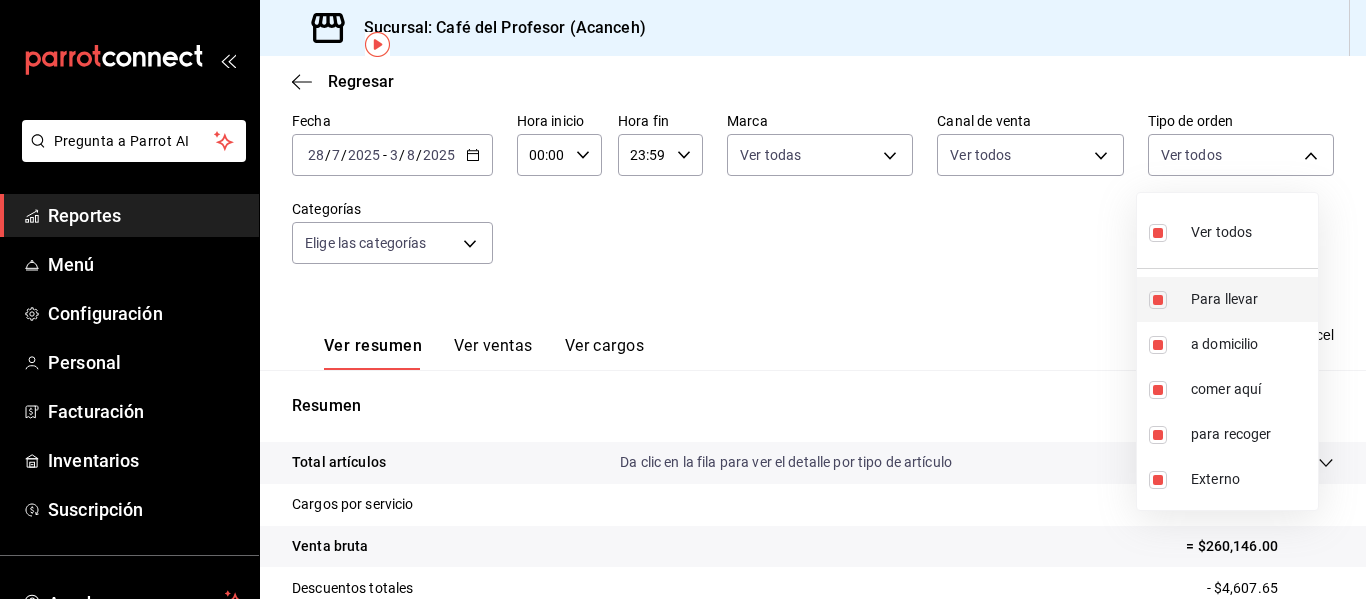 click on "Para llevar" at bounding box center [1227, 299] 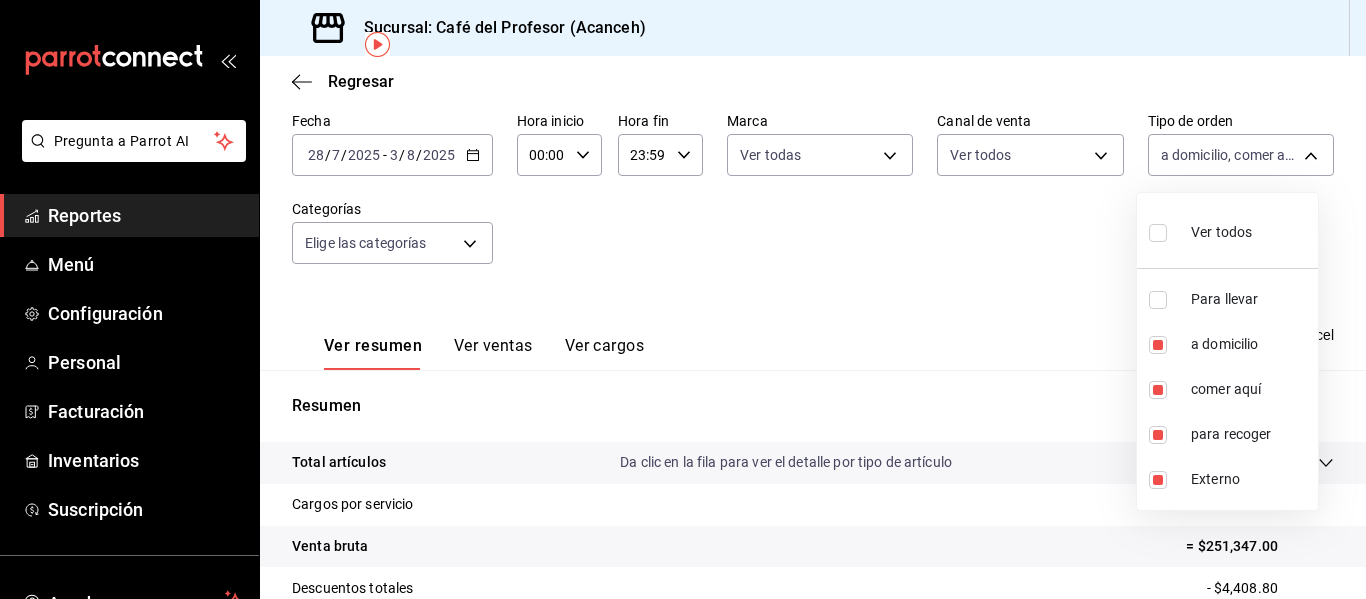 click at bounding box center (1162, 232) 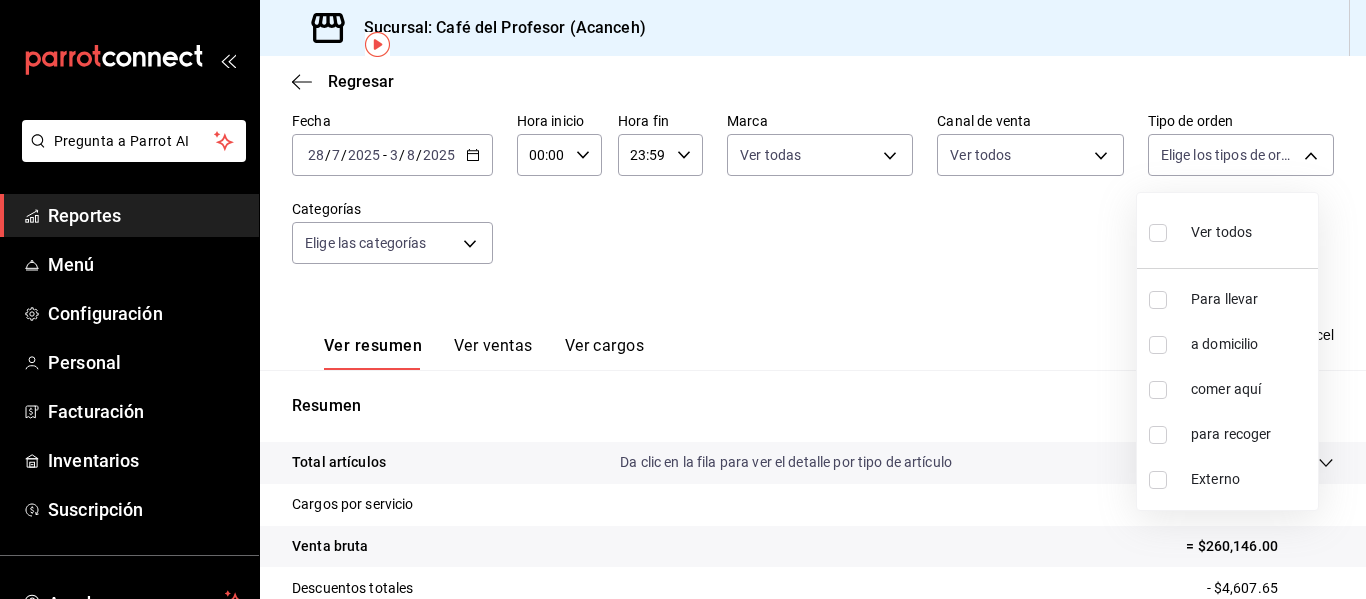 click at bounding box center [1158, 390] 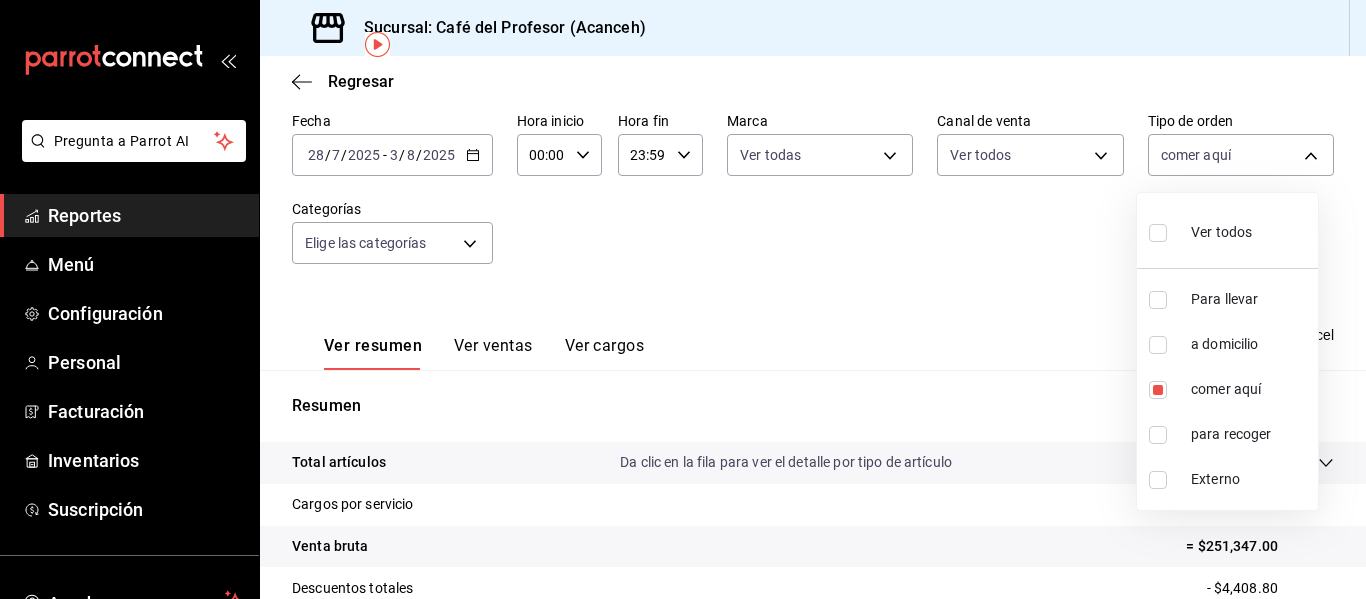 click at bounding box center (683, 299) 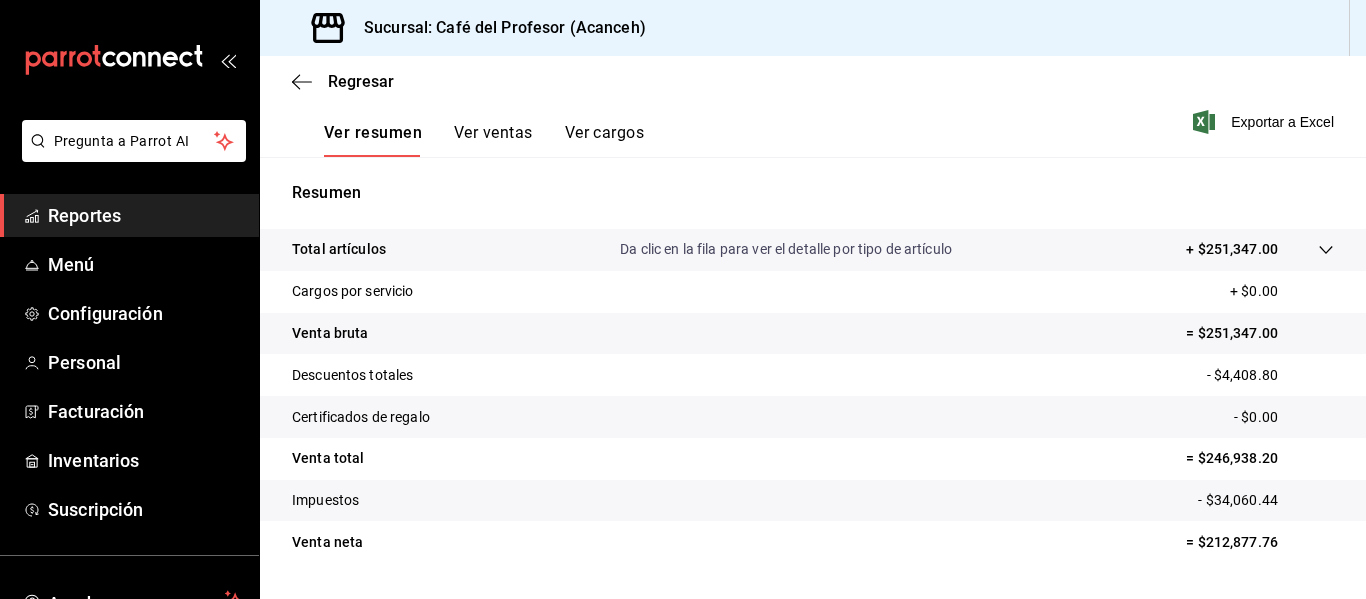 scroll, scrollTop: 359, scrollLeft: 0, axis: vertical 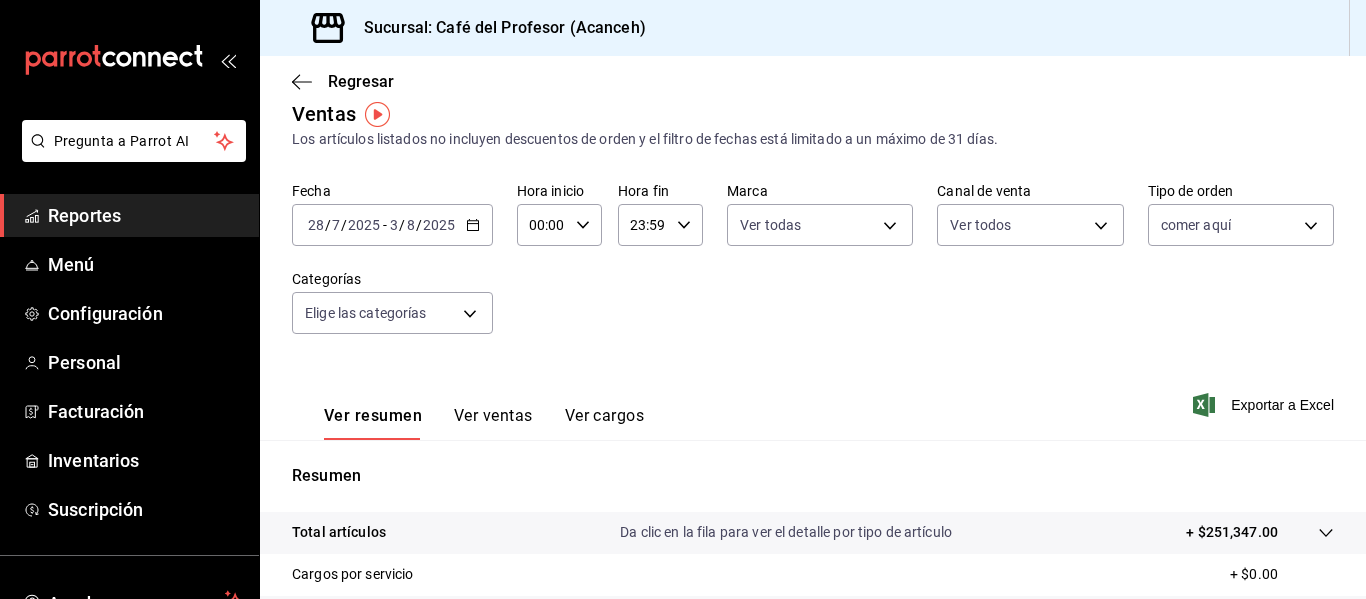 click on "Ver ventas" at bounding box center (493, 423) 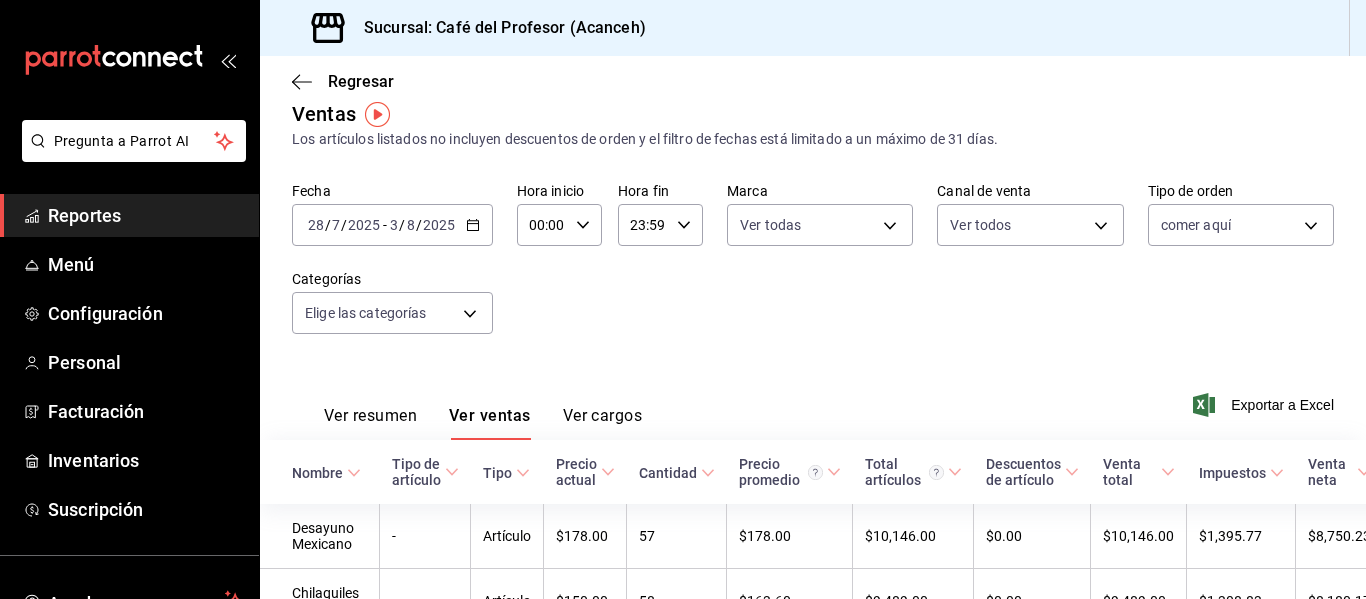 type 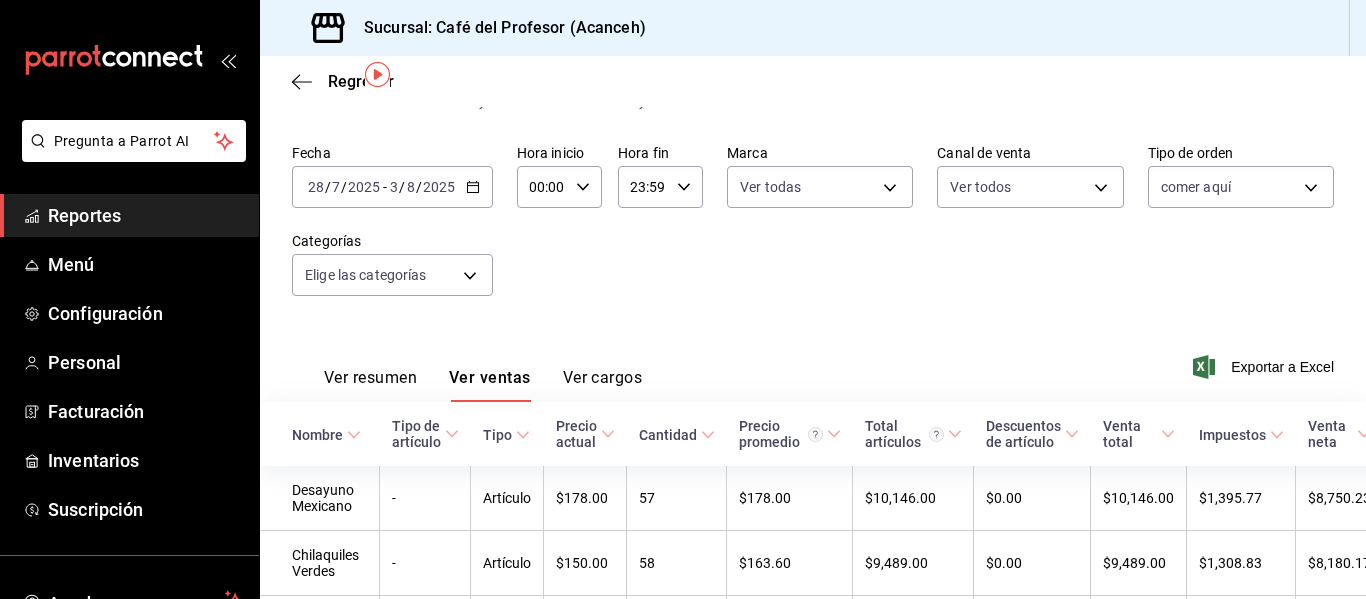 scroll, scrollTop: 64, scrollLeft: 0, axis: vertical 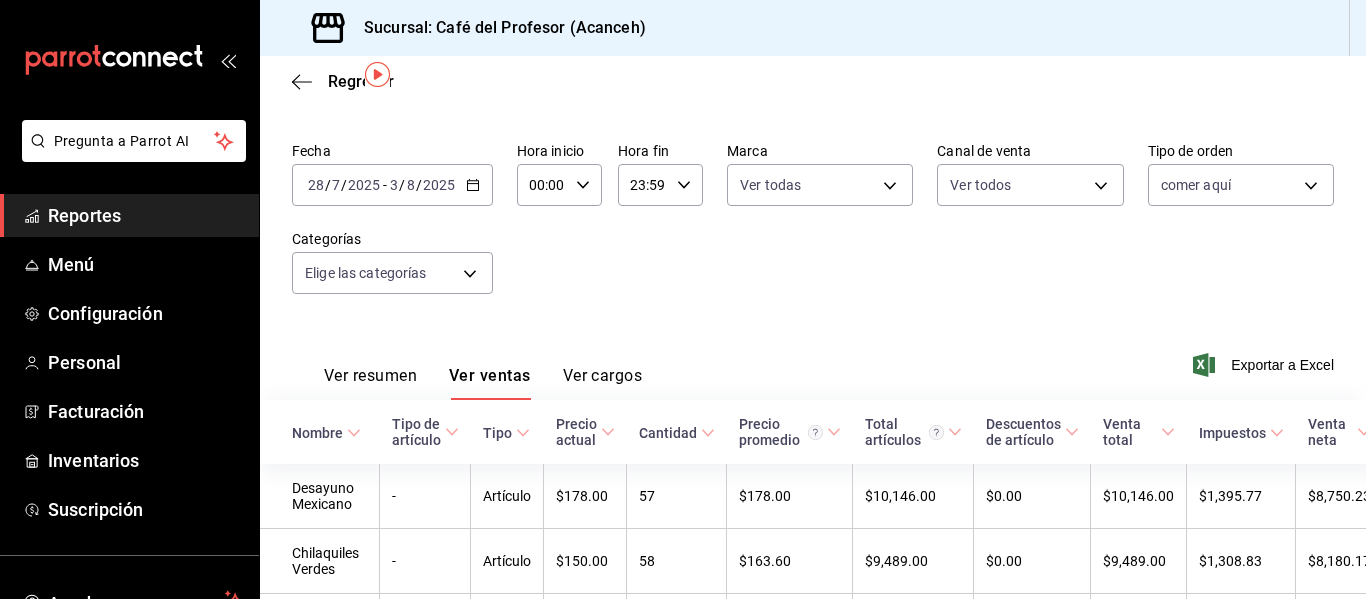 type 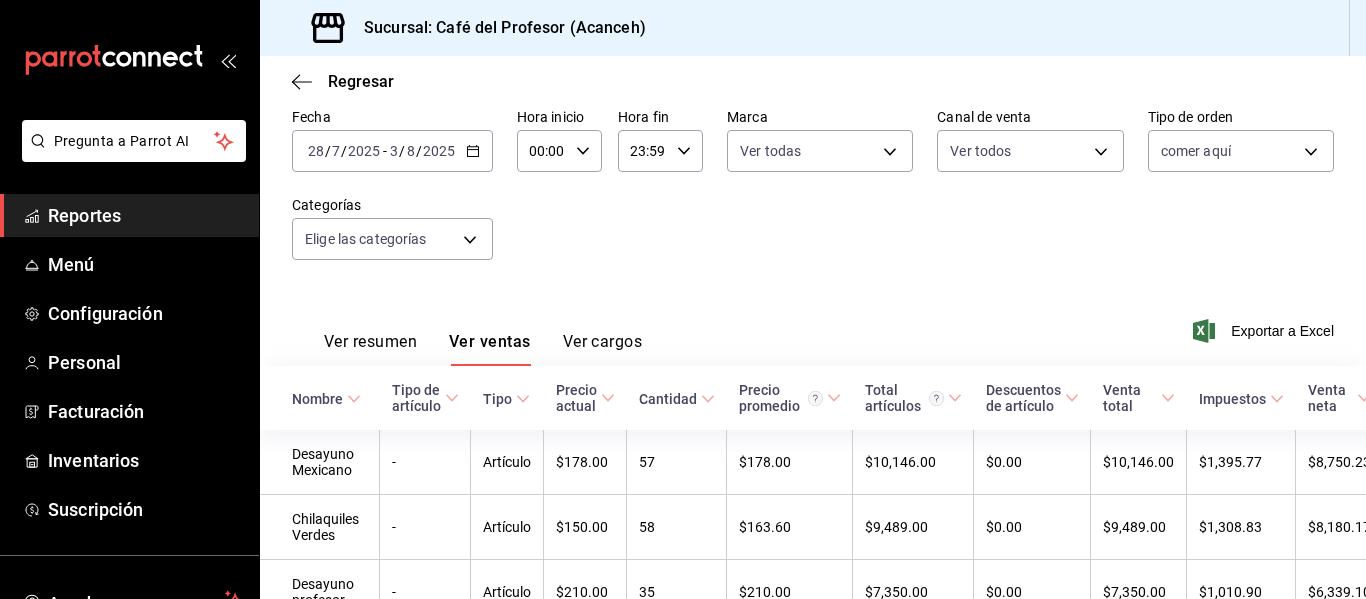 scroll, scrollTop: 104, scrollLeft: 0, axis: vertical 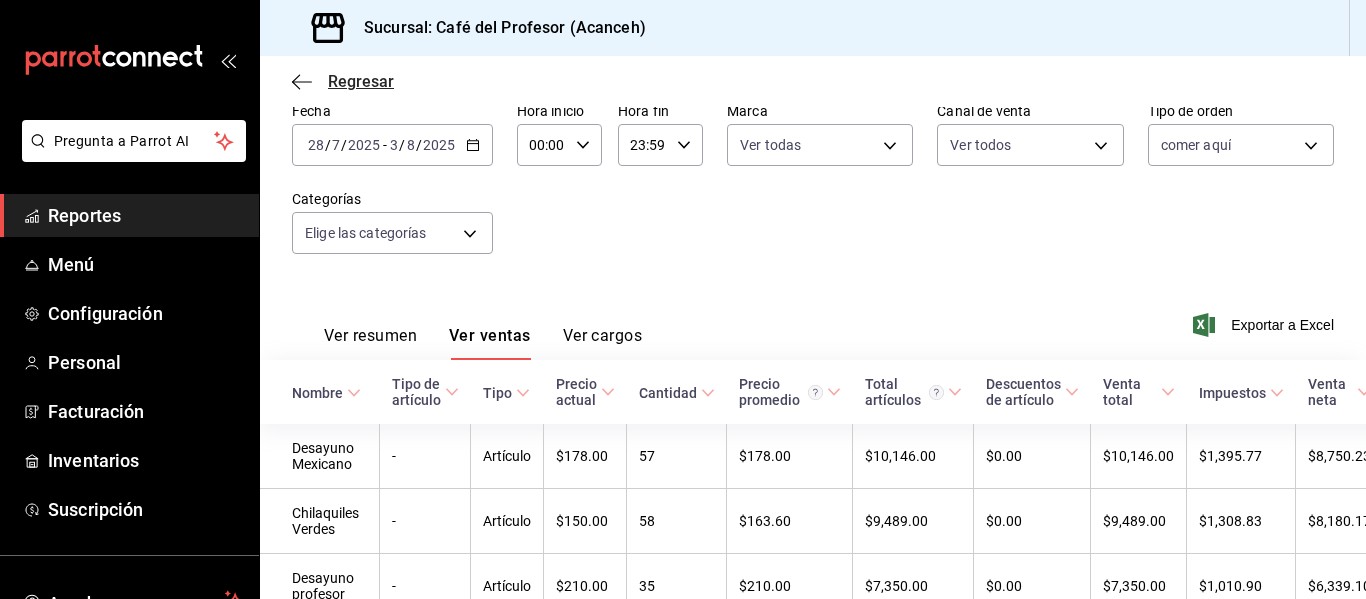 click on "Regresar" at bounding box center [361, 81] 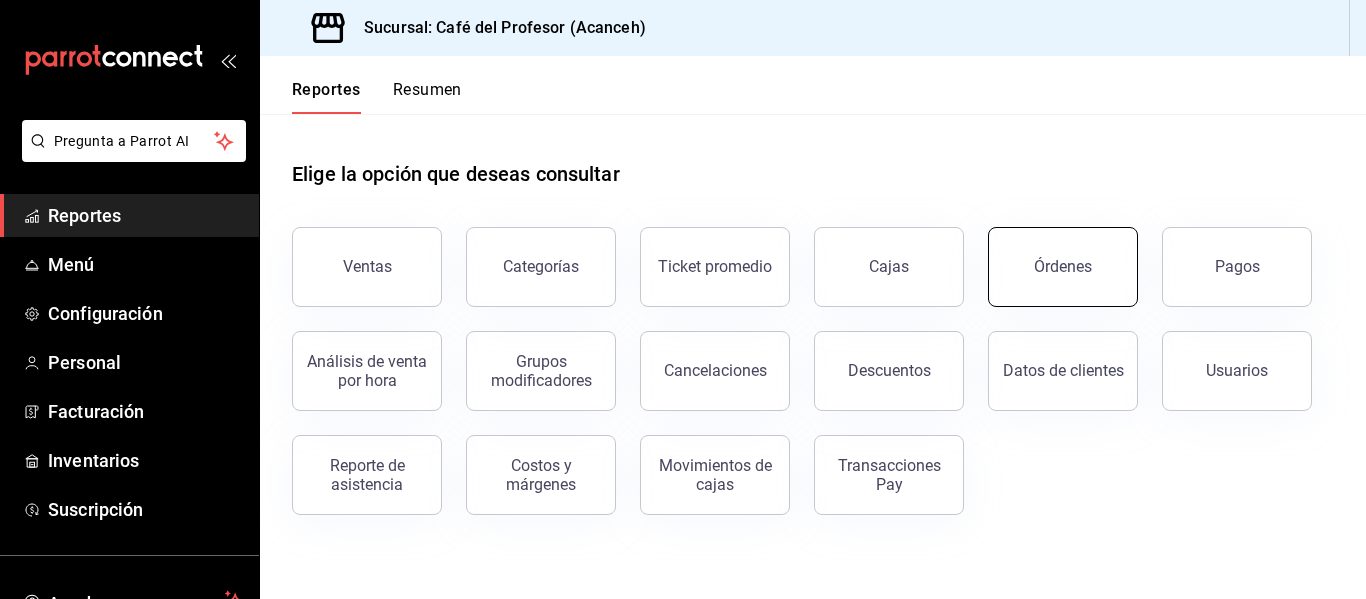 click on "Órdenes" at bounding box center [1063, 267] 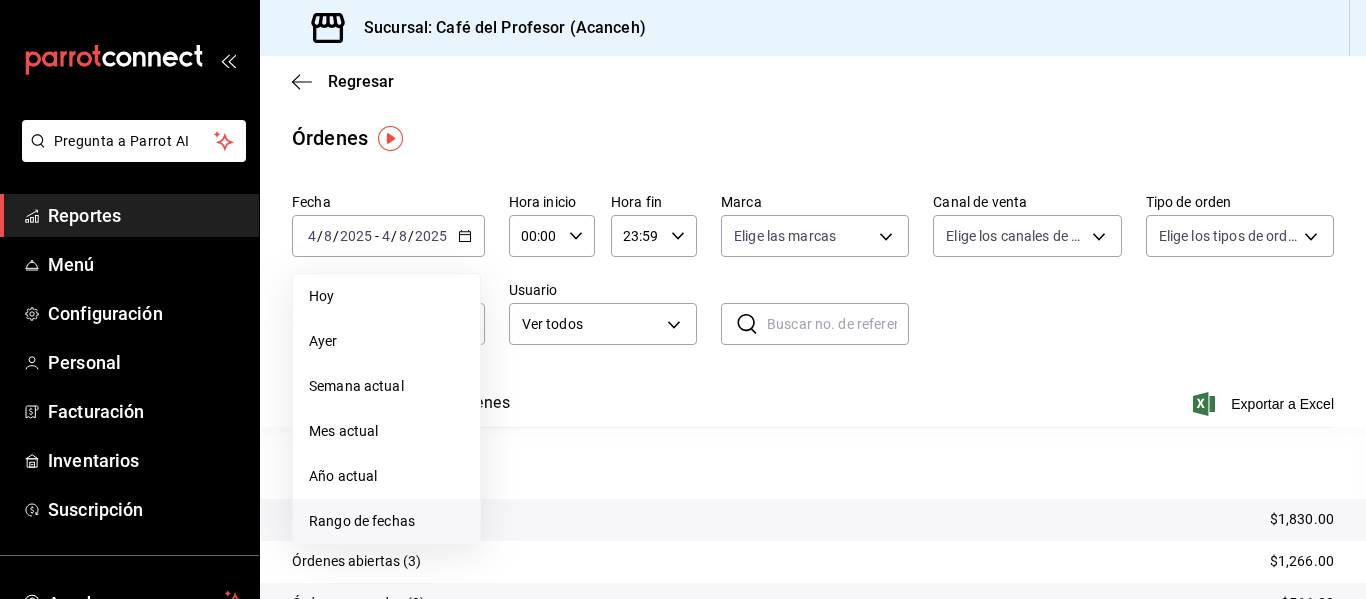 click on "Rango de fechas" at bounding box center (386, 521) 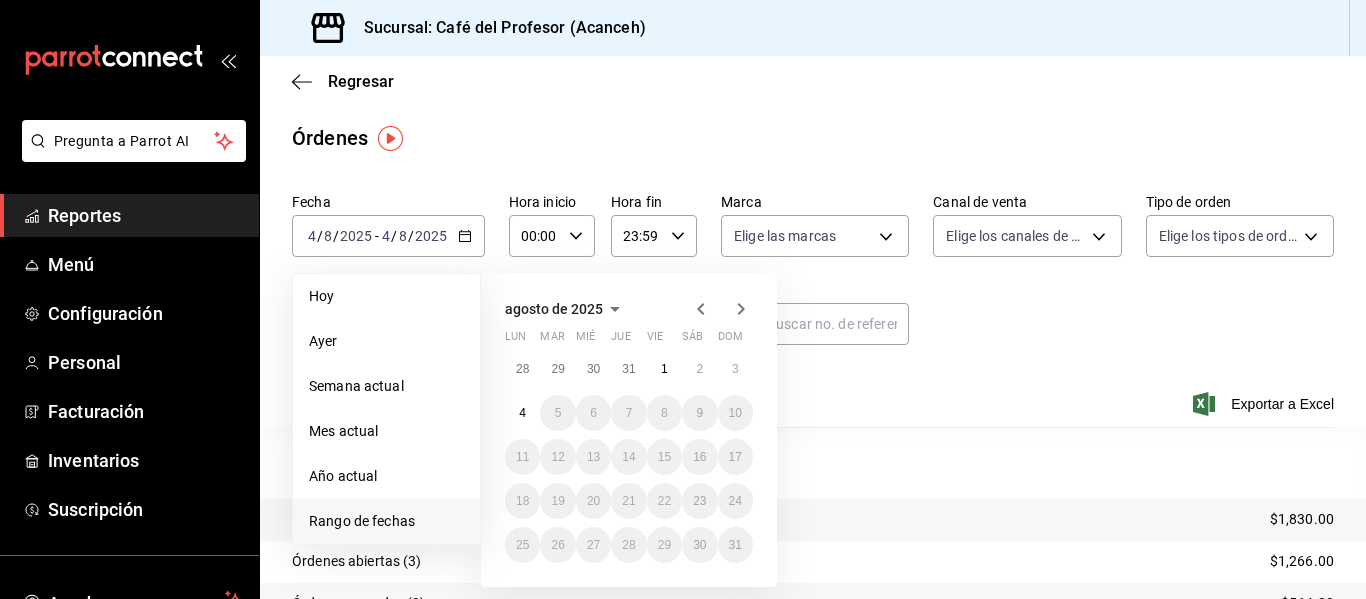 click 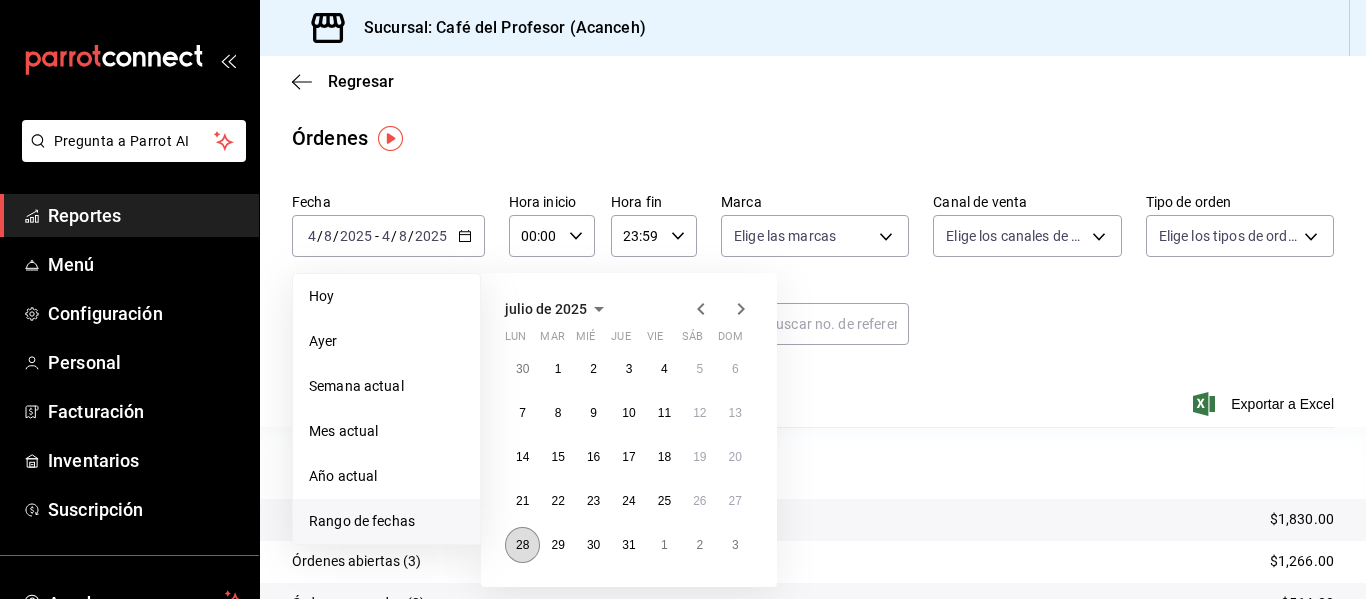 click on "28" at bounding box center (522, 545) 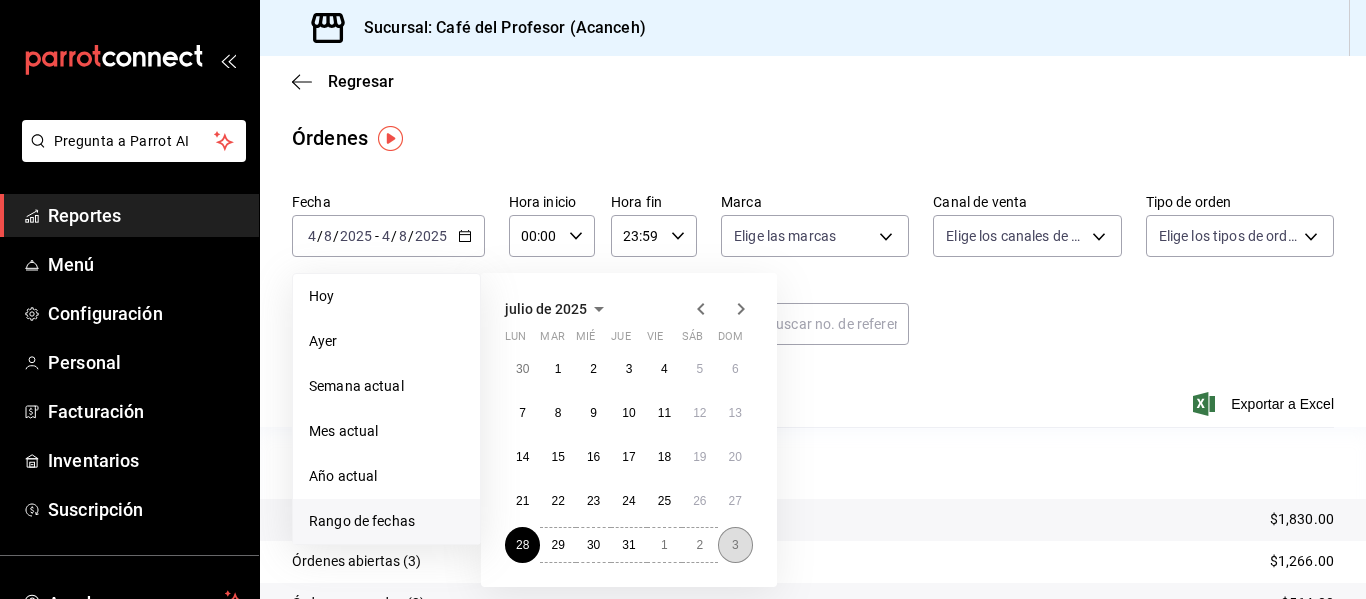 click on "3" at bounding box center [735, 545] 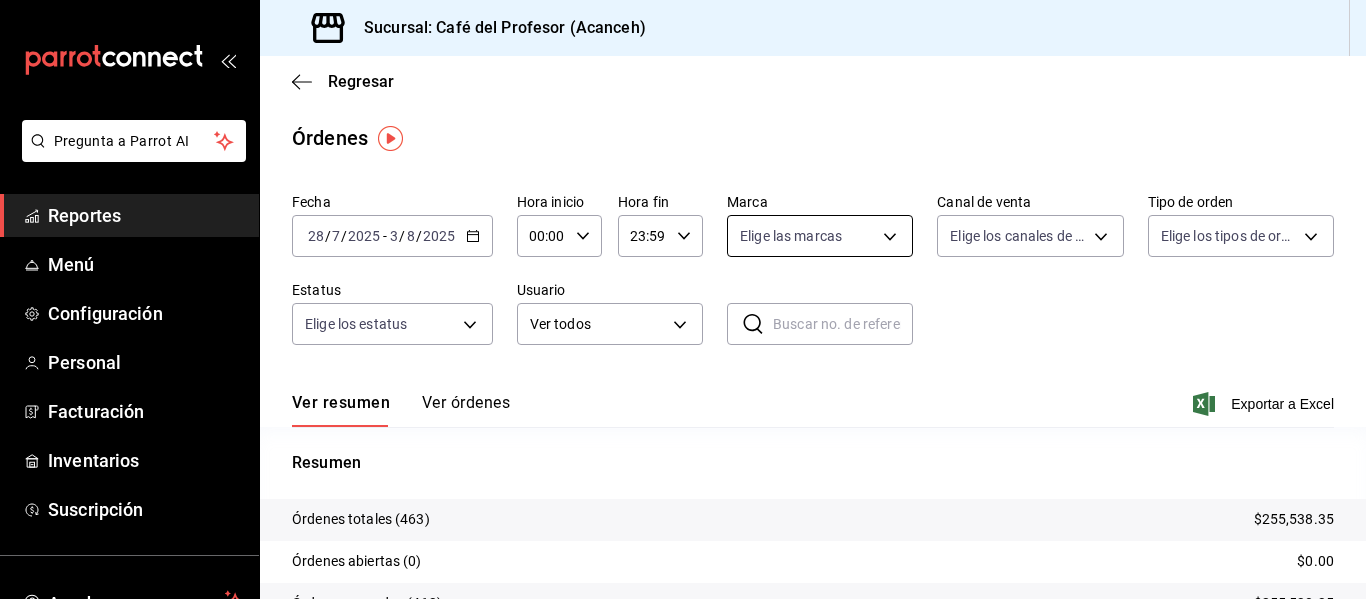 click on "Pregunta a Parrot AI Reportes   Menú   Configuración   Personal   Facturación   Inventarios   Suscripción   Ayuda Recomienda Parrot   [FIRST] [LAST]   Sugerir nueva función   Sucursal: Café del Profesor (Acanceh) Regresar Órdenes Fecha 2025-07-28 28 / 7 / 2025 - 2025-08-03 3 / 8 / 2025 Hora inicio 00:00 Hora inicio Hora fin 23:59 Hora fin Marca Elige las marcas Canal de venta Elige los canales de venta Tipo de orden Elige los tipos de orden Estatus Elige los estatus Usuario Ver todos ALL ​ ​ Ver resumen Ver órdenes Exportar a Excel Resumen Órdenes totales (463) $255,538.35 Órdenes abiertas (0) $0.00 Órdenes cerradas (463) $255,538.35 Órdenes canceladas (0) $0.00 Órdenes negadas (0) $0.00 ¿Quieres ver el consumo promedio por orden y comensal? Ve al reporte de Ticket promedio GANA 1 MES GRATIS EN TU SUSCRIPCIÓN AQUÍ Ver video tutorial Ir a video Pregunta a Parrot AI Reportes   Menú   Configuración   Personal   Facturación   Inventarios   Suscripción   Ayuda Recomienda Parrot   [FIRST] [LAST]" at bounding box center [683, 299] 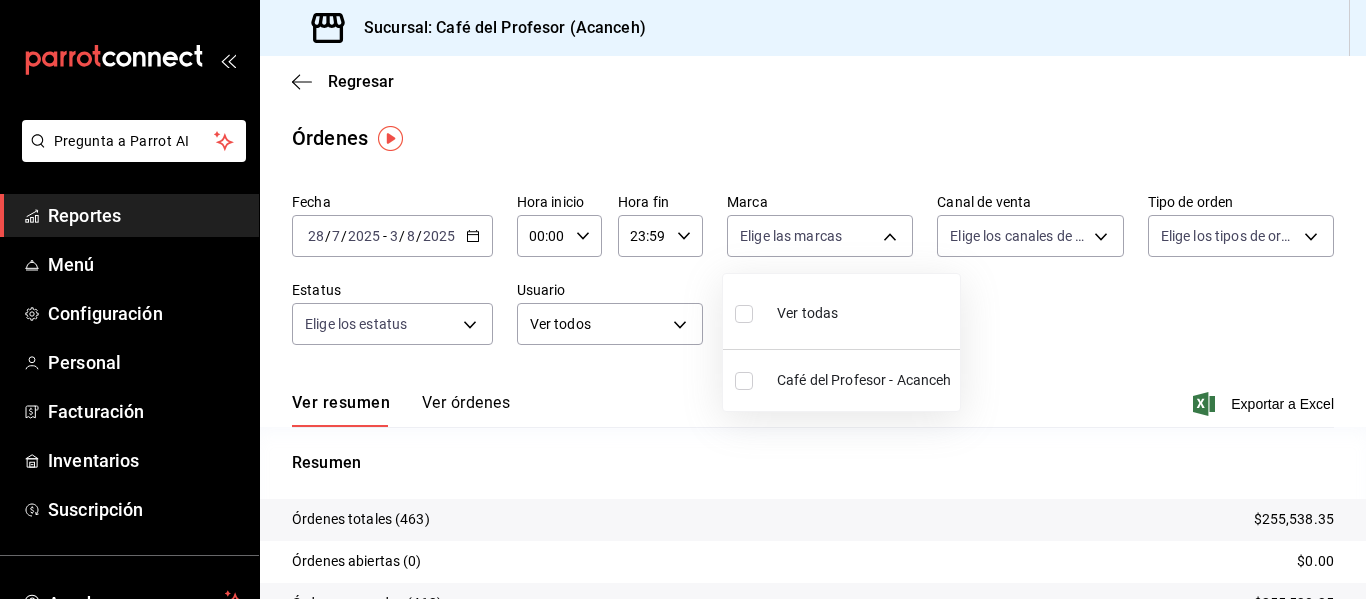 click on "Ver todas" at bounding box center [841, 311] 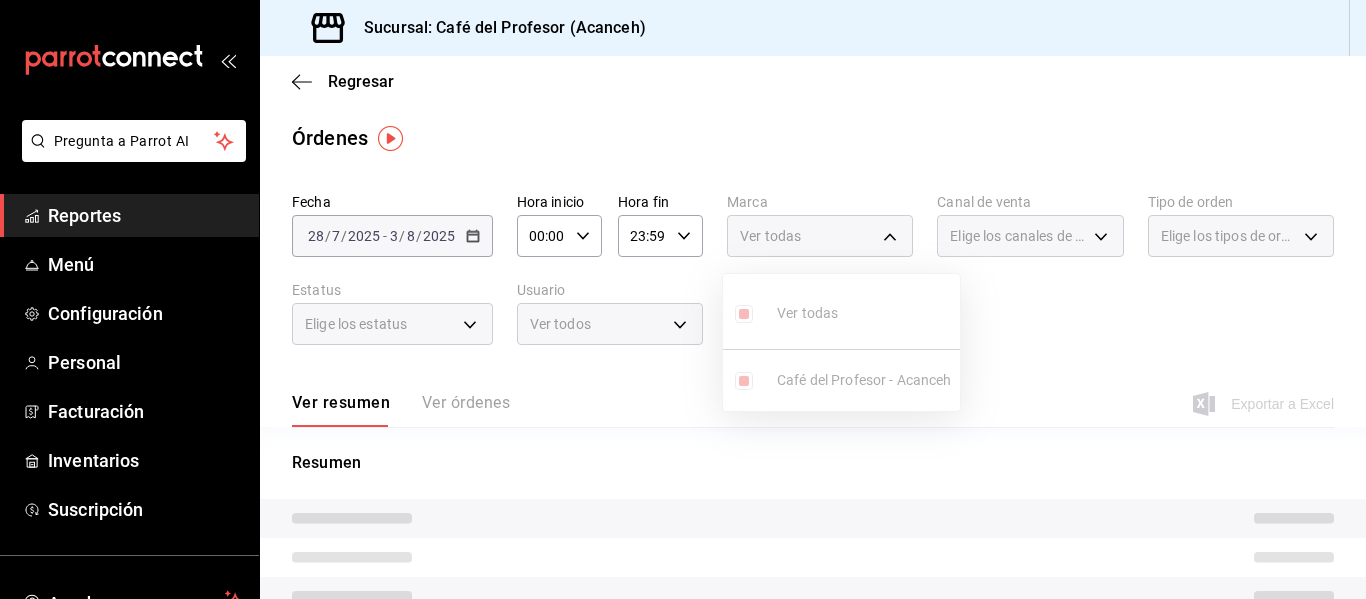 click at bounding box center (683, 299) 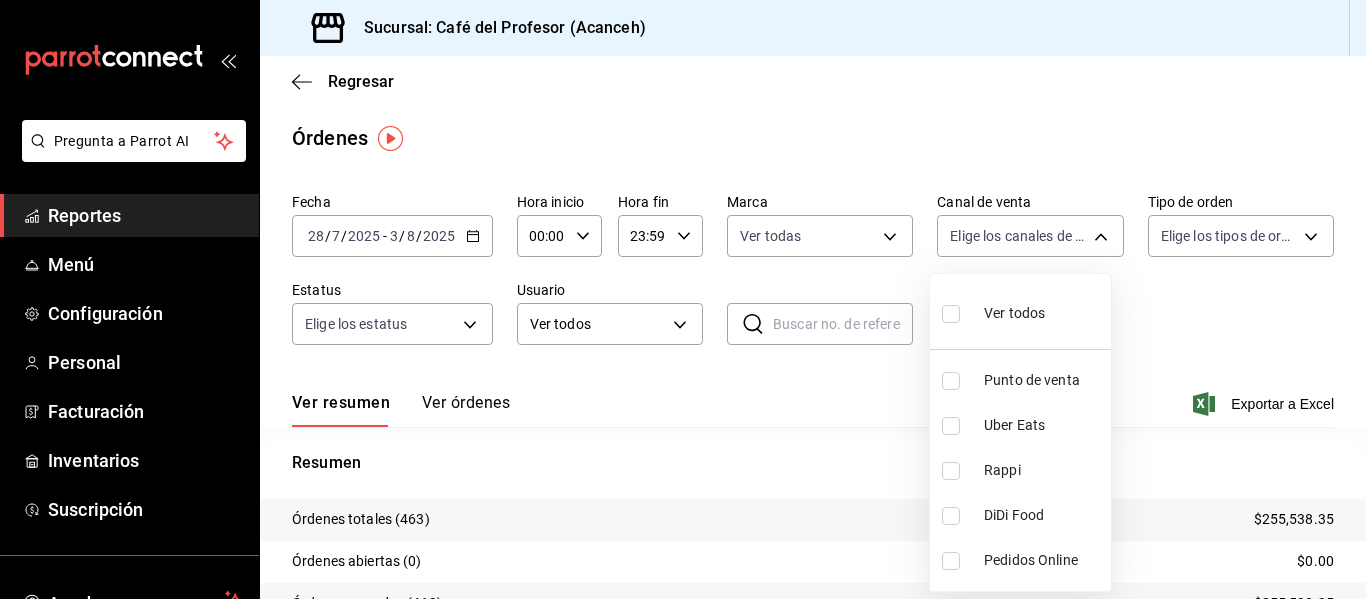 click on "Pregunta a Parrot AI Reportes   Menú   Configuración   Personal   Facturación   Inventarios   Suscripción   Ayuda Recomienda Parrot   [FIRST] [LAST]   Sugerir nueva función   Sucursal: Café del Profesor (Acanceh) Regresar Órdenes Fecha 2025-07-28 28 / 7 / 2025 - 2025-08-03 3 / 8 / 2025 Hora inicio 00:00 Hora inicio Hora fin 23:59 Hora fin Marca Ver todas c1a8b8e6-187f-497f-b24d-8667d510d931 Canal de venta Elige los canales de venta Tipo de orden Elige los tipos de orden Estatus Elige los estatus Usuario Ver todos ALL ​ ​ Ver resumen Ver órdenes Exportar a Excel Resumen Órdenes totales (463) $255,538.35 Órdenes abiertas (0) $0.00 Órdenes cerradas (463) $255,538.35 Órdenes canceladas (0) $0.00 Órdenes negadas (0) $0.00 ¿Quieres ver el consumo promedio por orden y comensal? Ve al reporte de Ticket promedio GANA 1 MES GRATIS EN TU SUSCRIPCIÓN AQUÍ Ver video tutorial Ir a video Pregunta a Parrot AI Reportes   Menú   Configuración   Personal   Facturación   Inventarios   Suscripción   Ayuda" at bounding box center (683, 299) 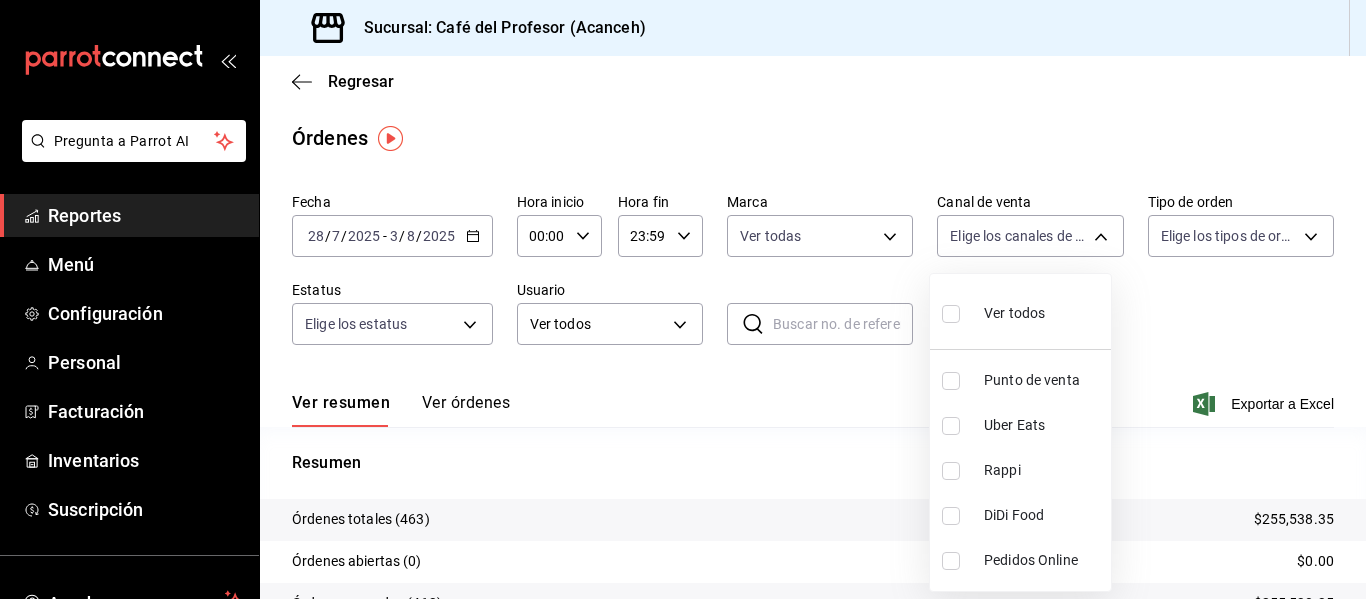 click at bounding box center [951, 381] 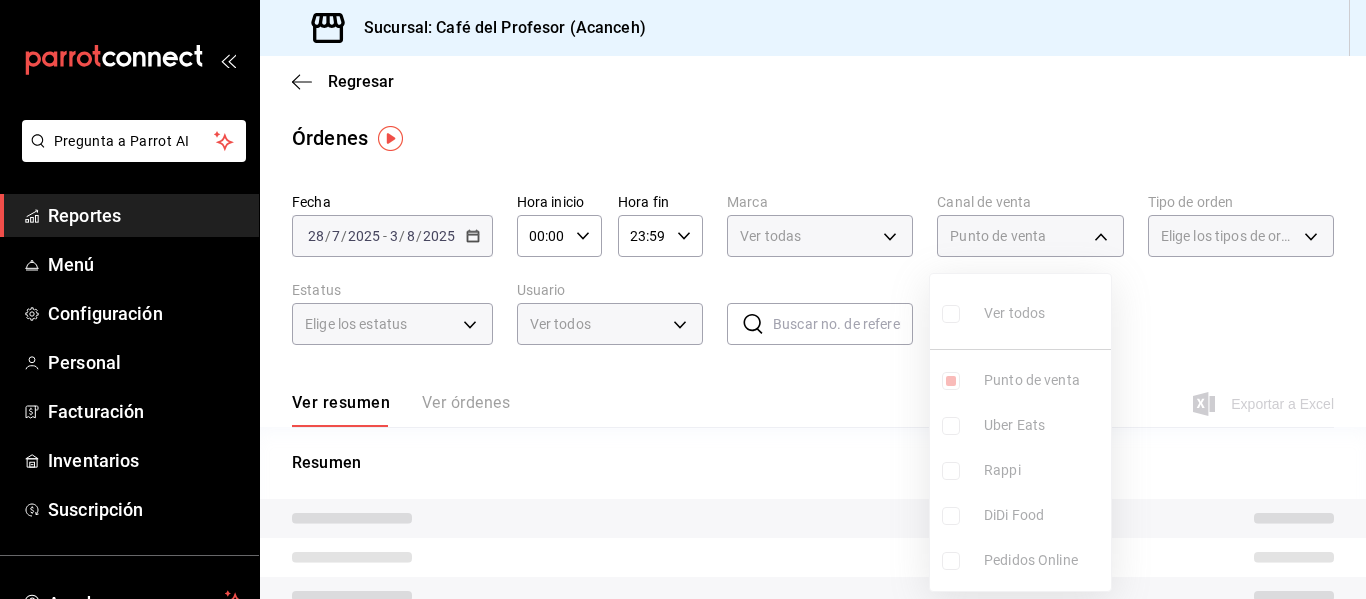 type on "PARROT" 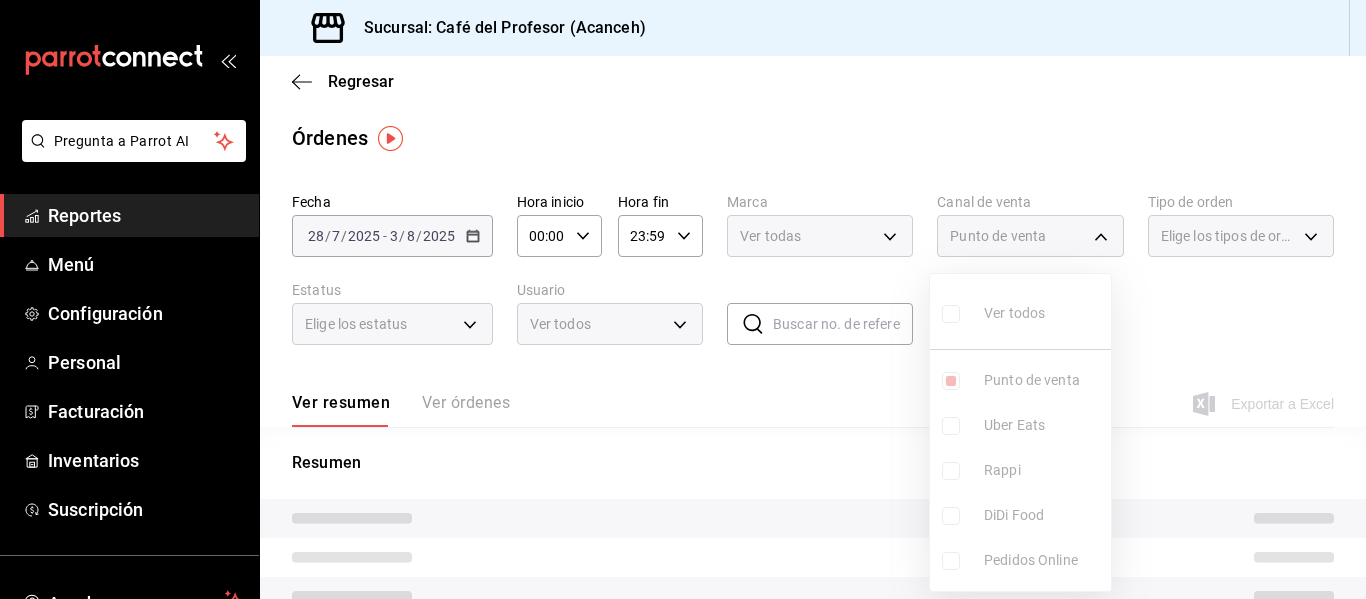 click at bounding box center (683, 299) 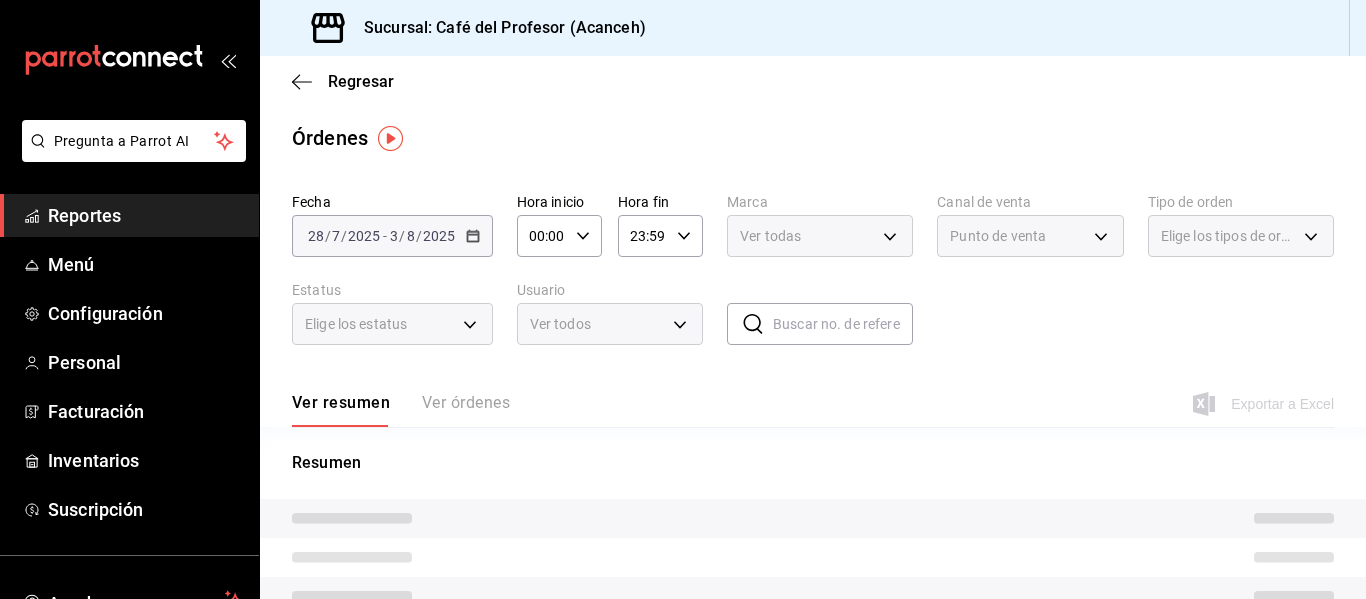 click on "Elige los tipos de orden" at bounding box center (1229, 236) 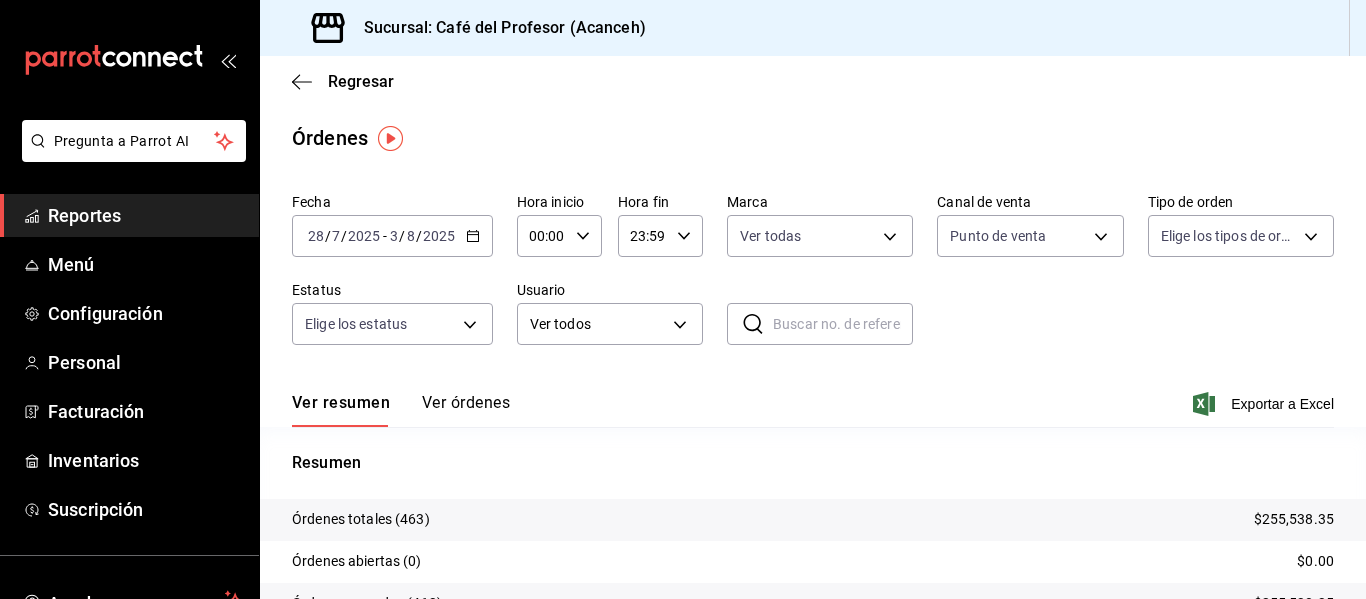 click on "Pregunta a Parrot AI Reportes   Menú   Configuración   Personal   Facturación   Inventarios   Suscripción   Ayuda Recomienda Parrot   [FIRST] [LAST]   Sugerir nueva función   Sucursal: Café del Profesor ([CITY]) Regresar Órdenes Fecha [DATE] [DATE] - [DATE] [DATE] Hora inicio 00:00 Hora inicio Hora fin 23:59 Hora fin Marca Ver todas [UUID] Canal de venta Punto de venta PARROT Tipo de orden Elige los tipos de orden Estatus Elige los estatus Usuario Ver todos ALL ​ ​ Ver resumen Ver órdenes Exportar a Excel Resumen Órdenes totales (463) $255,538.35 Órdenes abiertas (0) $0.00 Órdenes cerradas (463) $255,538.35 Órdenes canceladas (0) $0.00 Órdenes negadas (0) $0.00 ¿Quieres ver el consumo promedio por orden y comensal? Ve al reporte de Ticket promedio GANA 1 MES GRATIS EN TU SUSCRIPCIÓN AQUÍ Ver video tutorial Ir a video Pregunta a Parrot AI Reportes   Menú   Configuración   Personal   Facturación   Inventarios   Suscripción   Ayuda" at bounding box center (683, 299) 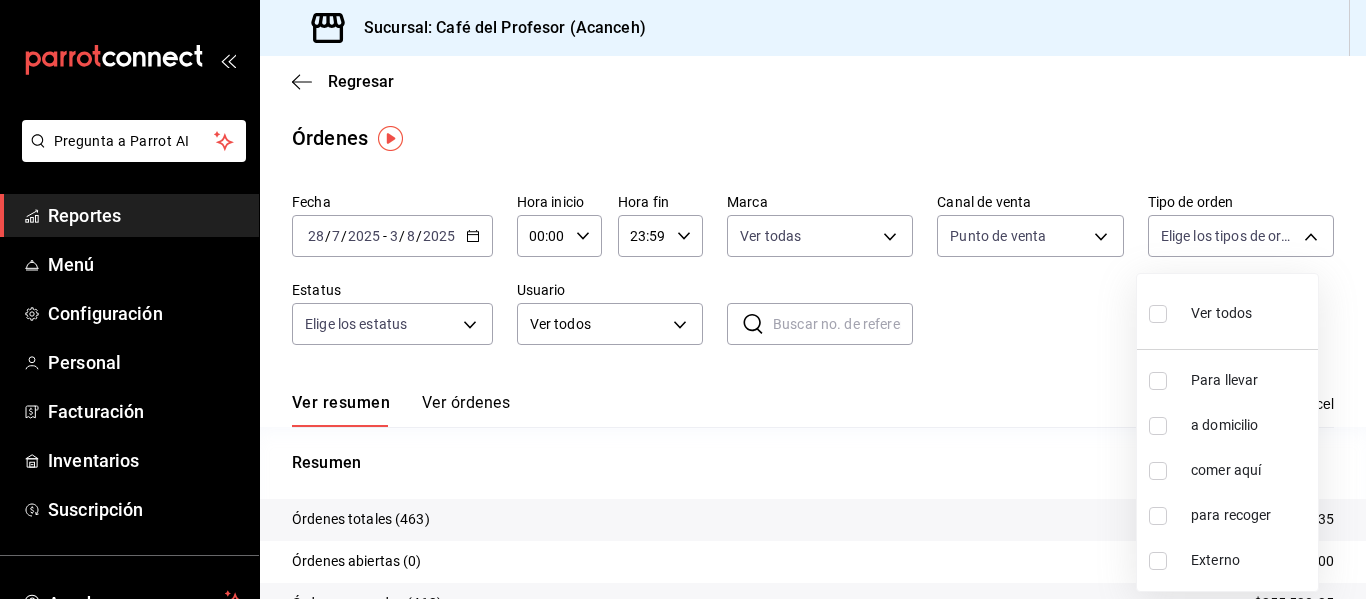 drag, startPoint x: 1364, startPoint y: 445, endPoint x: 1346, endPoint y: 510, distance: 67.44627 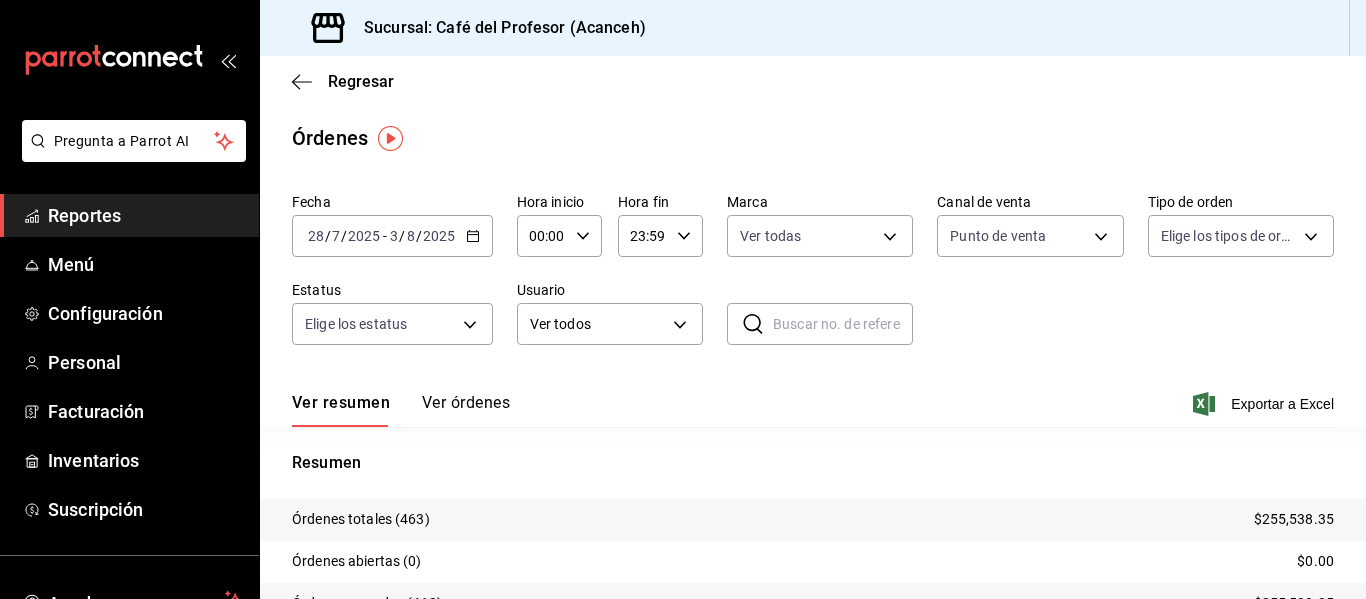 click on "Ver todos Para llevar a domicilio comer aquí para recoger Externo" at bounding box center [683, 299] 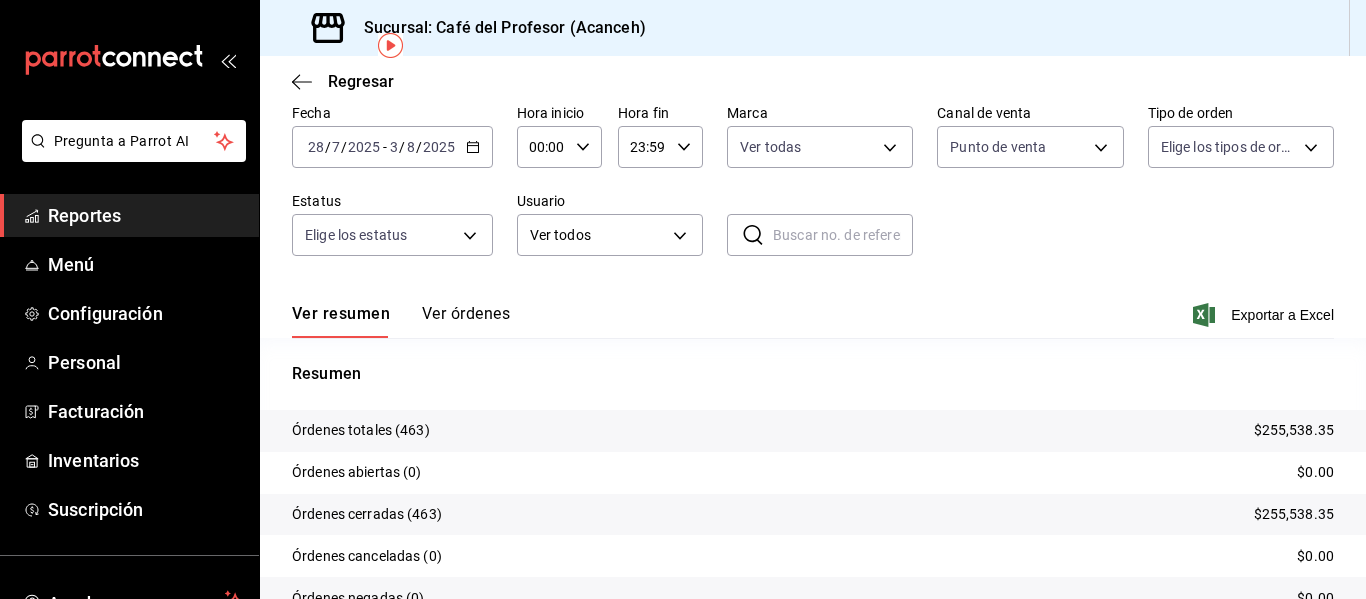 scroll, scrollTop: 95, scrollLeft: 0, axis: vertical 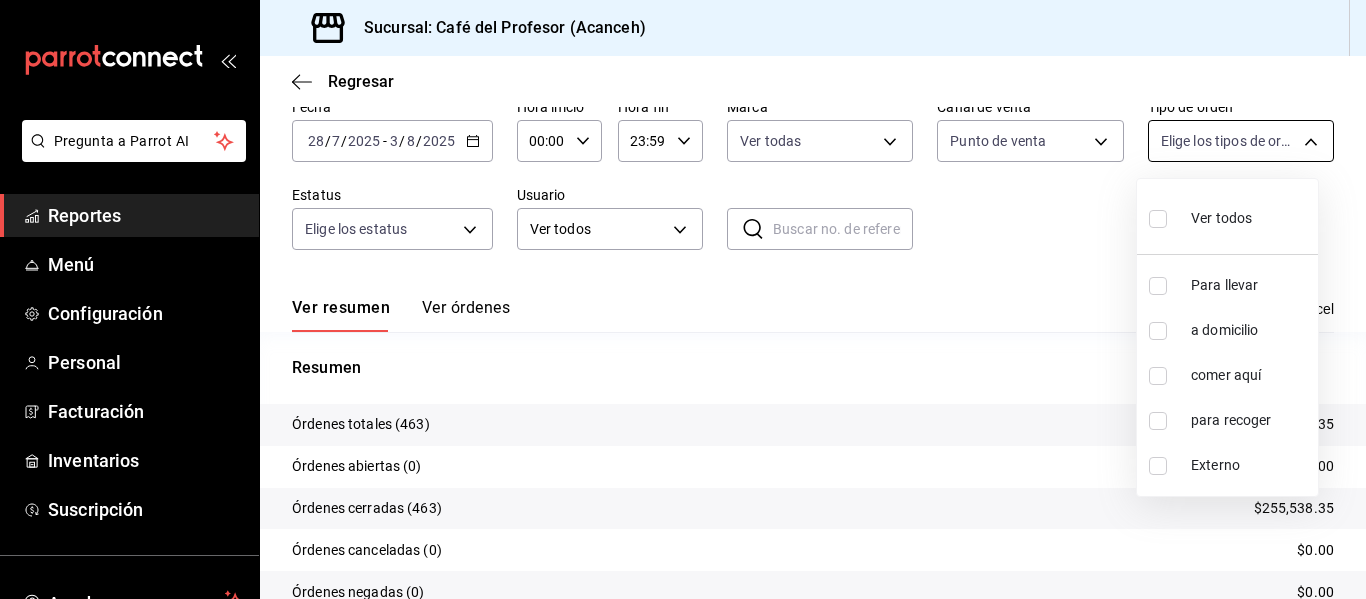 click on "Pregunta a Parrot AI Reportes   Menú   Configuración   Personal   Facturación   Inventarios   Suscripción   Ayuda Recomienda Parrot   [FIRST] [LAST]   Sugerir nueva función   Sucursal: Café del Profesor ([CITY]) Regresar Órdenes Fecha [DATE] [DATE] - [DATE] [DATE] Hora inicio 00:00 Hora inicio Hora fin 23:59 Hora fin Marca Ver todas [UUID] Canal de venta Punto de venta PARROT Tipo de orden Elige los tipos de orden Estatus Elige los estatus Usuario Ver todos ALL ​ ​ Ver resumen Ver órdenes Exportar a Excel Resumen Órdenes totales (463) $255,538.35 Órdenes abiertas (0) $0.00 Órdenes cerradas (463) $255,538.35 Órdenes canceladas (0) $0.00 Órdenes negadas (0) $0.00 ¿Quieres ver el consumo promedio por orden y comensal? Ve al reporte de Ticket promedio GANA 1 MES GRATIS EN TU SUSCRIPCIÓN AQUÍ Ver video tutorial Ir a video Pregunta a Parrot AI Reportes   Menú   Configuración   Personal   Facturación   Inventarios   Suscripción   Ayuda" at bounding box center [683, 299] 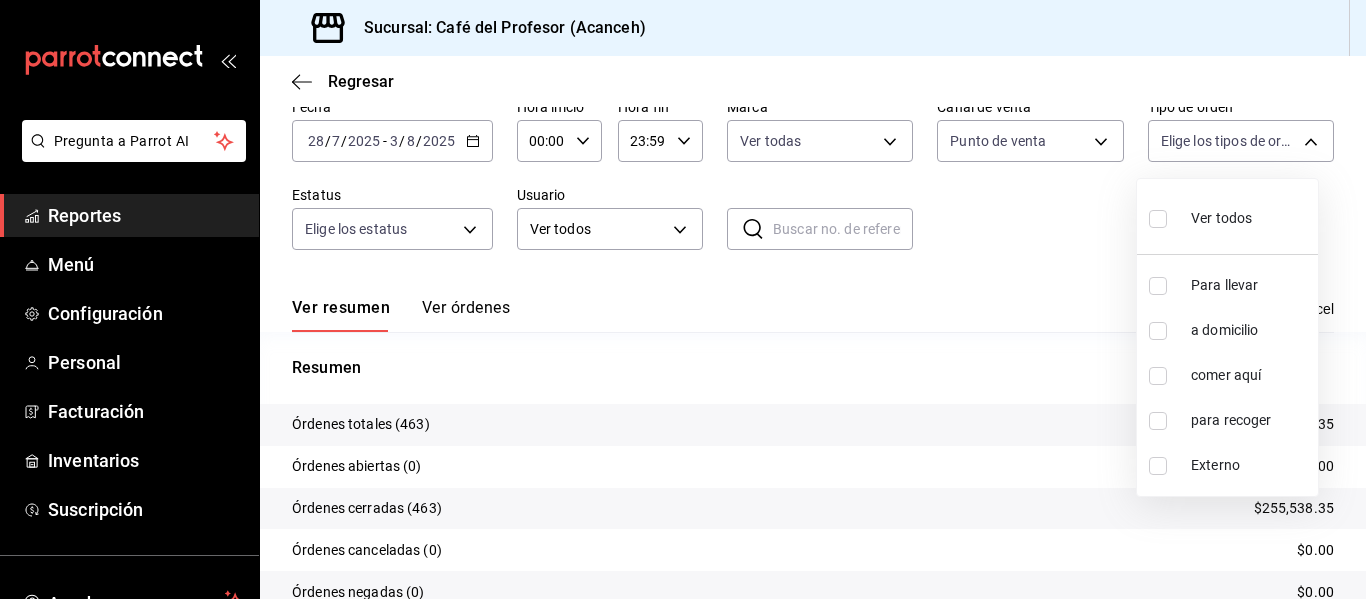 click at bounding box center (1158, 376) 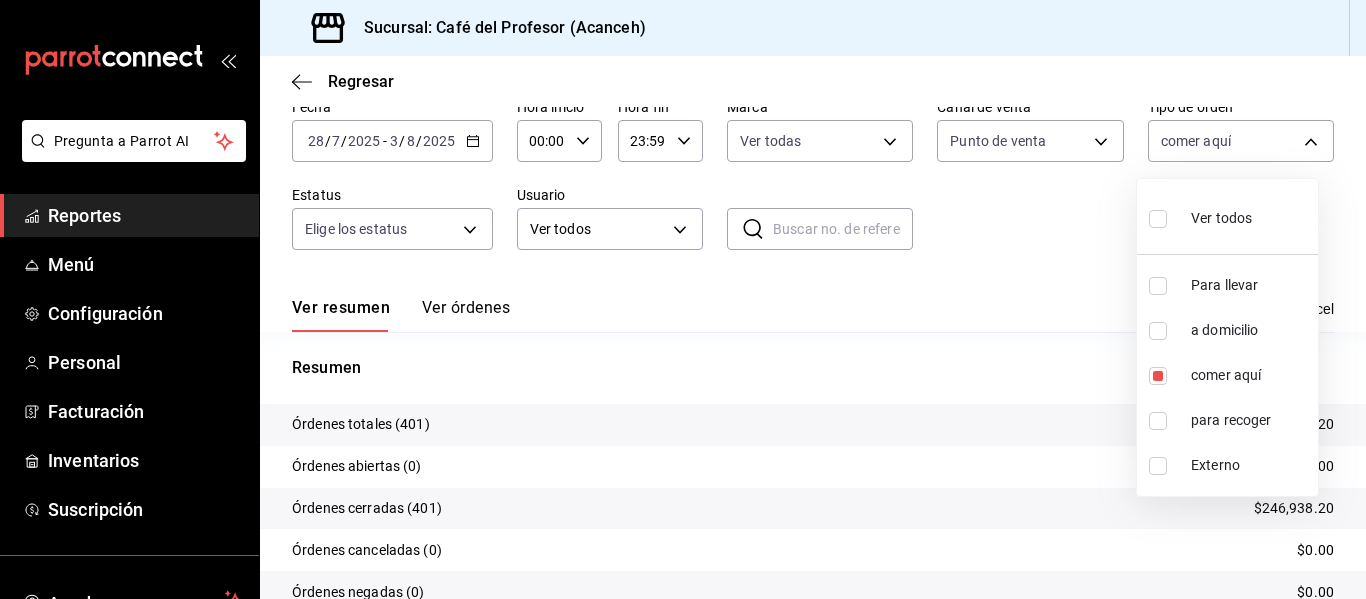 click at bounding box center (683, 299) 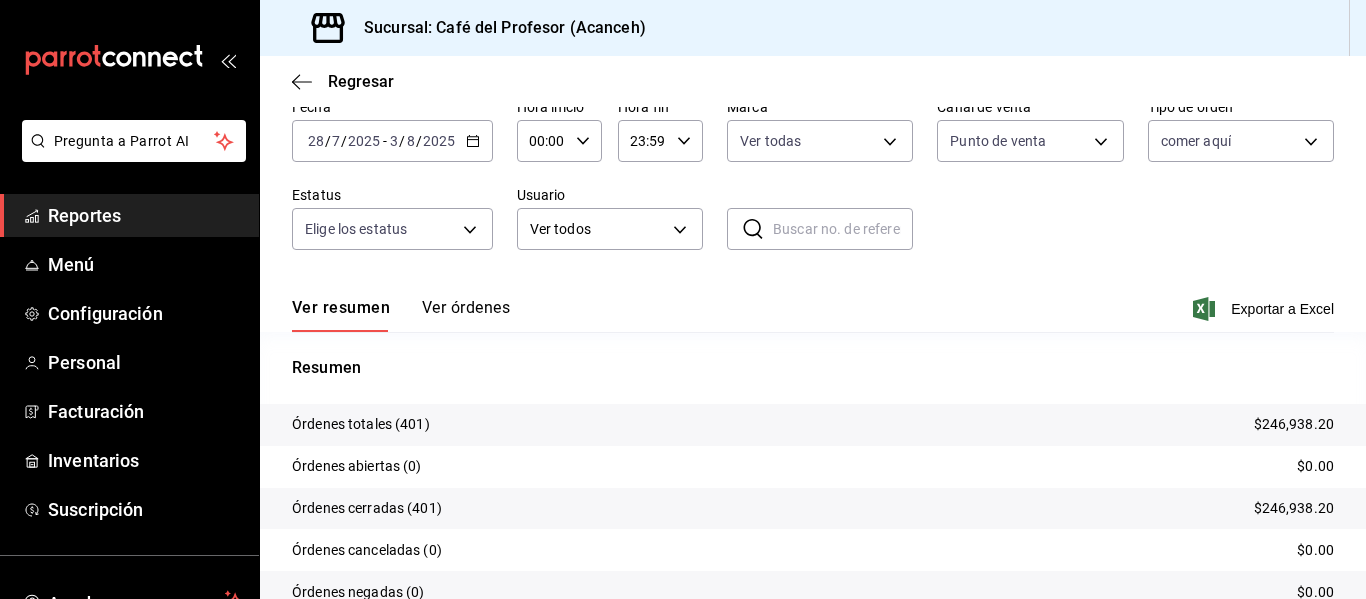 click on "Pregunta a Parrot AI Reportes   Menú   Configuración   Personal   Facturación   Inventarios   Suscripción   Ayuda Recomienda Parrot   [FIRST] [LAST]   Sugerir nueva función   Sucursal: Café del Profesor (Acanceh) Regresar Órdenes Fecha 2025-07-28 28 / 7 / 2025 - 2025-08-03 3 / 8 / 2025 Hora inicio 00:00 Hora inicio Hora fin 23:59 Hora fin Marca Ver todas c1a8b8e6-187f-497f-b24d-8667d510d931 Canal de venta Punto de venta PARROT Tipo de orden comer aquí cf6df9ae-4c95-49c9-b505-47ceda67f478 Estatus Elige los estatus Usuario Ver todos ALL ​ ​ Ver resumen Ver órdenes Exportar a Excel Resumen Órdenes totales (401) $246,938.20 Órdenes abiertas (0) $0.00 Órdenes cerradas (401) $246,938.20 Órdenes canceladas (0) $0.00 Órdenes negadas (0) $0.00 ¿Quieres ver el consumo promedio por orden y comensal? Ve al reporte de Ticket promedio GANA 1 MES GRATIS EN TU SUSCRIPCIÓN AQUÍ Ver video tutorial Ir a video Pregunta a Parrot AI Reportes   Menú   Configuración   Personal   Facturación   Inventarios   Suscripción   Ayuda Recomienda Parrot   [FIRST] [LAST]" at bounding box center (683, 299) 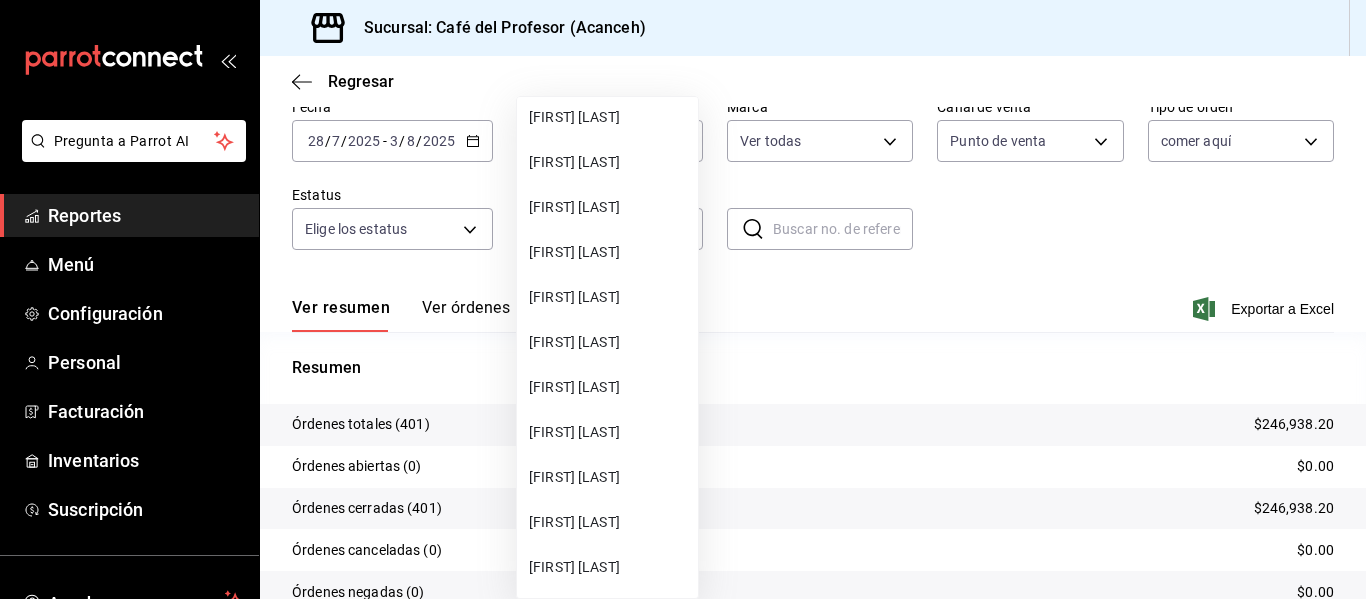 scroll, scrollTop: 158, scrollLeft: 0, axis: vertical 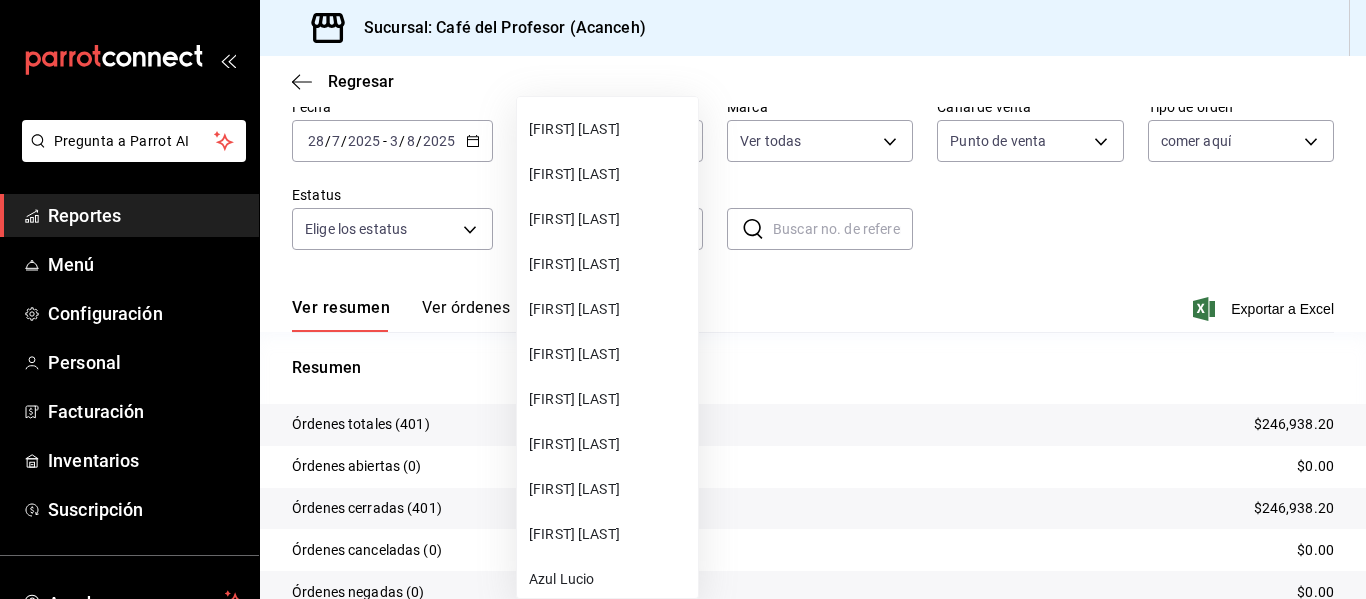 click on "[FIRST] [LAST]" at bounding box center (607, 174) 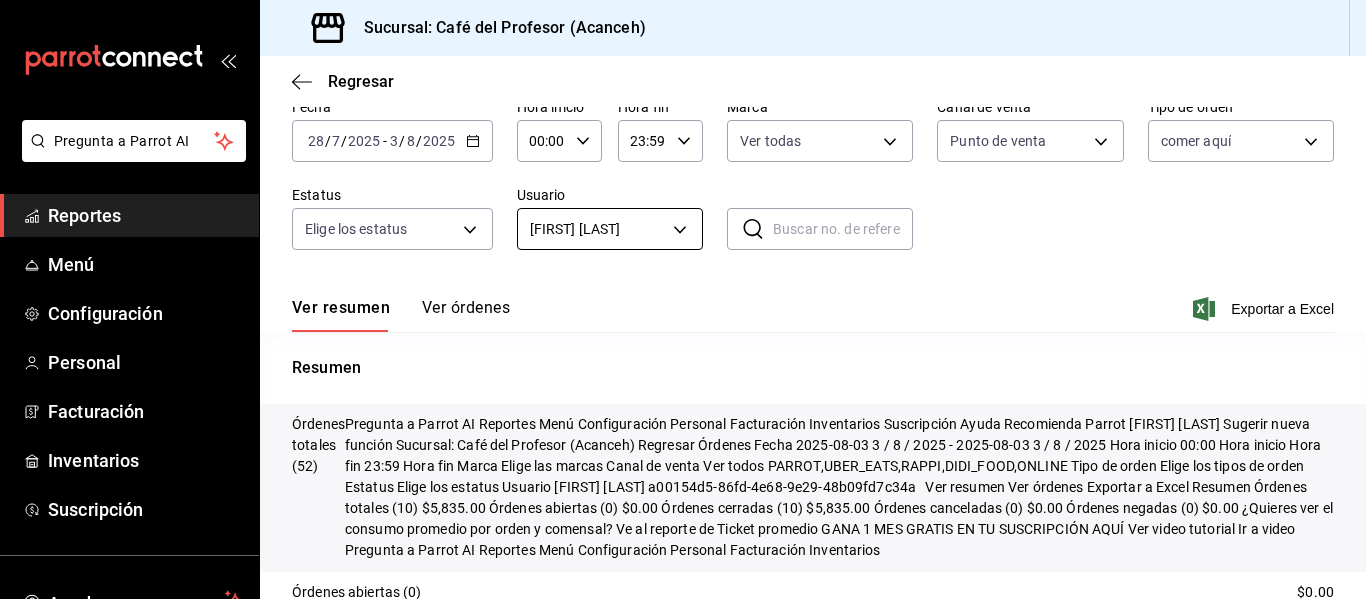 click on "Pregunta a Parrot AI Reportes   Menú   Configuración   Personal   Facturación   Inventarios   Suscripción   Ayuda Recomienda Parrot   [FIRST] [LAST]   Sugerir nueva función   Sucursal: Café del Profesor (Acanceh) Regresar Órdenes Fecha 2025-07-28 28 / 7 / 2025 - 2025-08-03 3 / 8 / 2025 Hora inicio 00:00 Hora inicio Hora fin 23:59 Hora fin Marca Ver todas c1a8b8e6-187f-497f-b24d-8667d510d931 Canal de venta Punto de venta PARROT Tipo de orden comer aquí cf6df9ae-4c95-49c9-b505-47ceda67f478 Estatus Elige los estatus Usuario [FIRST] [LAST] d4b09ec3-65a5-48ec-b83d-e7061e5a6cc1 ​ ​ Ver resumen Ver órdenes Exportar a Excel Resumen Órdenes totales (52) $34,442.80 Órdenes abiertas (0) $0.00 Órdenes cerradas (52) $34,442.80 Órdenes canceladas (0) $0.00 Órdenes negadas (0) $0.00 ¿Quieres ver el consumo promedio por orden y comensal? Ve al reporte de Ticket promedio GANA 1 MES GRATIS EN TU SUSCRIPCIÓN AQUÍ Ver video tutorial Ir a video Pregunta a Parrot AI Reportes   Menú     Personal" at bounding box center [683, 299] 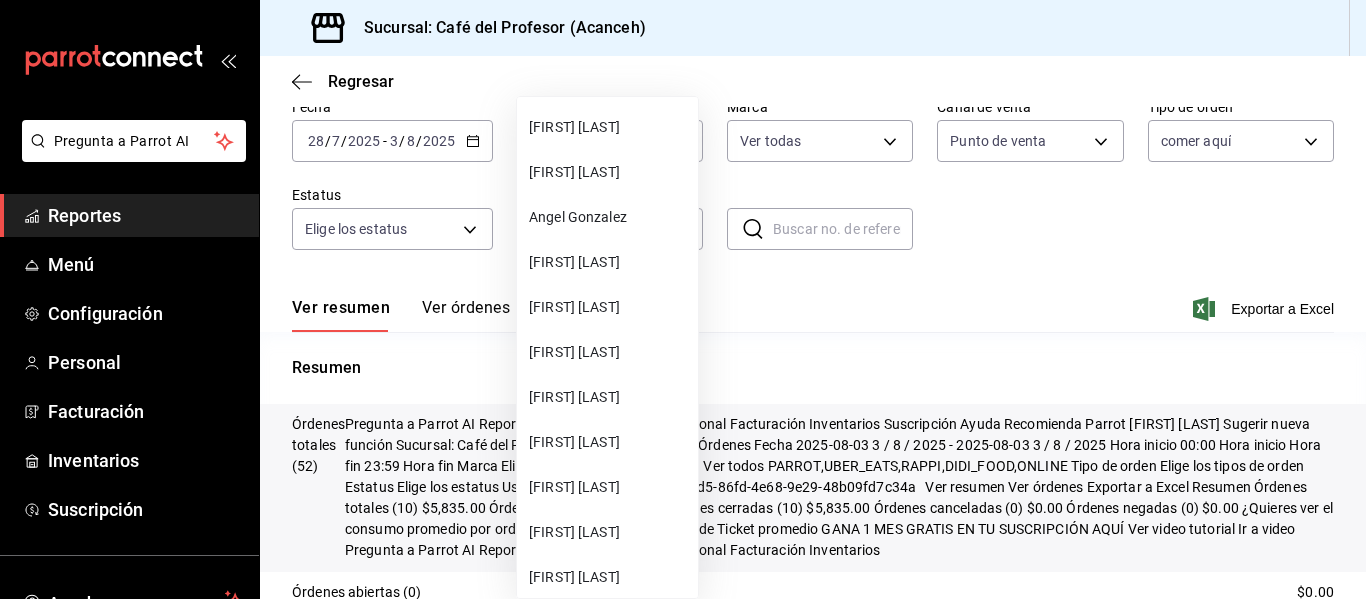 scroll, scrollTop: 1150, scrollLeft: 0, axis: vertical 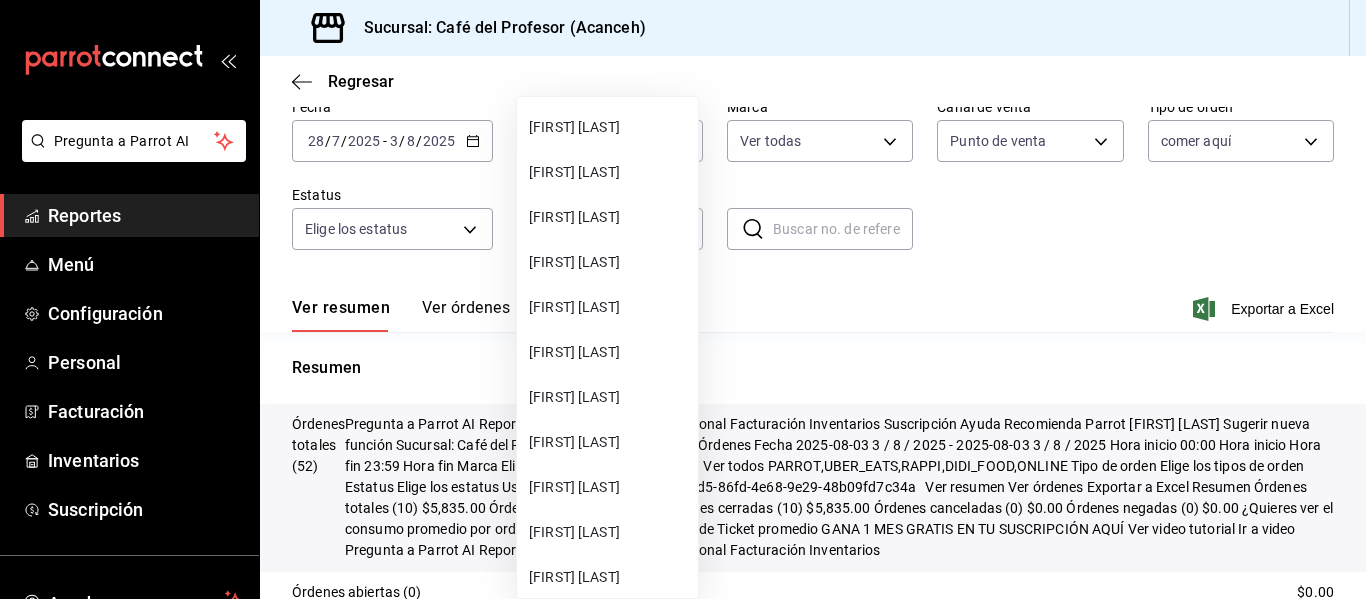 click on "[FIRST] [LAST]" at bounding box center [609, 262] 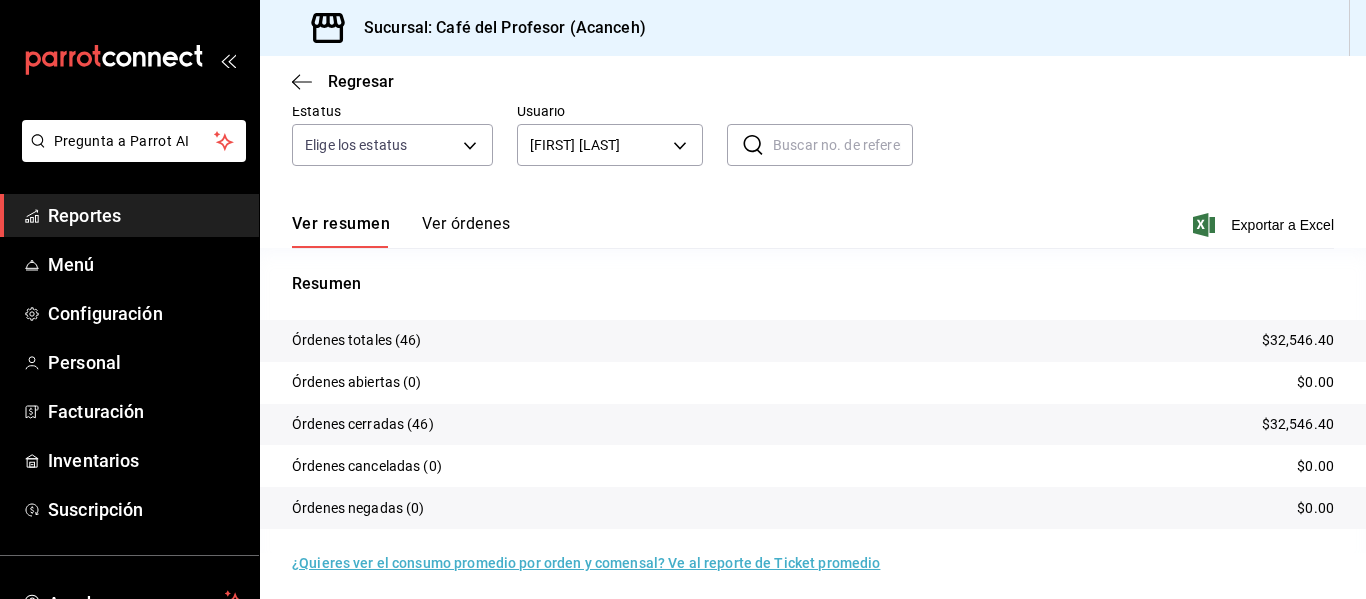 scroll, scrollTop: 186, scrollLeft: 0, axis: vertical 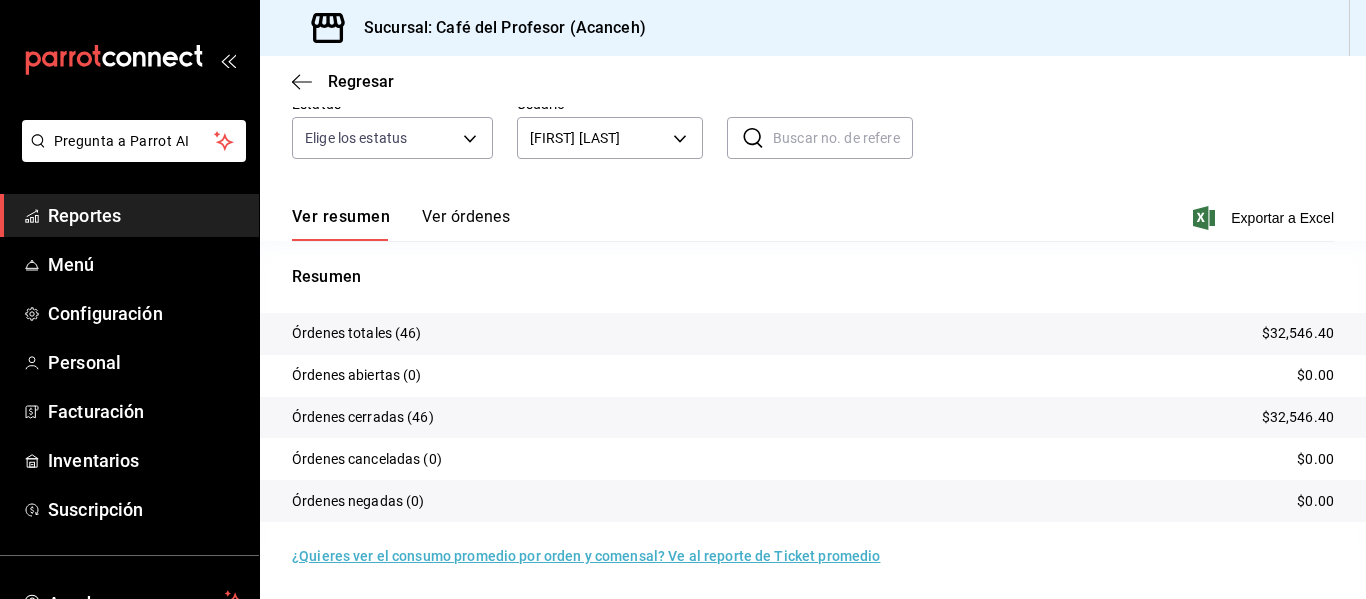 click on "Resumen Órdenes totales (46) $32,546.40 Órdenes abiertas (0) $0.00 Órdenes cerradas (46) $32,546.40 Órdenes canceladas (0) $0.00 Órdenes negadas (0) $0.00" at bounding box center (813, 405) 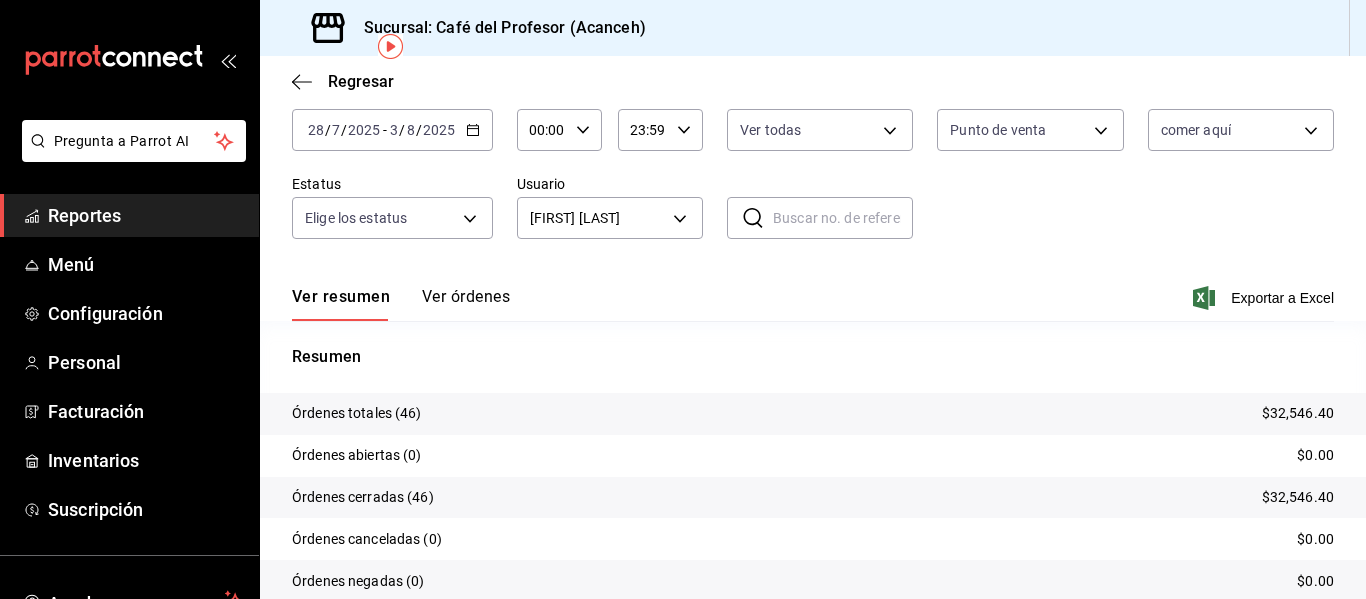 scroll, scrollTop: 0, scrollLeft: 0, axis: both 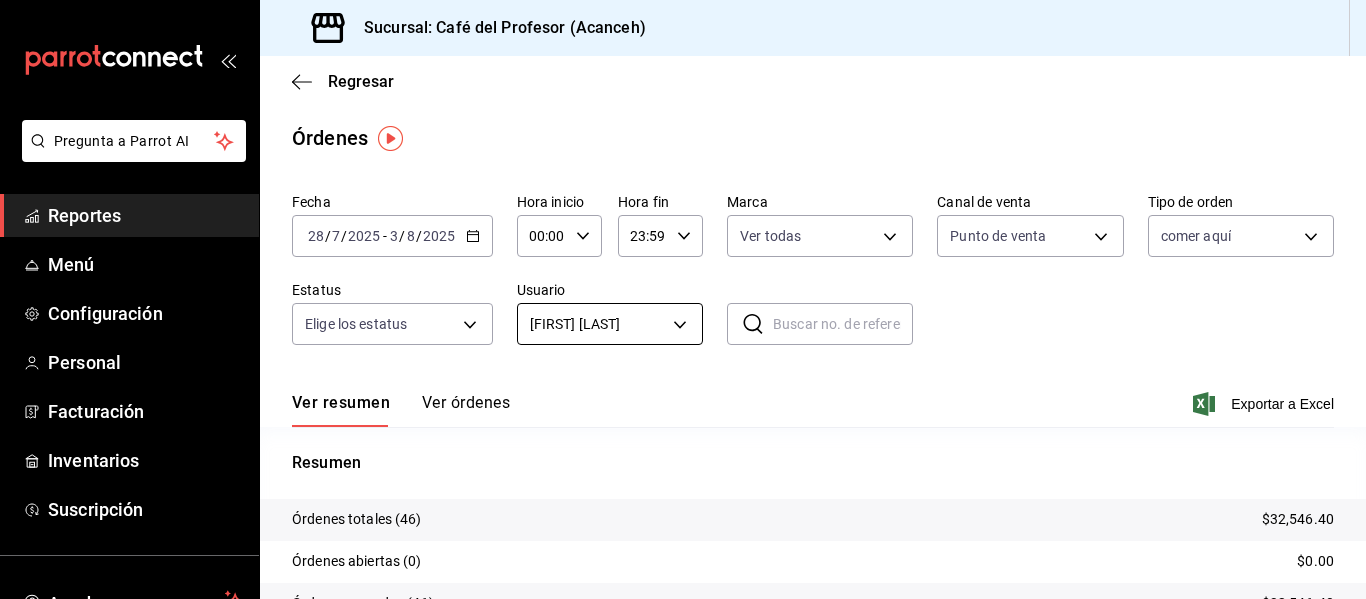 click on "Pregunta a Parrot AI Reportes   Menú   Configuración   Personal   Facturación   Inventarios   Suscripción   Ayuda Recomienda Parrot   [FIRST] [LAST]   Sugerir nueva función   Sucursal: Café del Profesor (Acanceh) Regresar Órdenes Fecha 2025-07-28 28 / 7 / 2025 - 2025-08-03 3 / 8 / 2025 Hora inicio 00:00 Hora inicio Hora fin 23:59 Hora fin Marca Ver todas c1a8b8e6-187f-497f-b24d-8667d510d931 Canal de venta Punto de venta PARROT Tipo de orden comer aquí cf6df9ae-4c95-49c9-b505-47ceda67f478 Estatus Elige los estatus Usuario [FIRST] [LAST] 32b6c330-c8d6-4a84-a24d-db86380ad521 ​ ​ Ver resumen Ver órdenes Exportar a Excel Resumen Órdenes totales (46) $32,546.40 Órdenes abiertas (0) $0.00 Órdenes cerradas (46) $32,546.40 Órdenes canceladas (0) $0.00 Órdenes negadas (0) $0.00 ¿Quieres ver el consumo promedio por orden y comensal? Ve al reporte de Ticket promedio GANA 1 MES GRATIS EN TU SUSCRIPCIÓN AQUÍ Ver video tutorial Ir a video Pregunta a Parrot AI Reportes   Menú   Configuración   Personal" at bounding box center (683, 299) 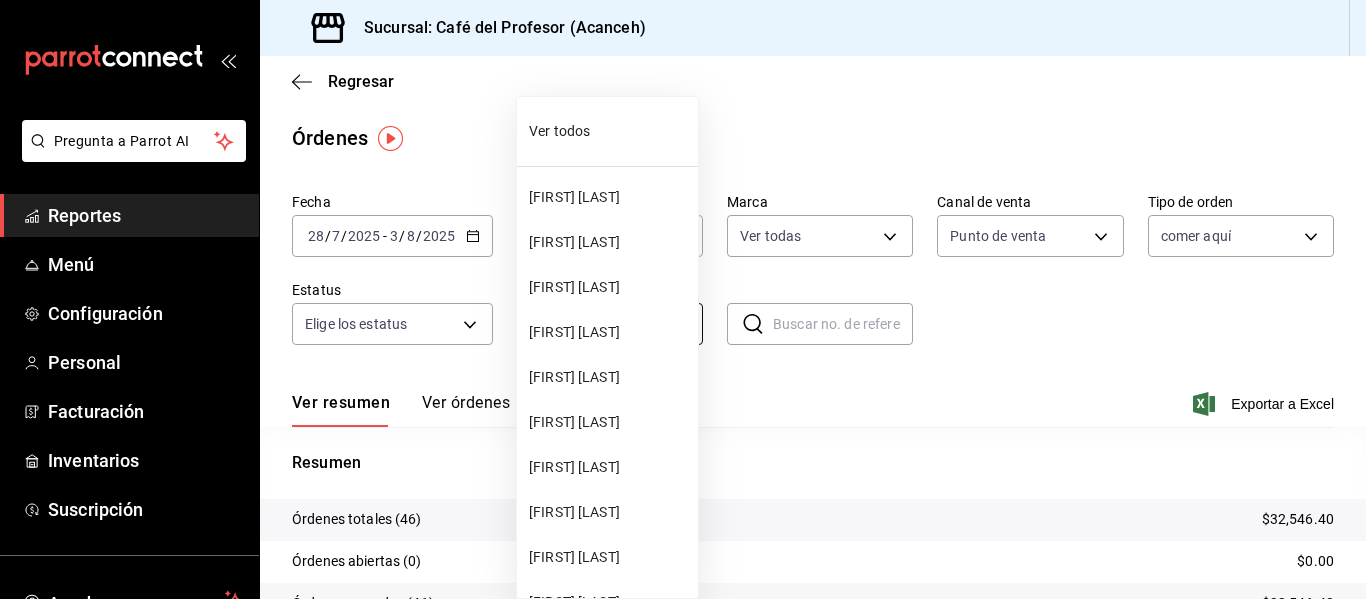 scroll, scrollTop: 1065, scrollLeft: 0, axis: vertical 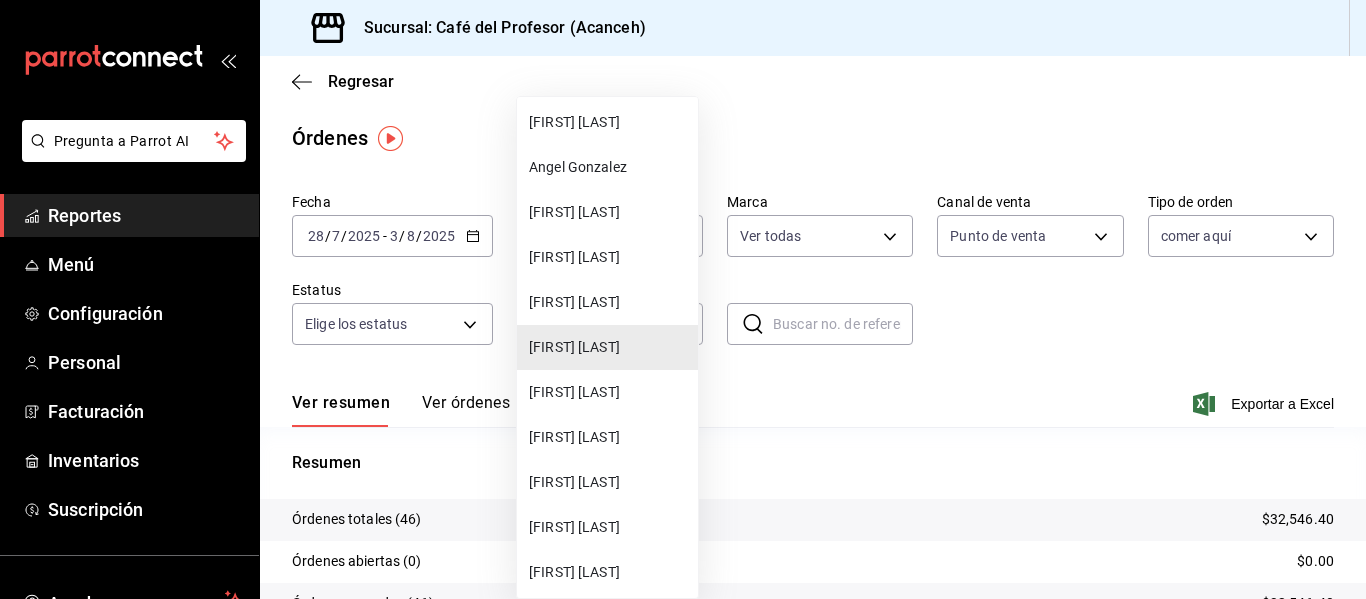 click on "[FIRST] [LAST]" at bounding box center (607, 437) 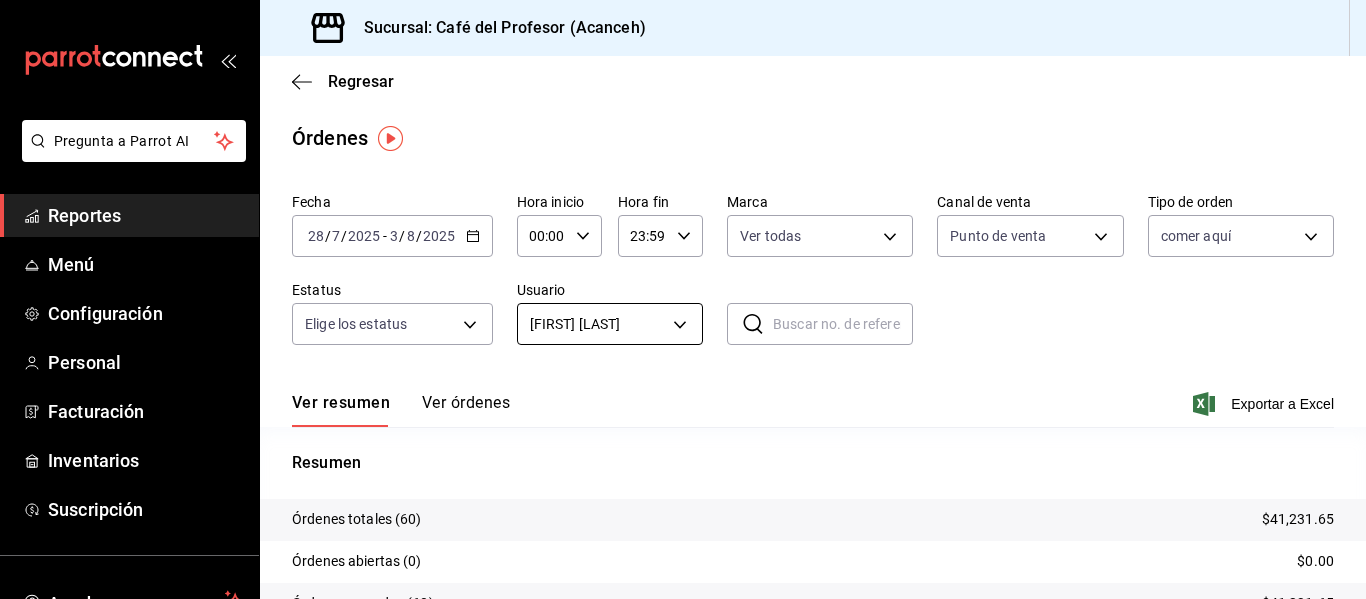 click on "Pregunta a Parrot AI Reportes   Menú   Configuración   Personal   Facturación   Inventarios   Suscripción   Ayuda Recomienda Parrot   [FIRST] [LAST]   Sugerir nueva función   Sucursal: Café del Profesor (Acanceh) Regresar Órdenes Fecha 2025-07-28 28 / 7 / 2025 - 2025-08-03 3 / 8 / 2025 Hora inicio 00:00 Hora inicio Hora fin 23:59 Hora fin Marca Ver todas c1a8b8e6-187f-497f-b24d-8667d510d931 Canal de venta Punto de venta PARROT Tipo de orden comer aquí cf6df9ae-4c95-49c9-b505-47ceda67f478 Estatus Elige los estatus Usuario [FIRST] [LAST] 802b57e4-febb-4866-925e-0a331438bbf7 ​ ​ Ver resumen Ver órdenes Exportar a Excel Resumen Órdenes totales (60) $41,231.65 Órdenes abiertas (0) $0.00 Órdenes cerradas (60) $41,231.65 Órdenes canceladas (0) $0.00 Órdenes negadas (0) $0.00 ¿Quieres ver el consumo promedio por orden y comensal? Ve al reporte de Ticket promedio GANA 1 MES GRATIS EN TU SUSCRIPCIÓN AQUÍ Ver video tutorial Ir a video Pregunta a Parrot AI Reportes   Menú   Configuración" at bounding box center (683, 299) 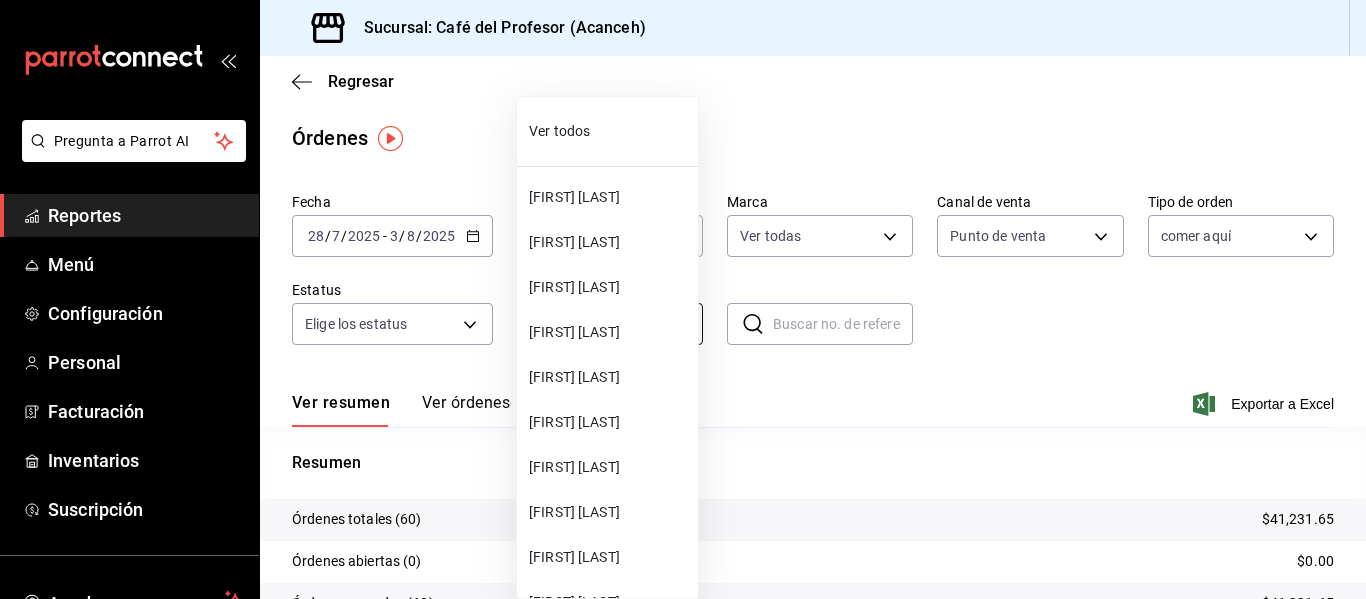 scroll, scrollTop: 1155, scrollLeft: 0, axis: vertical 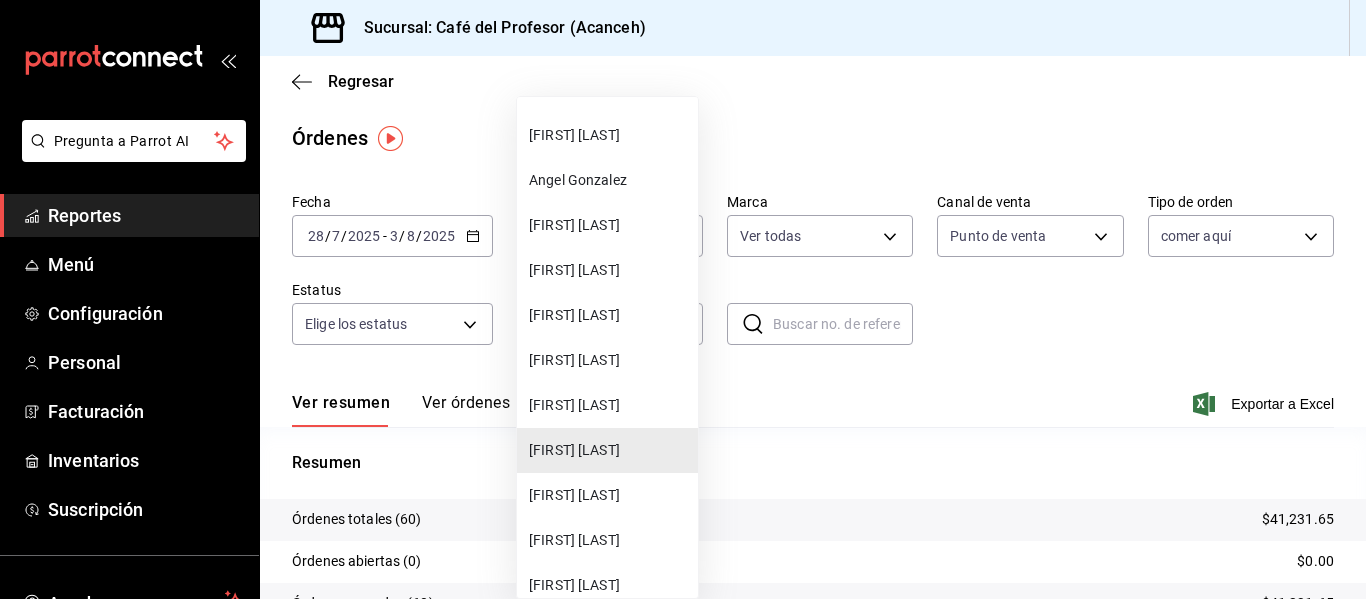 click on "[FIRST] [LAST]" at bounding box center [607, 315] 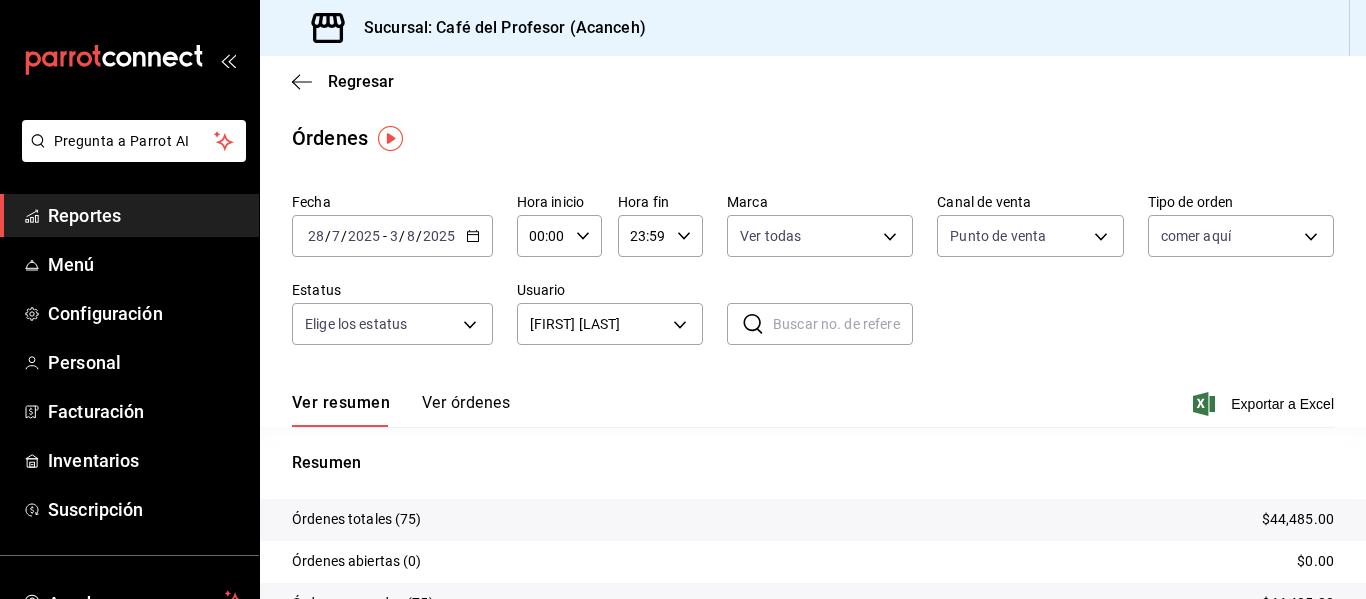 click 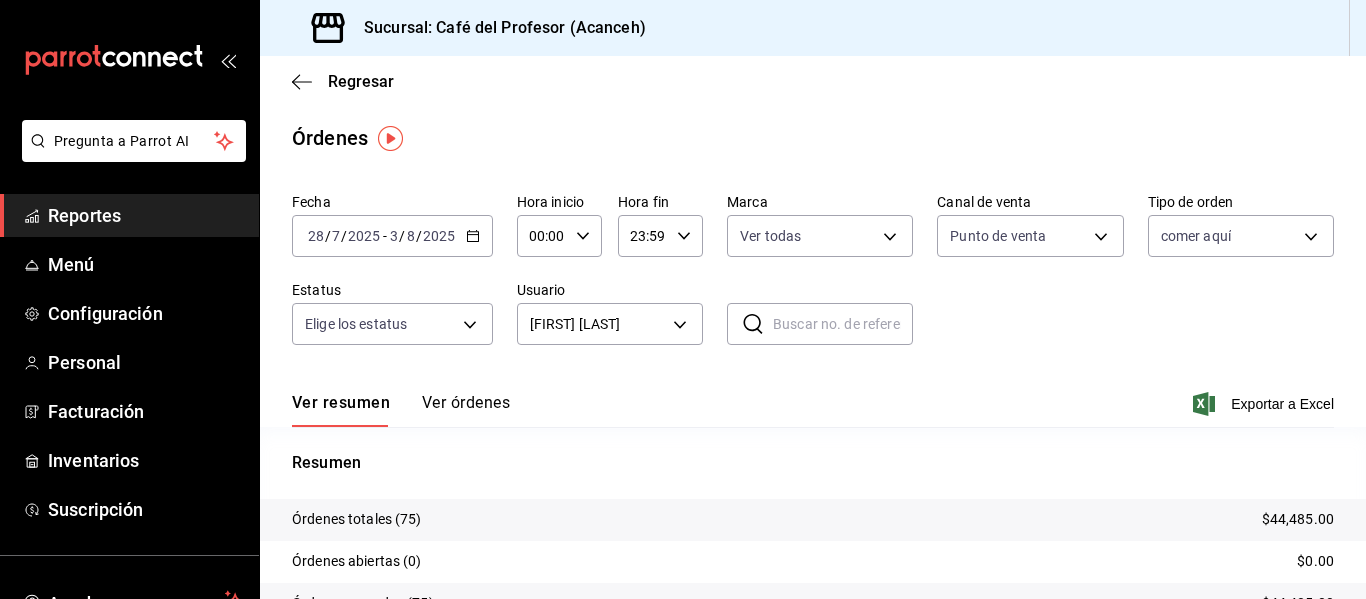 click on "2025-07-28 28 / 7 / 2025 - 2025-08-03 3 / 8 / 2025" at bounding box center (392, 236) 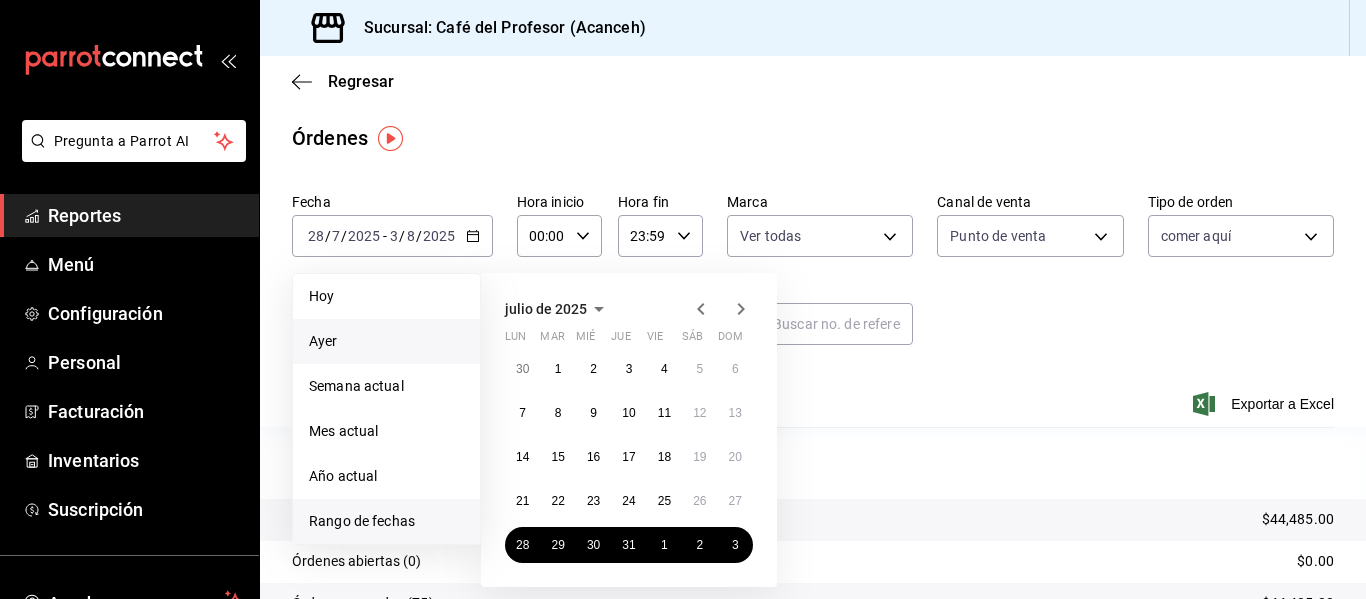 click on "Ayer" at bounding box center (386, 341) 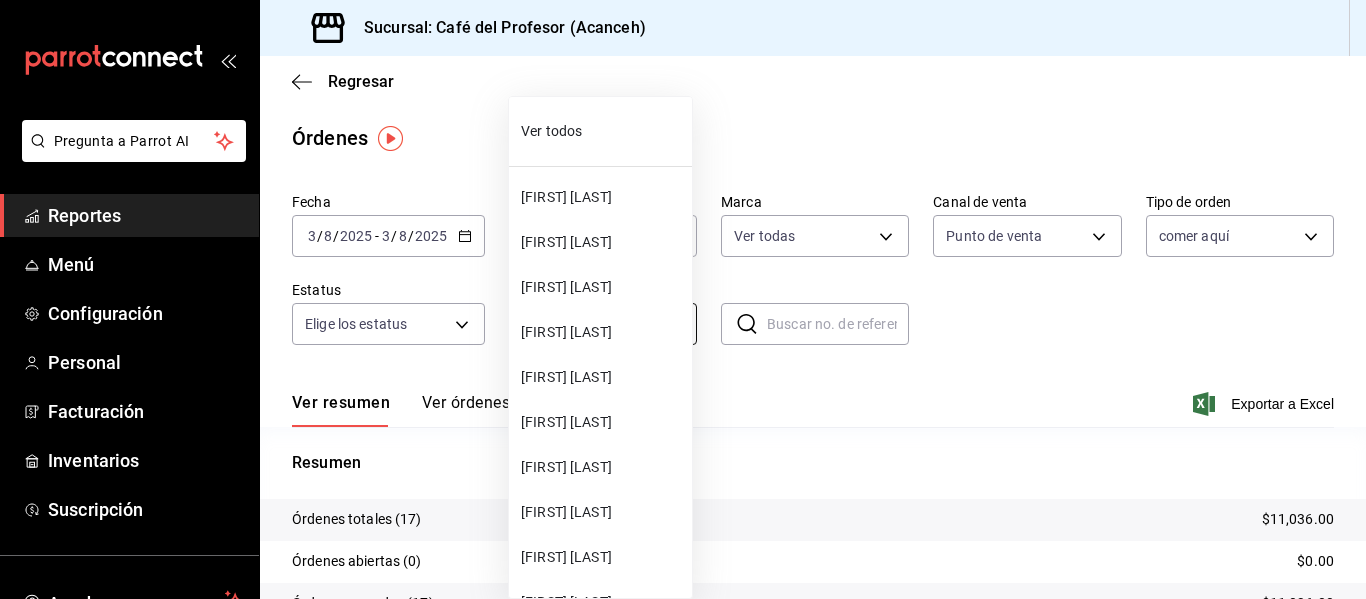 click on "Pregunta a Parrot AI Reportes   Menú   Configuración   Personal   Facturación   Inventarios   Suscripción   Ayuda Recomienda Parrot   [FIRST] [LAST]   Sugerir nueva función   Sucursal: Café del Profesor (Acanceh) Regresar Órdenes Fecha 2025-08-03 3 / 8 / 2025 - 2025-08-03 3 / 8 / 2025 Hora inicio 00:00 Hora inicio Hora fin 23:59 Hora fin Marca Ver todas c1a8b8e6-187f-497f-b24d-8667d510d931 Canal de venta Punto de venta PARROT Tipo de orden comer aquí cf6df9ae-4c95-49c9-b505-47ceda67f478 Estatus Elige los estatus Usuario [FIRST] [LAST] 6edf0340-741e-4b6d-8fe9-8b12a375a9e5 ​ ​ Ver resumen Ver órdenes Exportar a Excel Resumen Órdenes totales (17) $11,036.00 Órdenes abiertas (0) $0.00 Órdenes cerradas (17) $11,036.00 Órdenes canceladas (0) $0.00 Órdenes negadas (0) $0.00 ¿Quieres ver el consumo promedio por orden y comensal? Ve al reporte de Ticket promedio GANA 1 MES GRATIS EN TU SUSCRIPCIÓN AQUÍ Ver video tutorial Ir a video Pregunta a Parrot AI Reportes   Menú   Configuración   Personal" at bounding box center [683, 299] 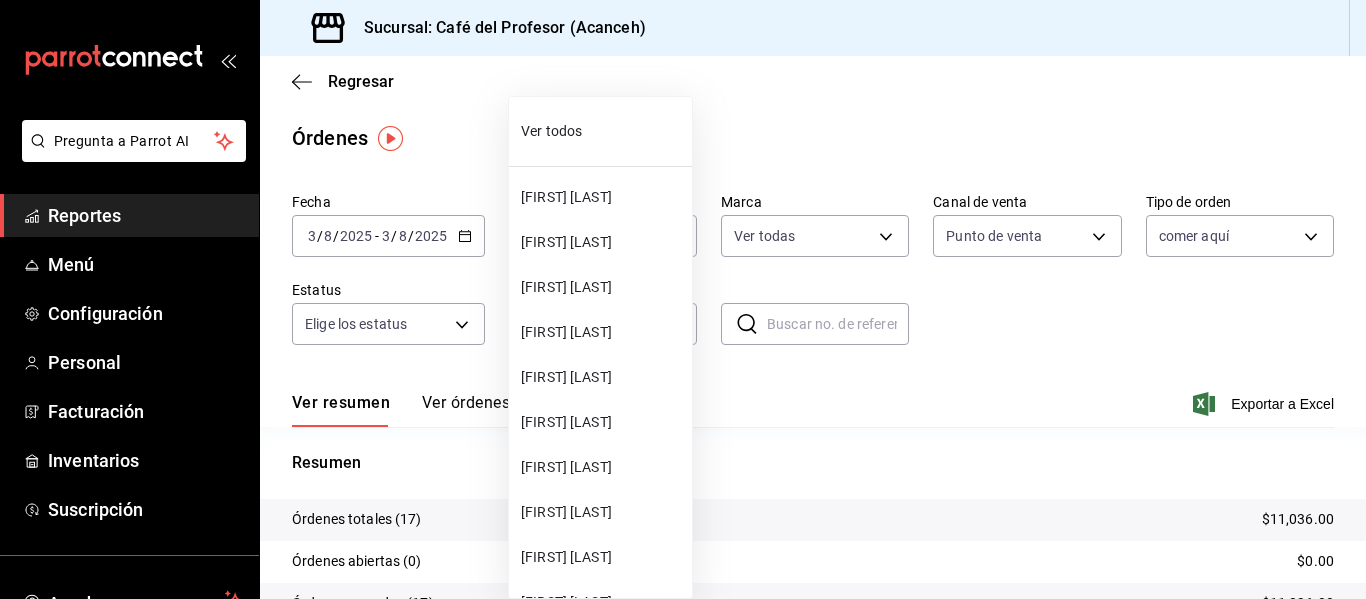 scroll, scrollTop: 1020, scrollLeft: 0, axis: vertical 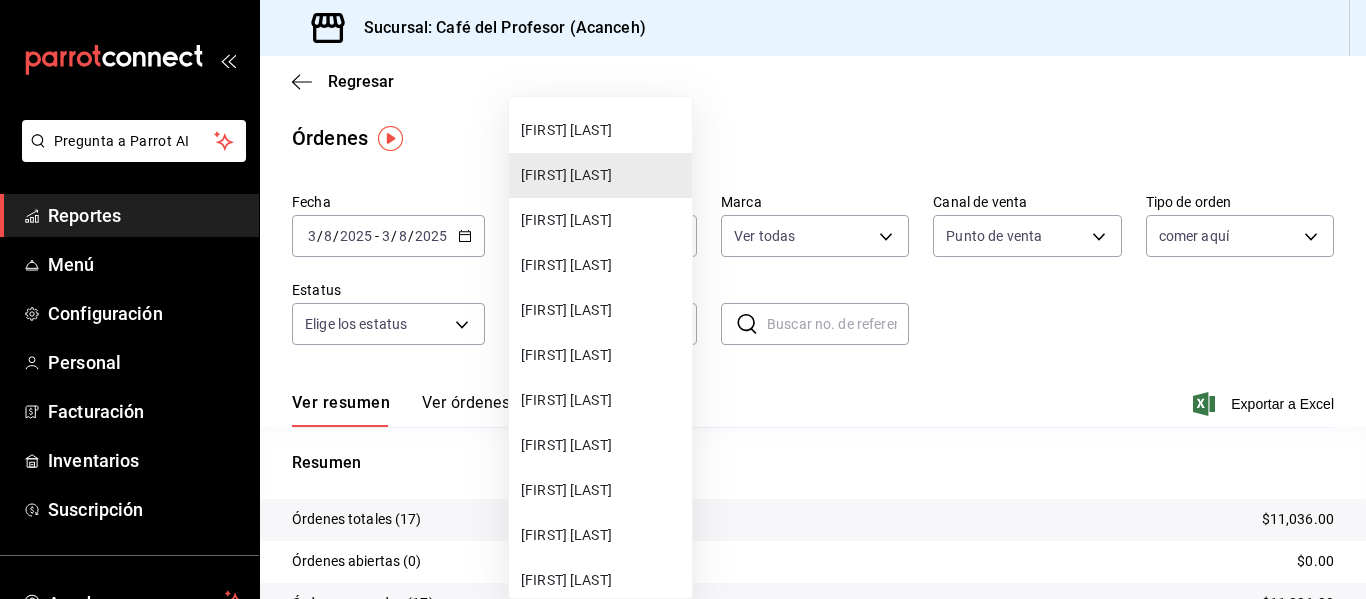 click on "[FIRST] [LAST]" at bounding box center (602, 310) 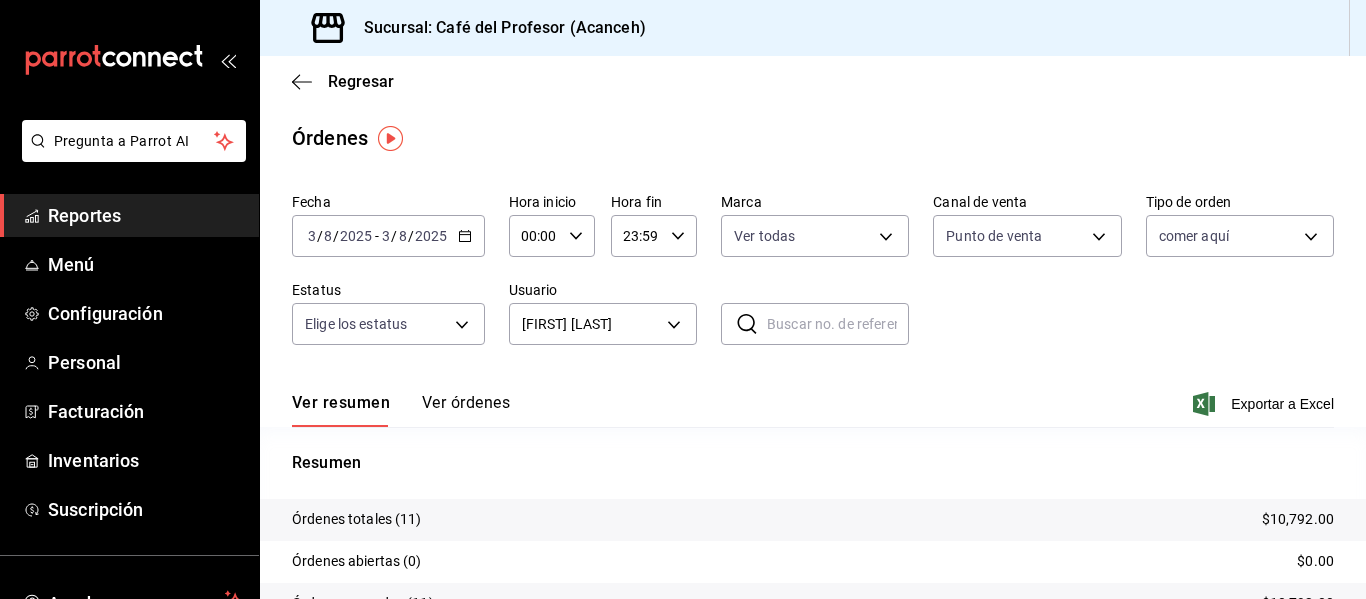 click 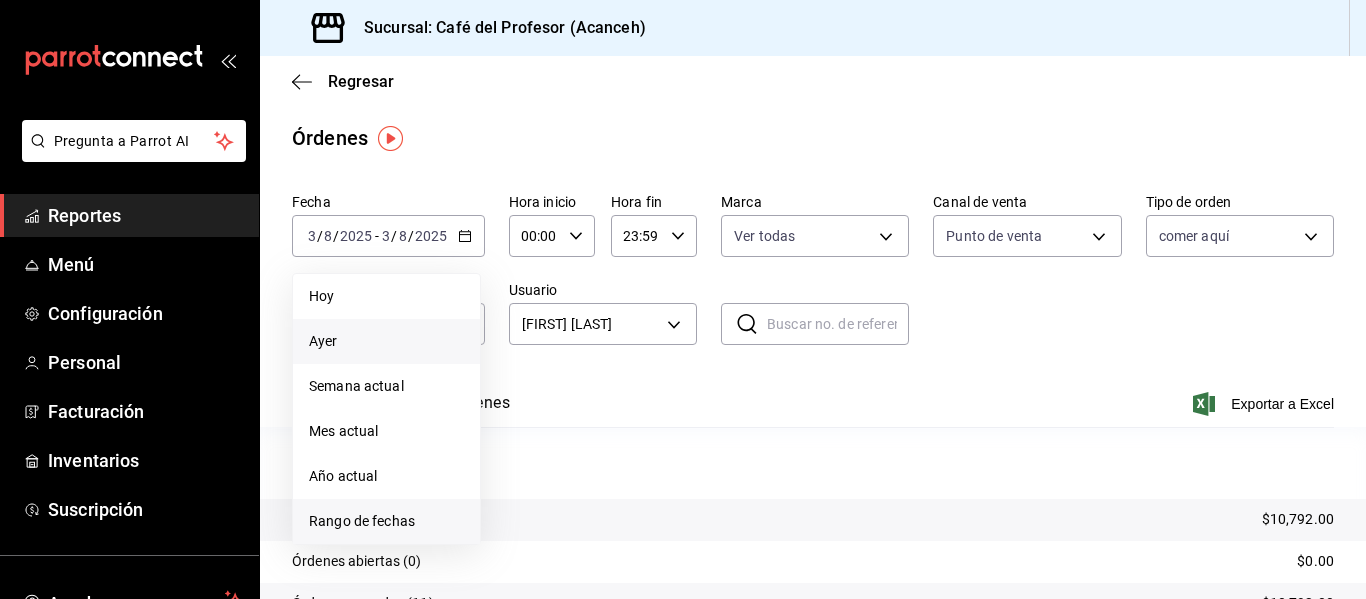 click on "Rango de fechas" at bounding box center [386, 521] 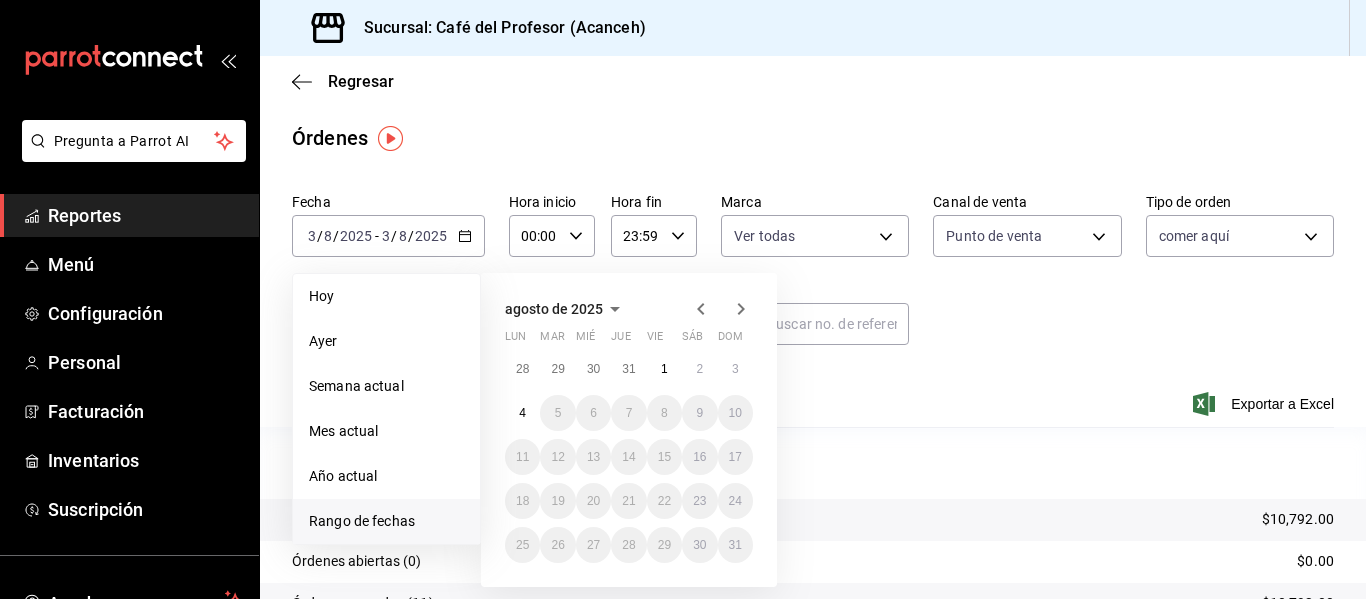 click 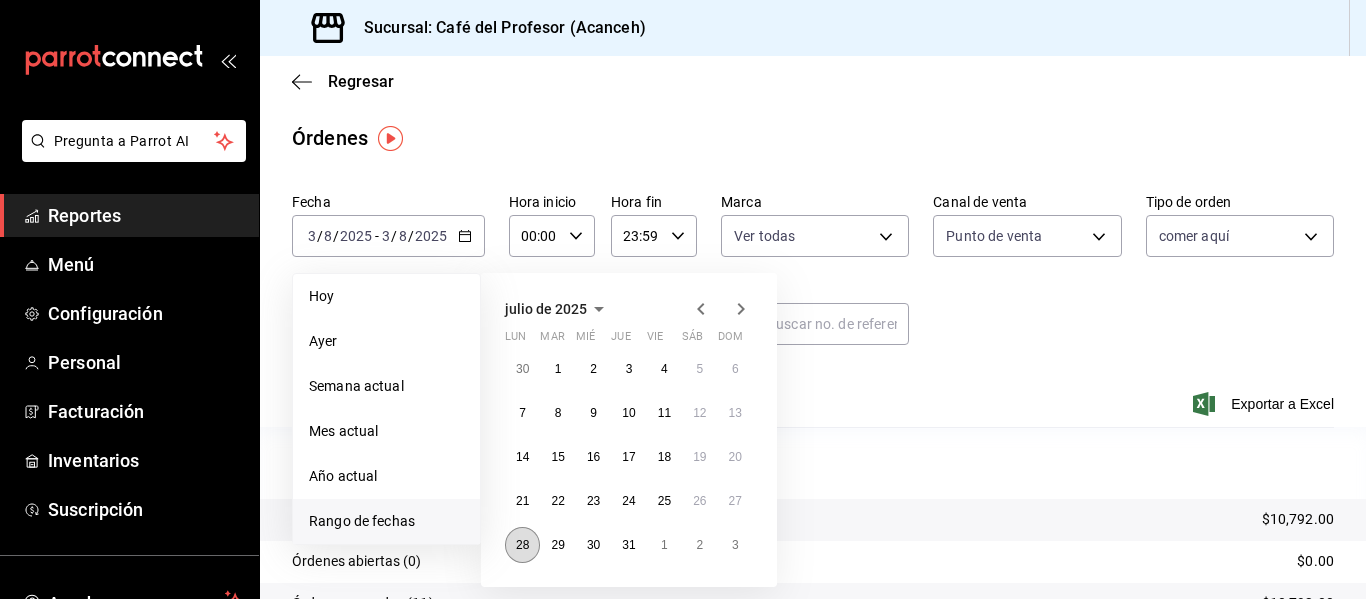 click on "28" at bounding box center [522, 545] 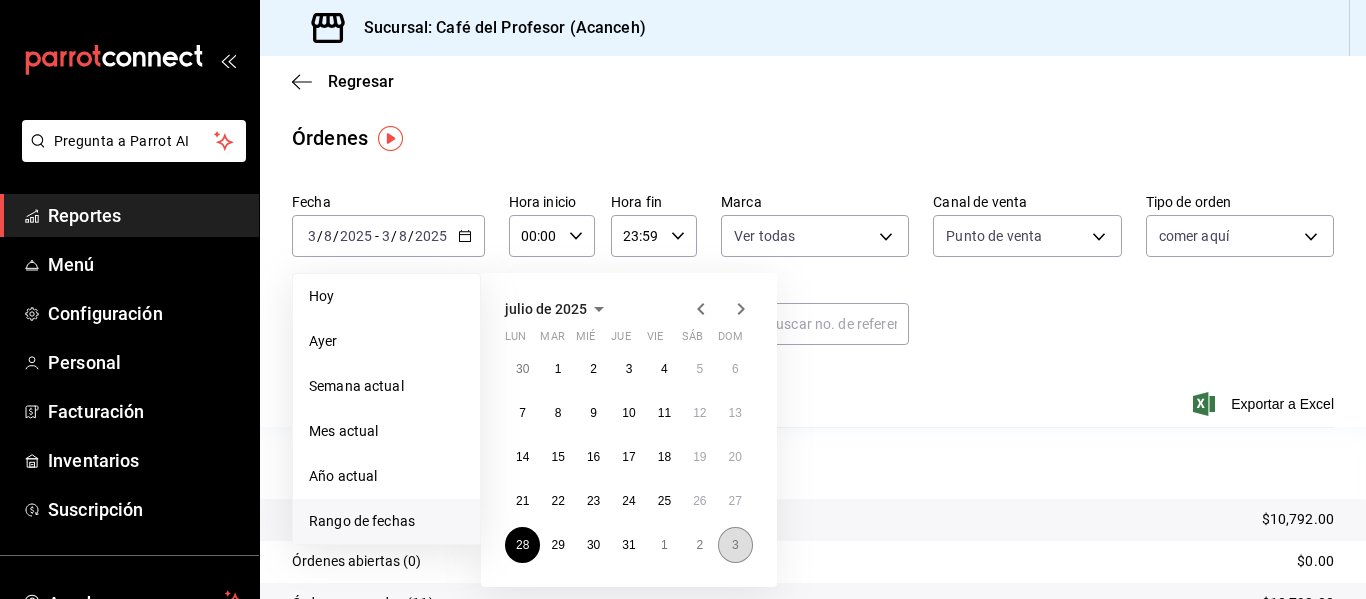 click on "3" at bounding box center (735, 545) 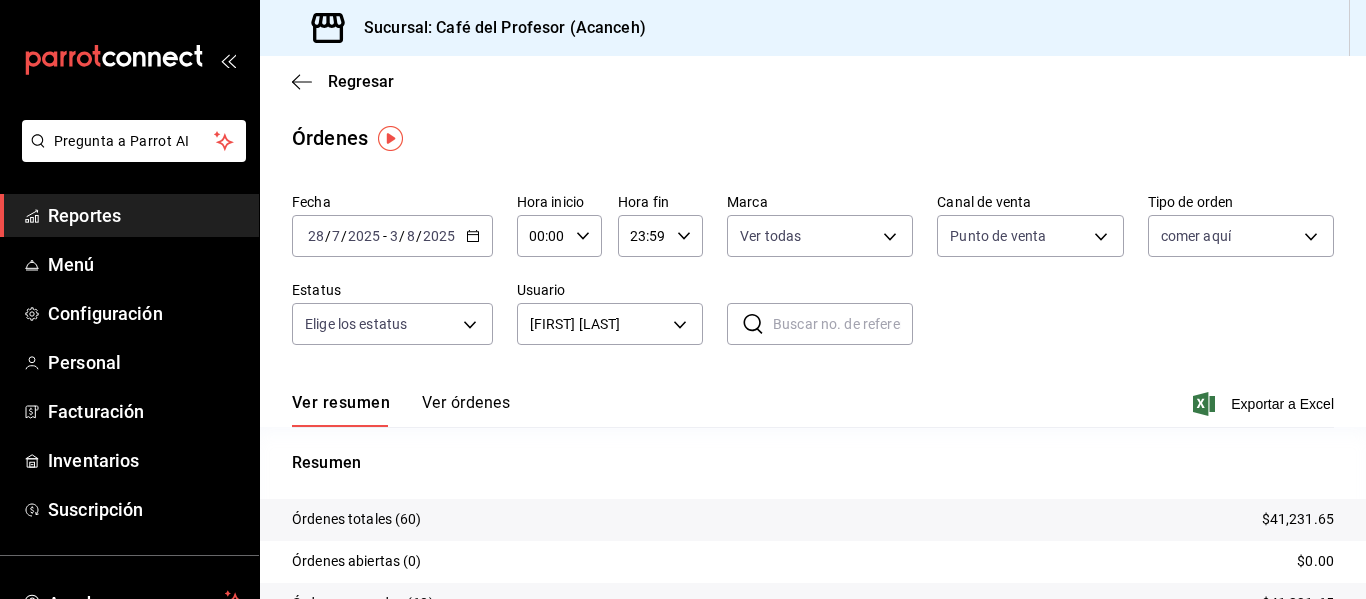 click on "Fecha 2025-07-28 28 / 7 / 2025 - 2025-08-03 3 / 8 / 2025 Hora inicio 00:00 Hora inicio Hora fin 23:59 Hora fin Marca Ver todas c1a8b8e6-187f-497f-b24d-8667d510d931 Canal de venta Punto de venta PARROT Tipo de orden comer aquí cf6df9ae-4c95-49c9-b505-47ceda67f478 Estatus Elige los estatus Usuario [FIRST] [LAST] 802b57e4-febb-4866-925e-0a331438bbf7 ​ ​" at bounding box center [813, 277] 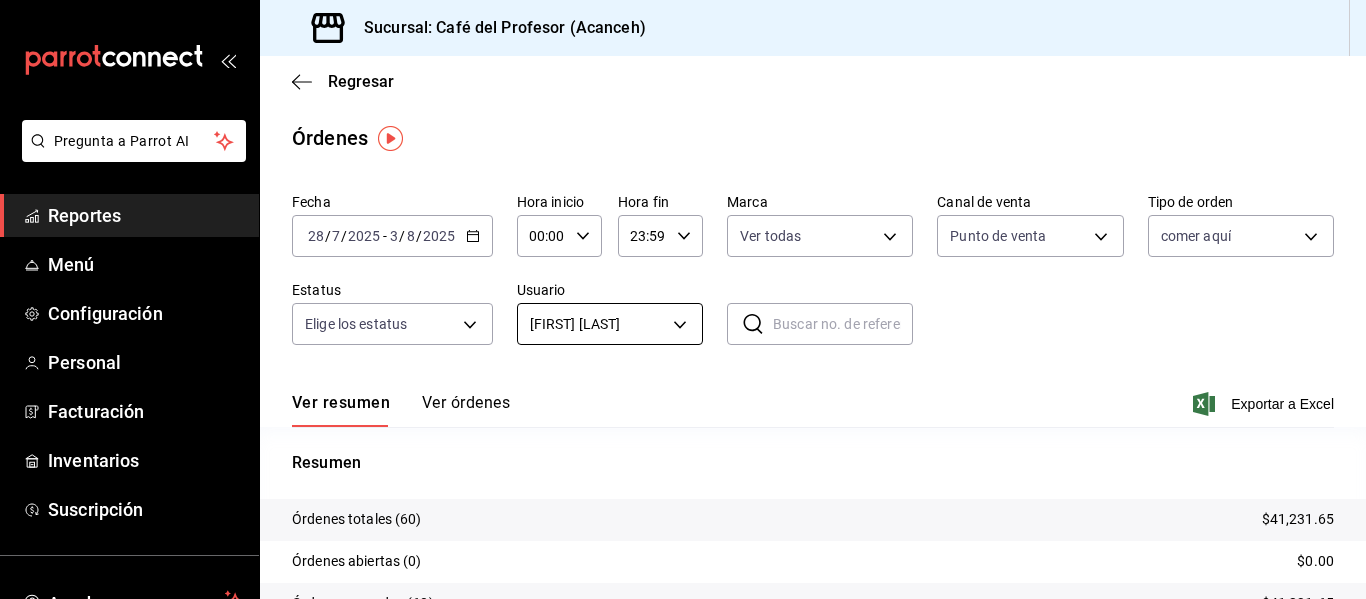 click on "Pregunta a Parrot AI Reportes   Menú   Configuración   Personal   Facturación   Inventarios   Suscripción   Ayuda Recomienda Parrot   [FIRST] [LAST]   Sugerir nueva función   Sucursal: Café del Profesor (Acanceh) Regresar Órdenes Fecha 2025-07-28 28 / 7 / 2025 - 2025-08-03 3 / 8 / 2025 Hora inicio 00:00 Hora inicio Hora fin 23:59 Hora fin Marca Ver todas c1a8b8e6-187f-497f-b24d-8667d510d931 Canal de venta Punto de venta PARROT Tipo de orden comer aquí cf6df9ae-4c95-49c9-b505-47ceda67f478 Estatus Elige los estatus Usuario [FIRST] [LAST] 802b57e4-febb-4866-925e-0a331438bbf7 ​ ​ Ver resumen Ver órdenes Exportar a Excel Resumen Órdenes totales (60) $41,231.65 Órdenes abiertas (0) $0.00 Órdenes cerradas (60) $41,231.65 Órdenes canceladas (0) $0.00 Órdenes negadas (0) $0.00 ¿Quieres ver el consumo promedio por orden y comensal? Ve al reporte de Ticket promedio GANA 1 MES GRATIS EN TU SUSCRIPCIÓN AQUÍ Ver video tutorial Ir a video Pregunta a Parrot AI Reportes   Menú   Configuración" at bounding box center (683, 299) 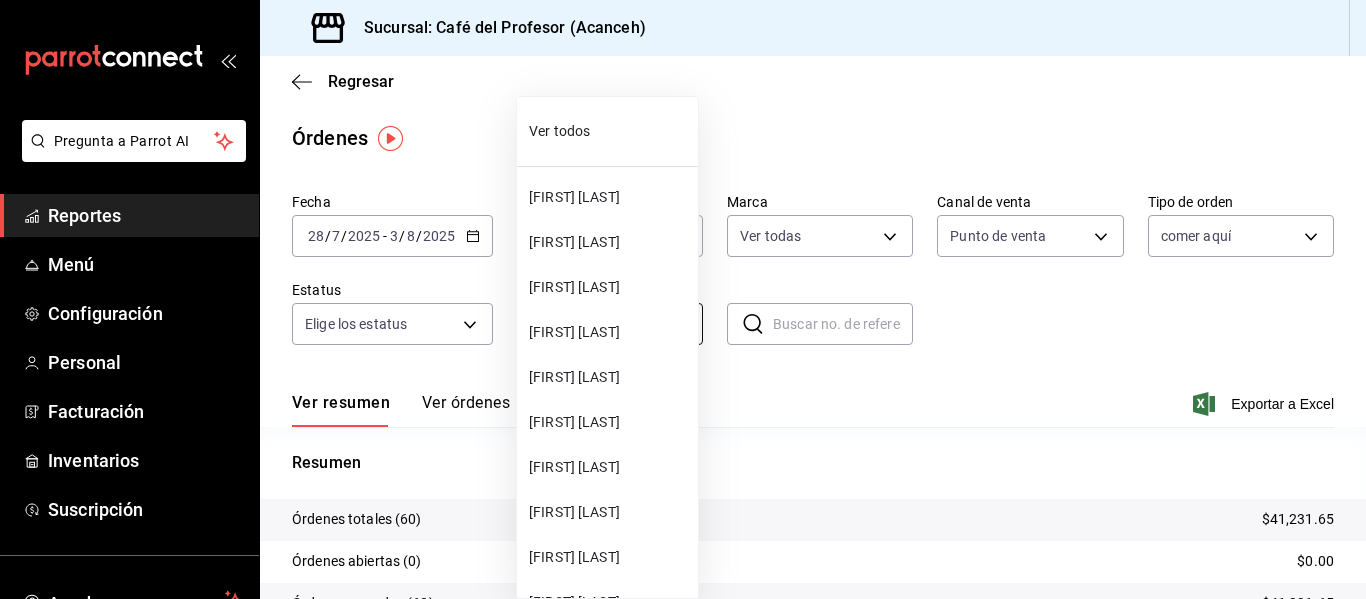 scroll, scrollTop: 1155, scrollLeft: 0, axis: vertical 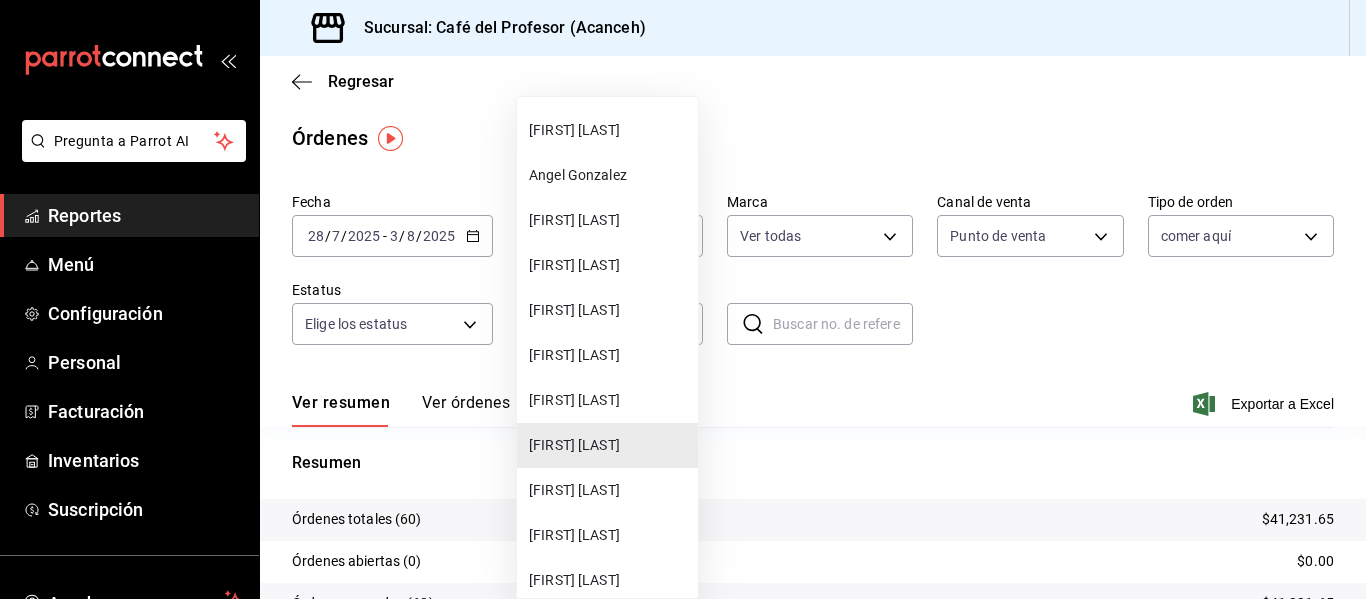 click on "[FIRST] [LAST]" at bounding box center [609, 310] 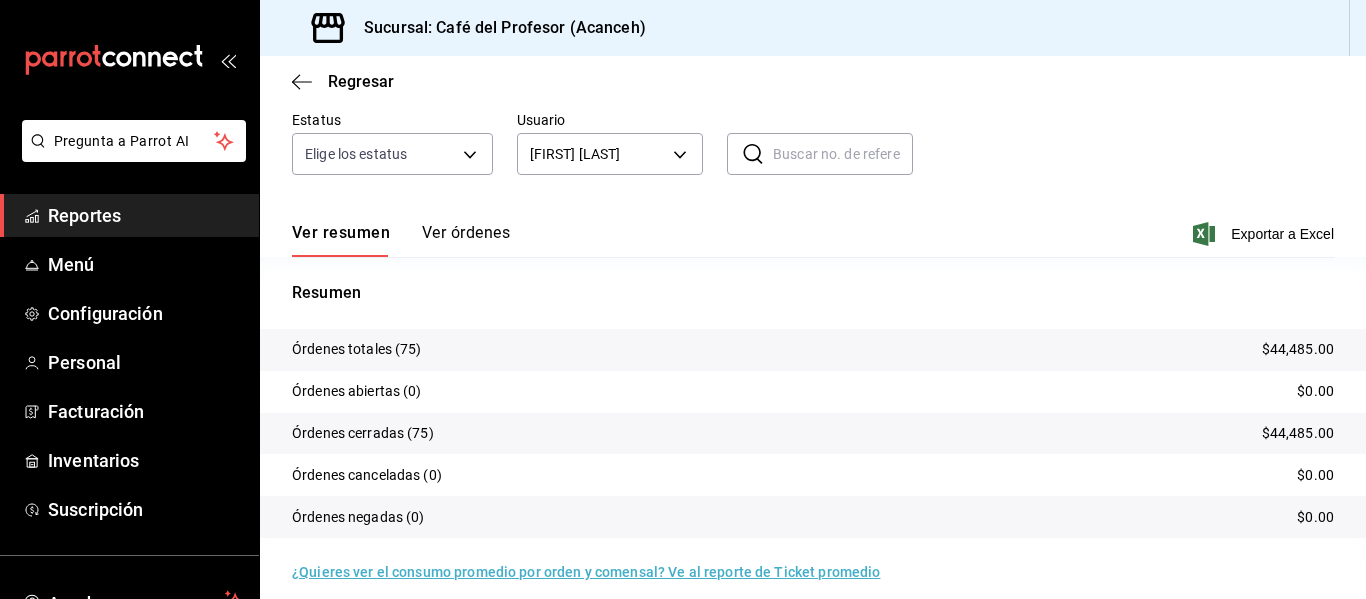 scroll, scrollTop: 173, scrollLeft: 0, axis: vertical 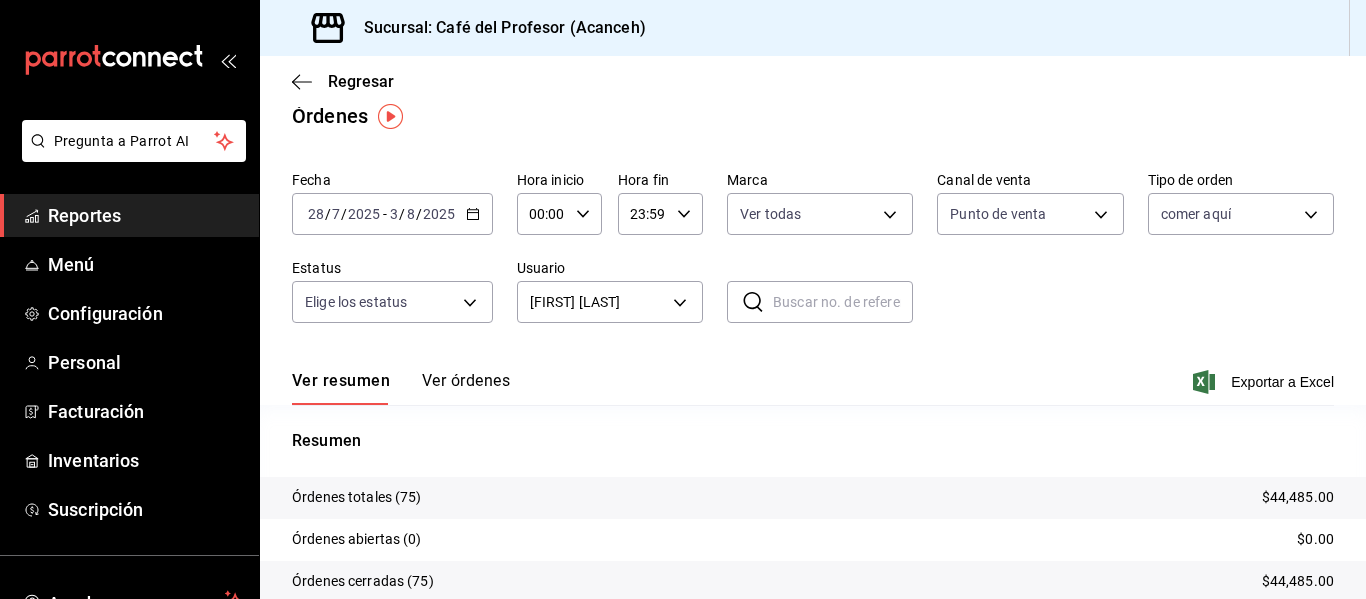 click 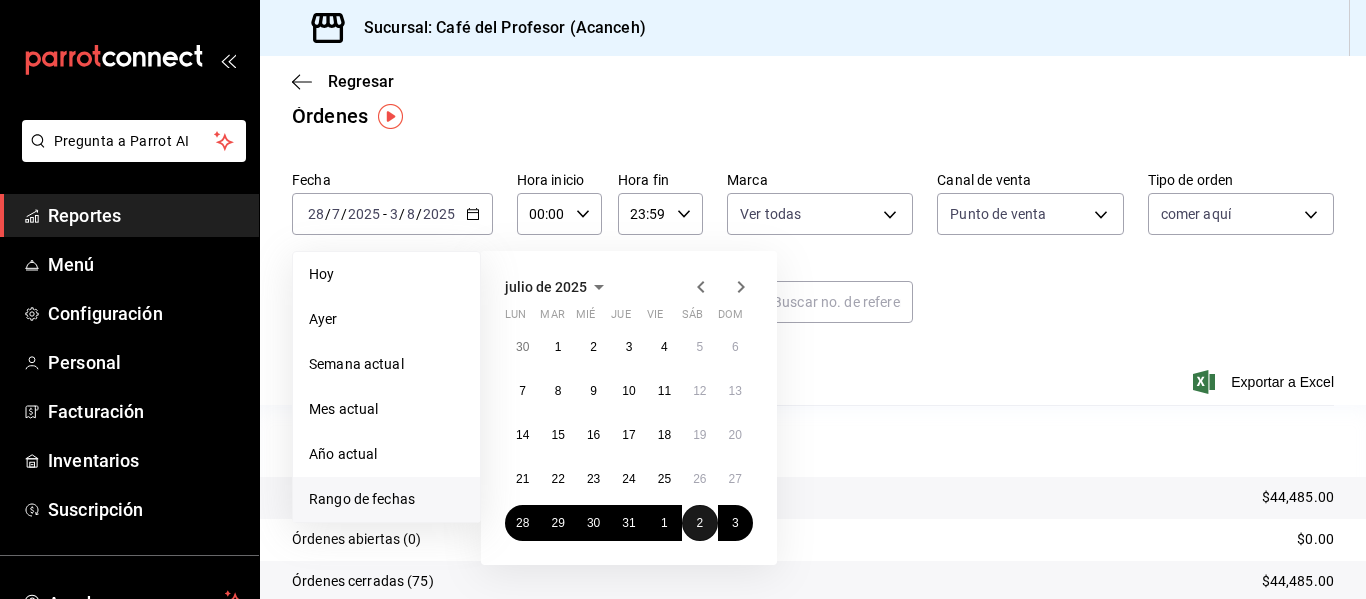 click on "2" at bounding box center (699, 523) 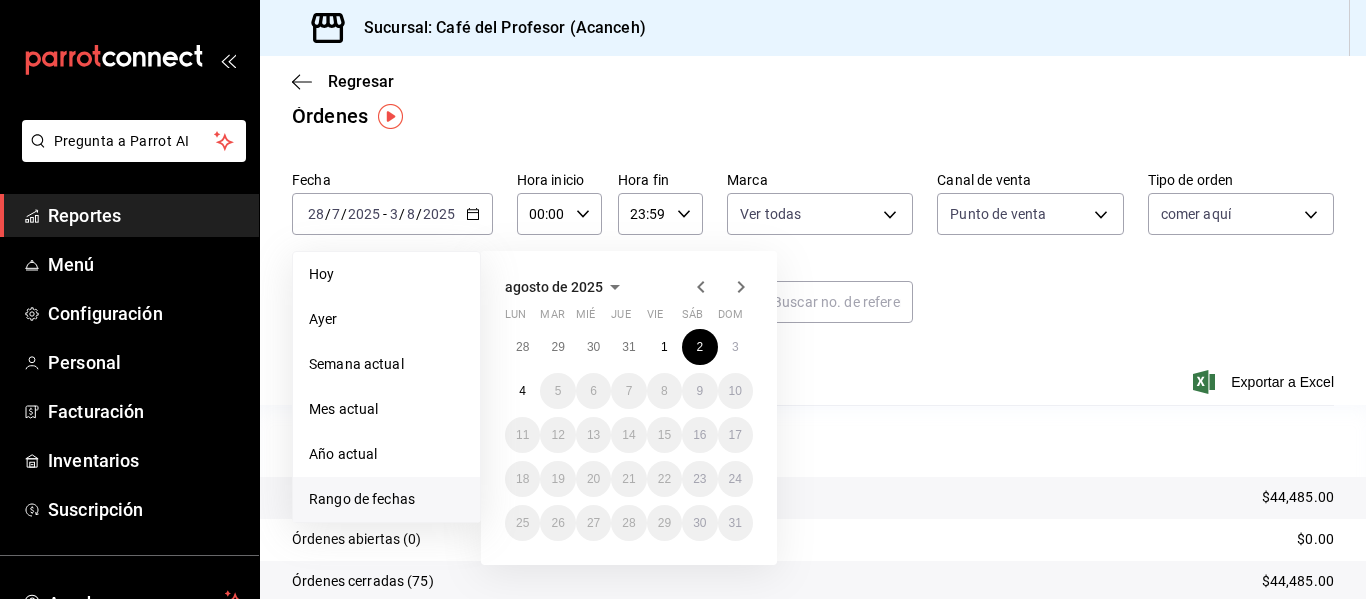 click on "28 29 30 31 1 2 3 4 5 6 7 8 9 10 11 12 13 14 15 16 17 18 19 20 21 22 23 24 25 26 27 28 29 30 31" at bounding box center [629, 435] 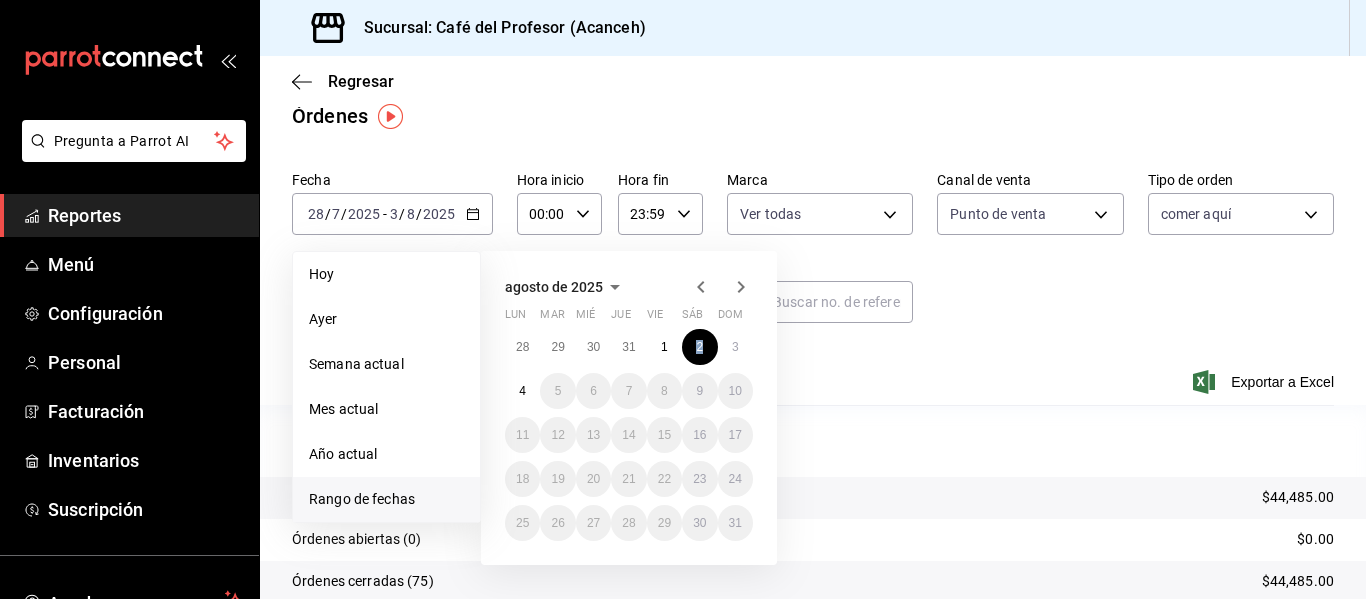 click on "28 29 30 31 1 2 3 4 5 6 7 8 9 10 11 12 13 14 15 16 17 18 19 20 21 22 23 24 25 26 27 28 29 30 31" at bounding box center (629, 435) 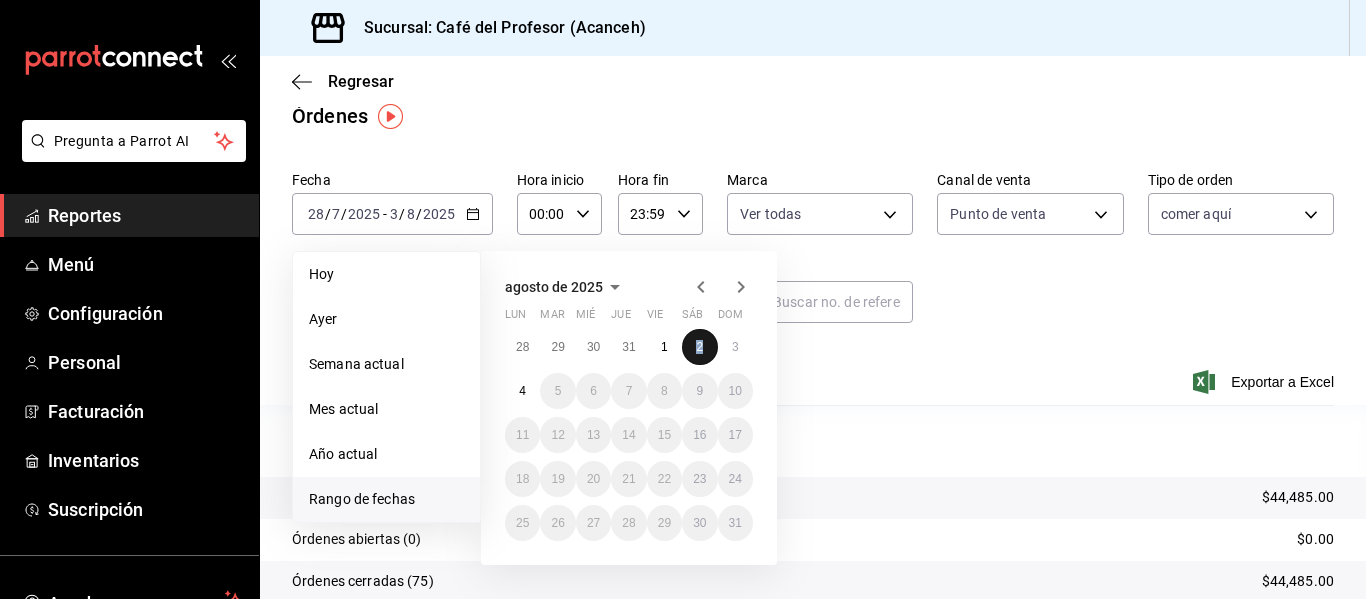 click on "2" at bounding box center (699, 347) 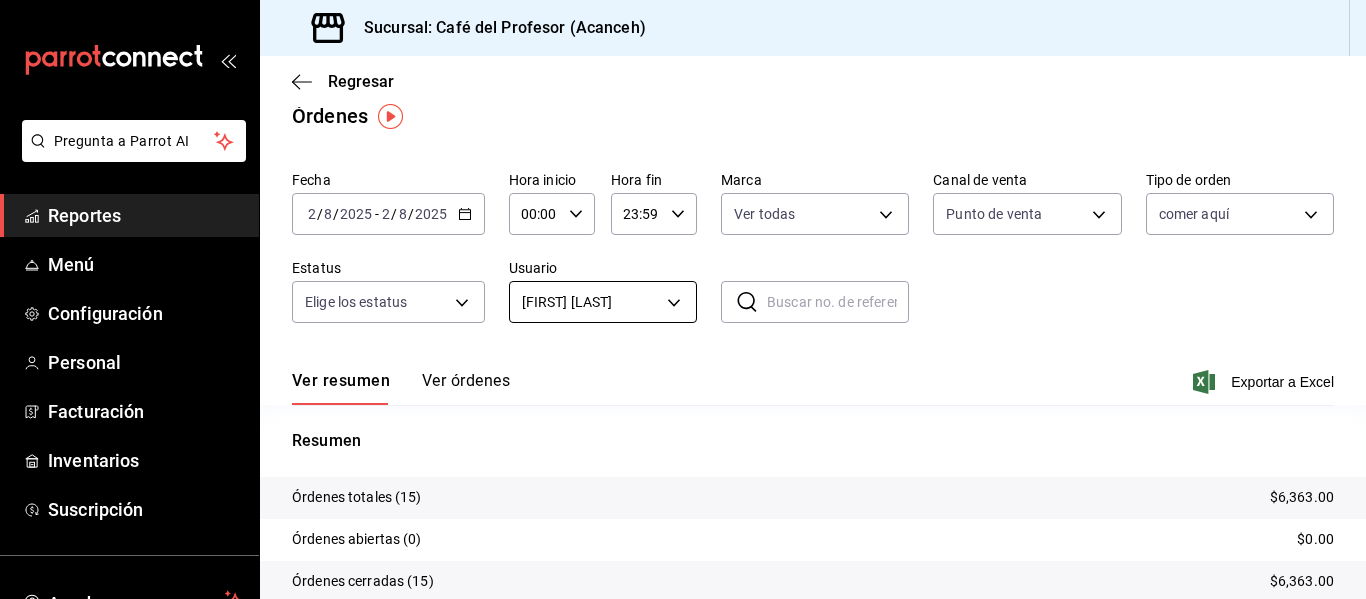 click on "Pregunta a Parrot AI Reportes   Menú   Configuración   Personal   Facturación   Inventarios   Suscripción   Ayuda Recomienda Parrot   [FIRST] [LAST]   Sugerir nueva función   Sucursal: Café del Profesor (Acanceh) Regresar Órdenes Fecha 2025-08-02 2 / 8 / 2025 - 2025-08-02 2 / 8 / 2025 Hora inicio 00:00 Hora inicio Hora fin 23:59 Hora fin Marca Ver todas c1a8b8e6-187f-497f-b24d-8667d510d931 Canal de venta Punto de venta PARROT Tipo de orden comer aquí cf6df9ae-4c95-49c9-b505-47ceda67f478 Estatus Elige los estatus Usuario [FIRST] [LAST] 6edf0340-741e-4b6d-8fe9-8b12a375a9e5 ​ ​ Ver resumen Ver órdenes Exportar a Excel Resumen Órdenes totales (15) $6,363.00 Órdenes abiertas (0) $0.00 Órdenes cerradas (15) $6,363.00 Órdenes canceladas (0) $0.00 Órdenes negadas (0) $0.00 ¿Quieres ver el consumo promedio por orden y comensal? Ve al reporte de Ticket promedio GANA 1 MES GRATIS EN TU SUSCRIPCIÓN AQUÍ Ver video tutorial Ir a video Pregunta a Parrot AI Reportes   Menú   Configuración   Personal" at bounding box center [683, 299] 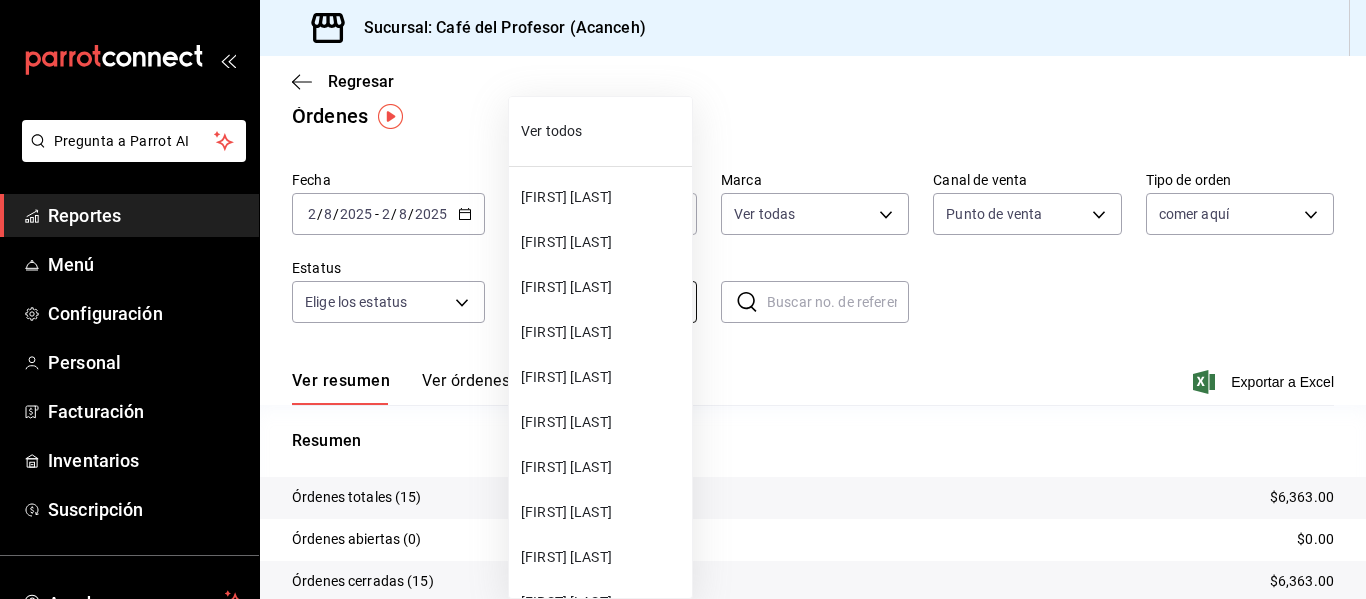 scroll, scrollTop: 1020, scrollLeft: 0, axis: vertical 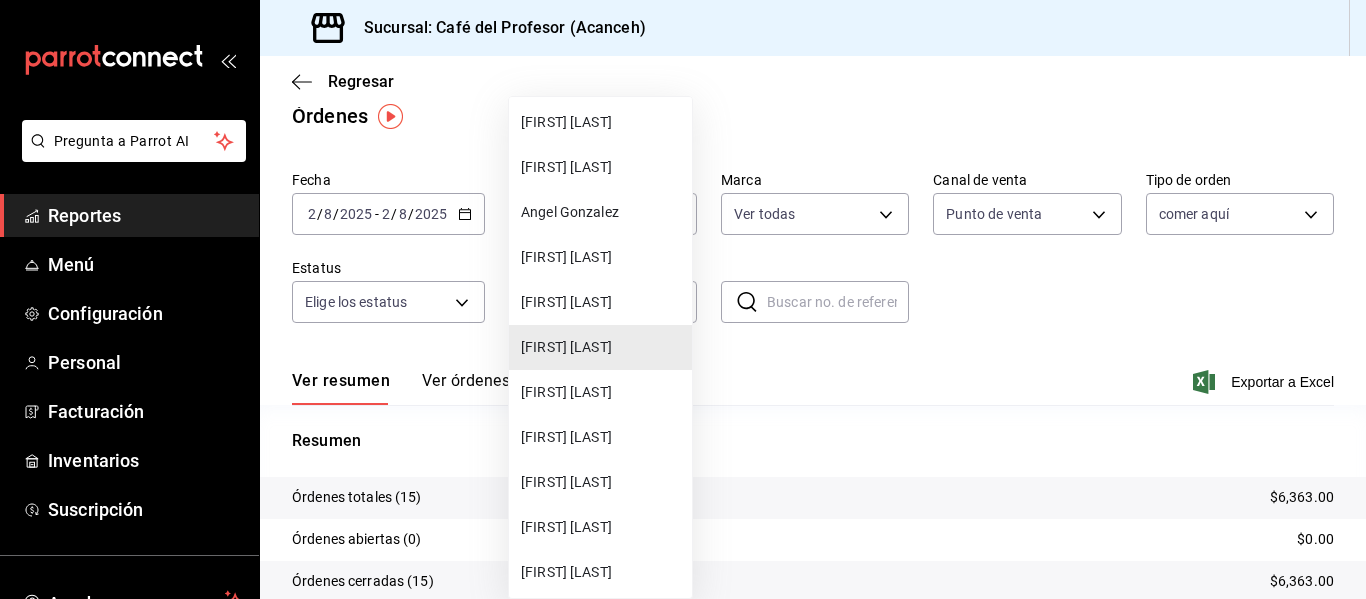 click at bounding box center [683, 299] 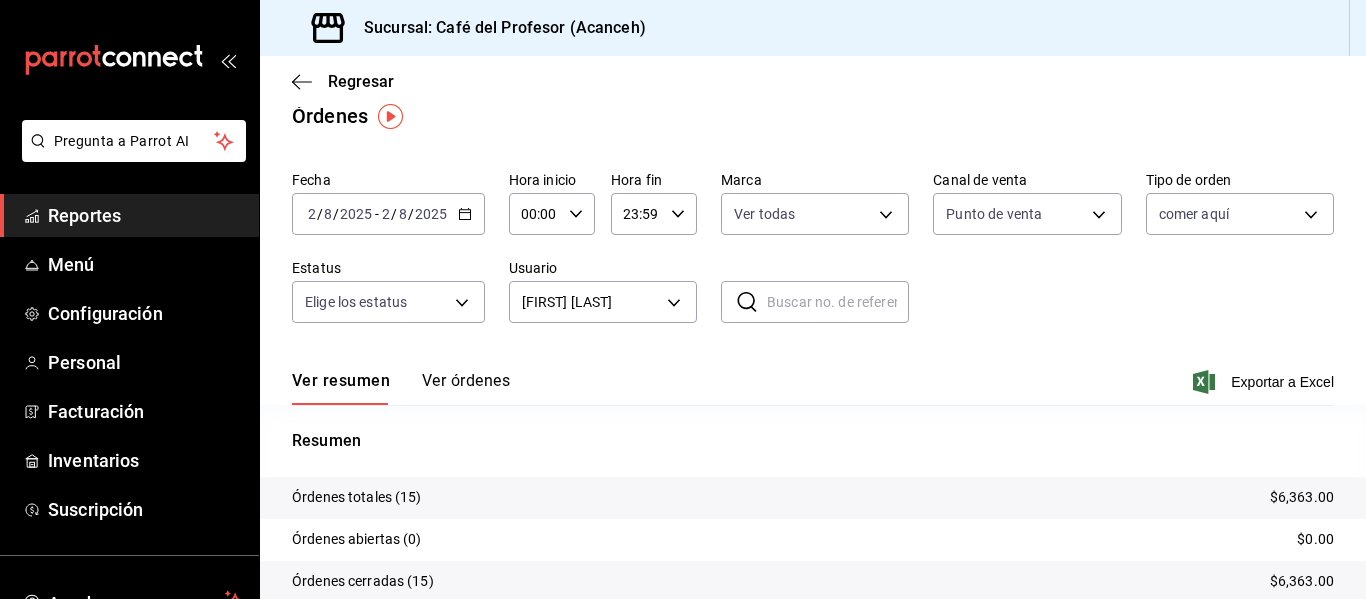 click 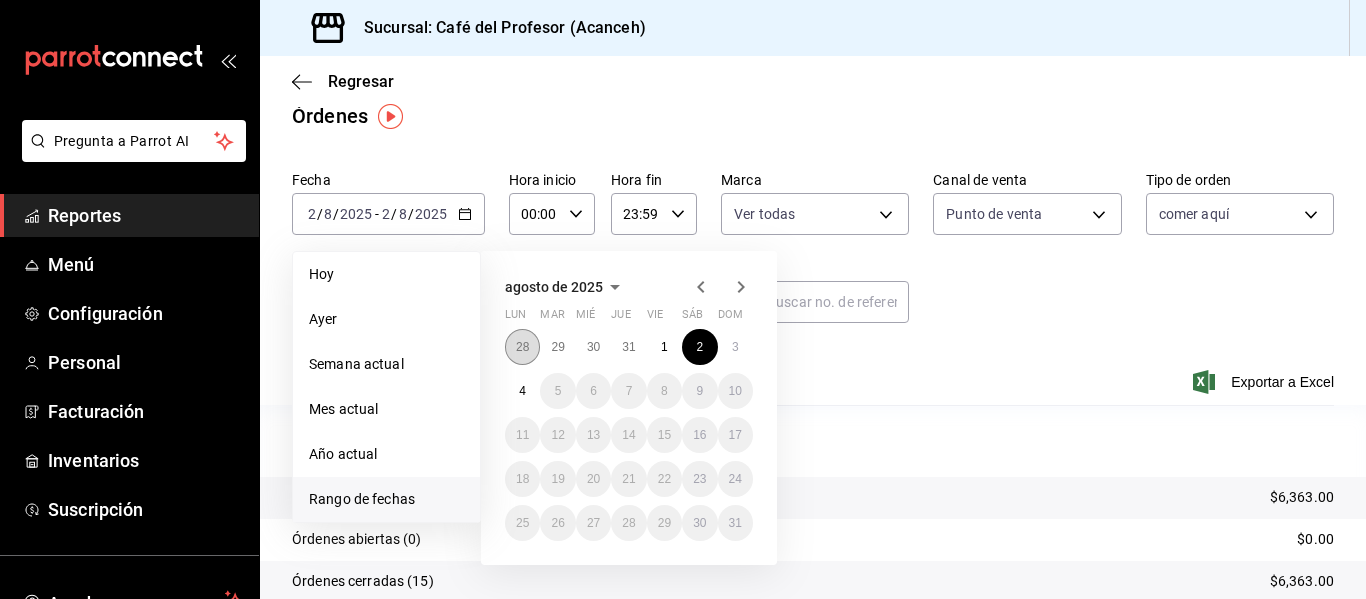 click on "28" at bounding box center [522, 347] 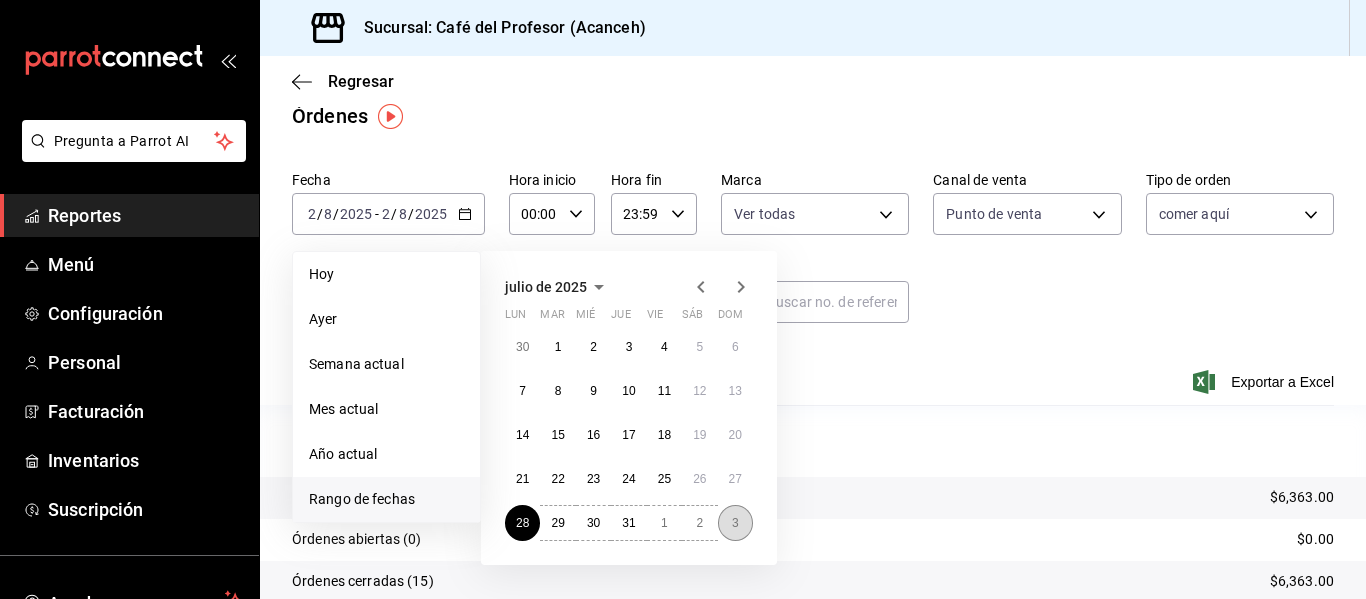 click on "3" at bounding box center (735, 523) 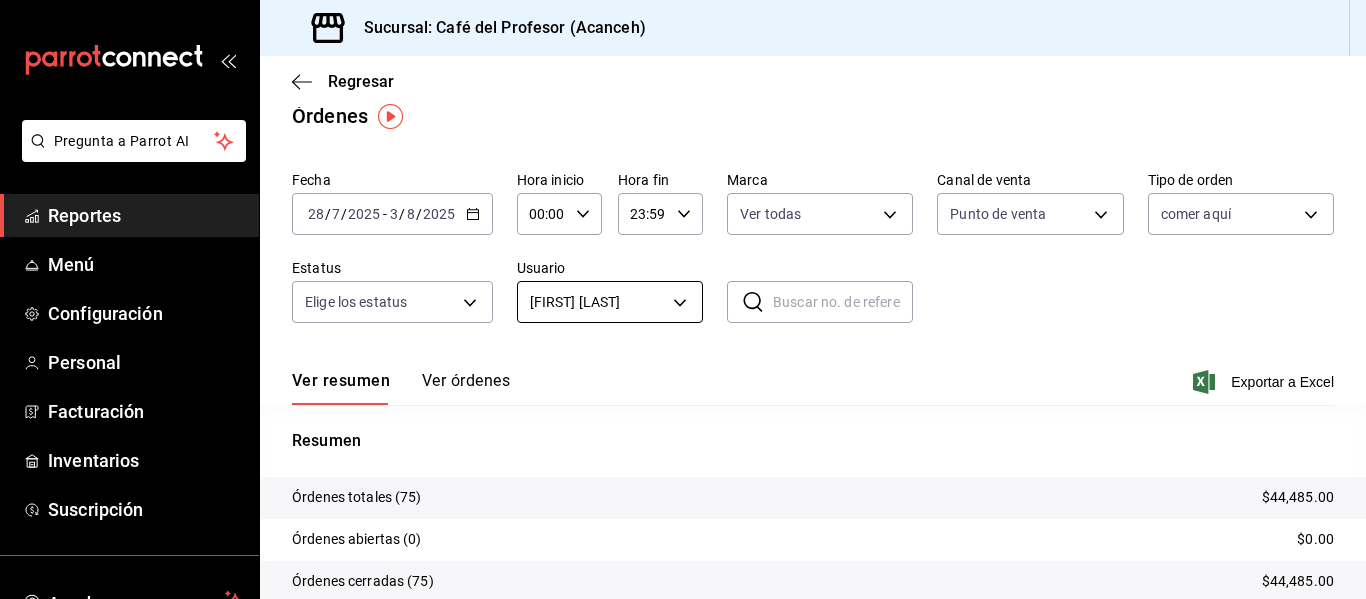 click on "Pregunta a Parrot AI Reportes   Menú   Configuración   Personal   Facturación   Inventarios   Suscripción   Ayuda Recomienda Parrot   [FIRST] [LAST]   Sugerir nueva función   Sucursal: Café del Profesor (Acanceh) Regresar Órdenes Fecha 2025-07-28 28 / 7 / 2025 - 2025-08-03 3 / 8 / 2025 Hora inicio 00:00 Hora inicio Hora fin 23:59 Hora fin Marca Ver todas c1a8b8e6-187f-497f-b24d-8667d510d931 Canal de venta Punto de venta PARROT Tipo de orden comer aquí cf6df9ae-4c95-49c9-b505-47ceda67f478 Estatus Elige los estatus Usuario [FIRST] [LAST] 6edf0340-741e-4b6d-8fe9-8b12a375a9e5 ​ ​ Ver resumen Ver órdenes Exportar a Excel Resumen Órdenes totales (75) $44,485.00 Órdenes abiertas (0) $0.00 Órdenes cerradas (75) $44,485.00 Órdenes canceladas (0) $0.00 Órdenes negadas (0) $0.00 ¿Quieres ver el consumo promedio por orden y comensal? Ve al reporte de Ticket promedio GANA 1 MES GRATIS EN TU SUSCRIPCIÓN AQUÍ Ver video tutorial Ir a video Pregunta a Parrot AI Reportes   Menú   Configuración   Personal" at bounding box center (683, 299) 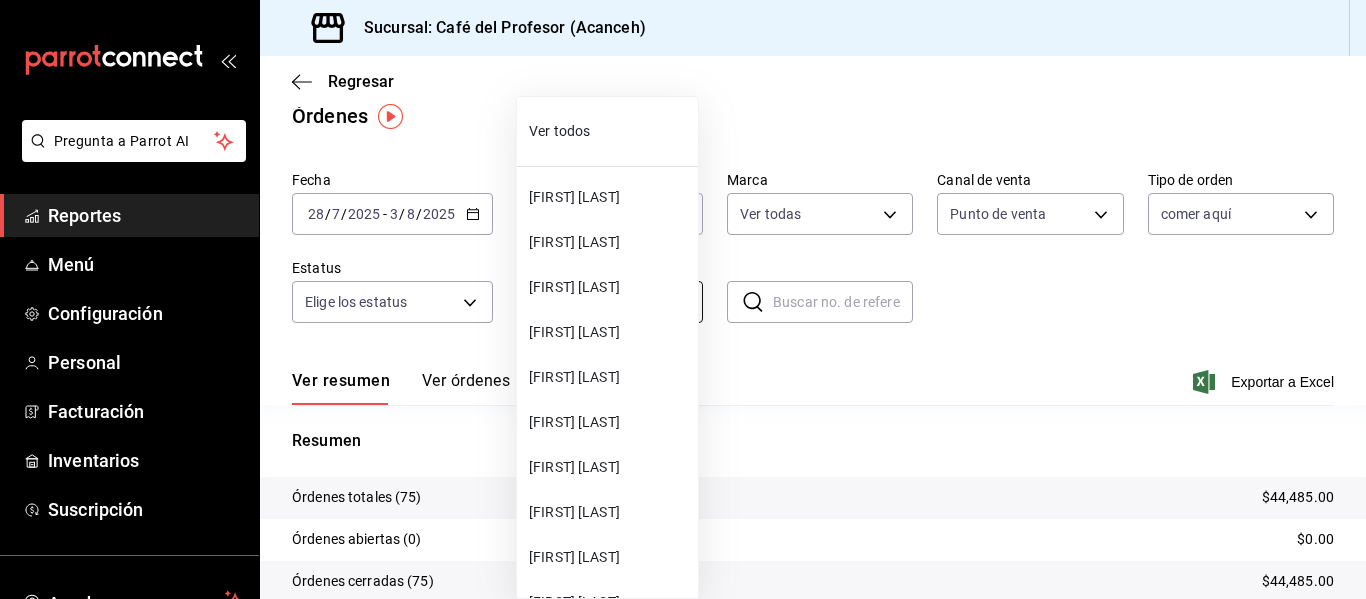 scroll, scrollTop: 1020, scrollLeft: 0, axis: vertical 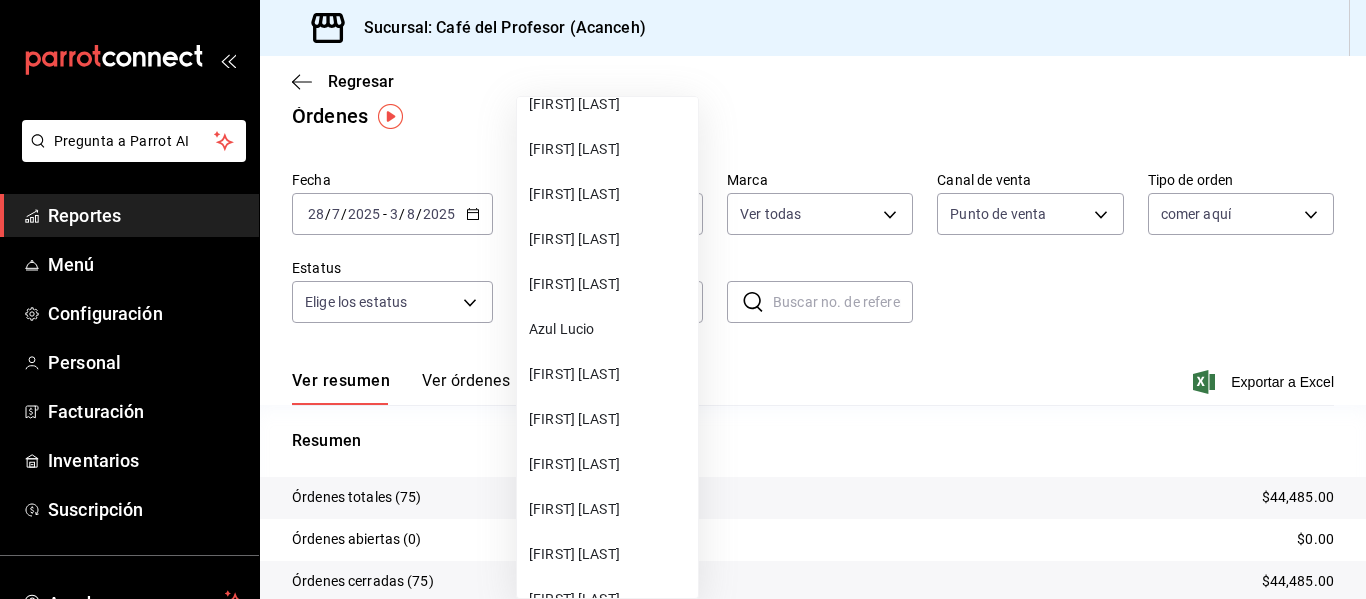 click on "Azul Lucio" at bounding box center (609, 329) 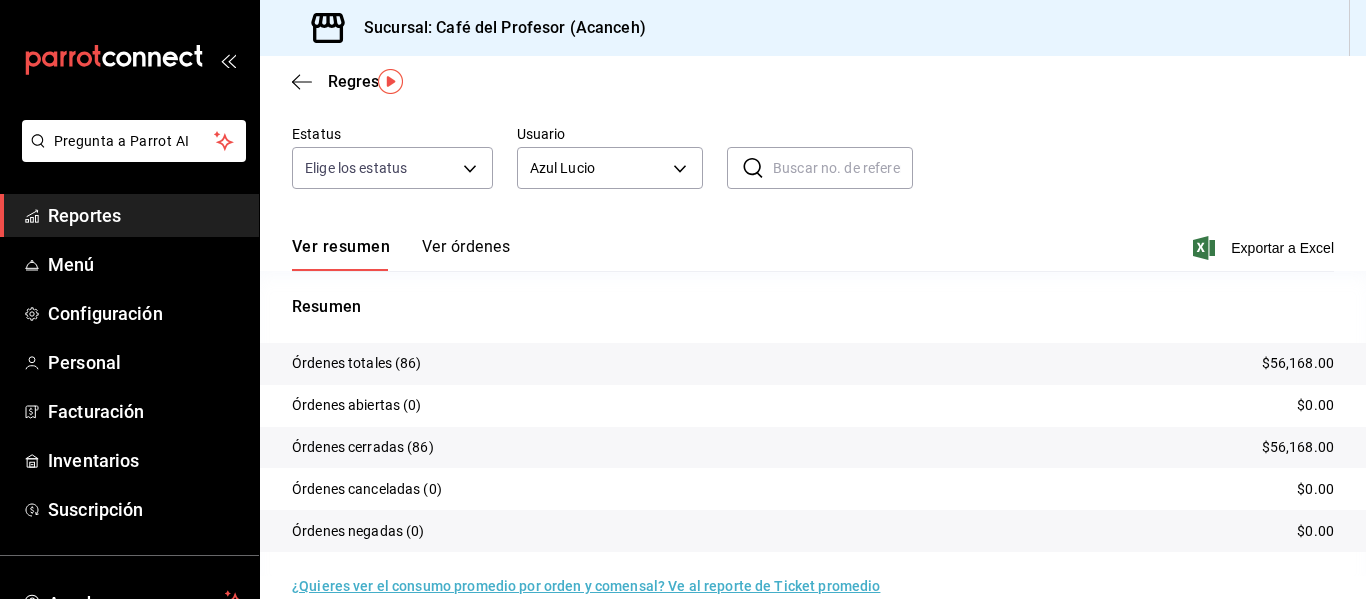 scroll, scrollTop: 49, scrollLeft: 0, axis: vertical 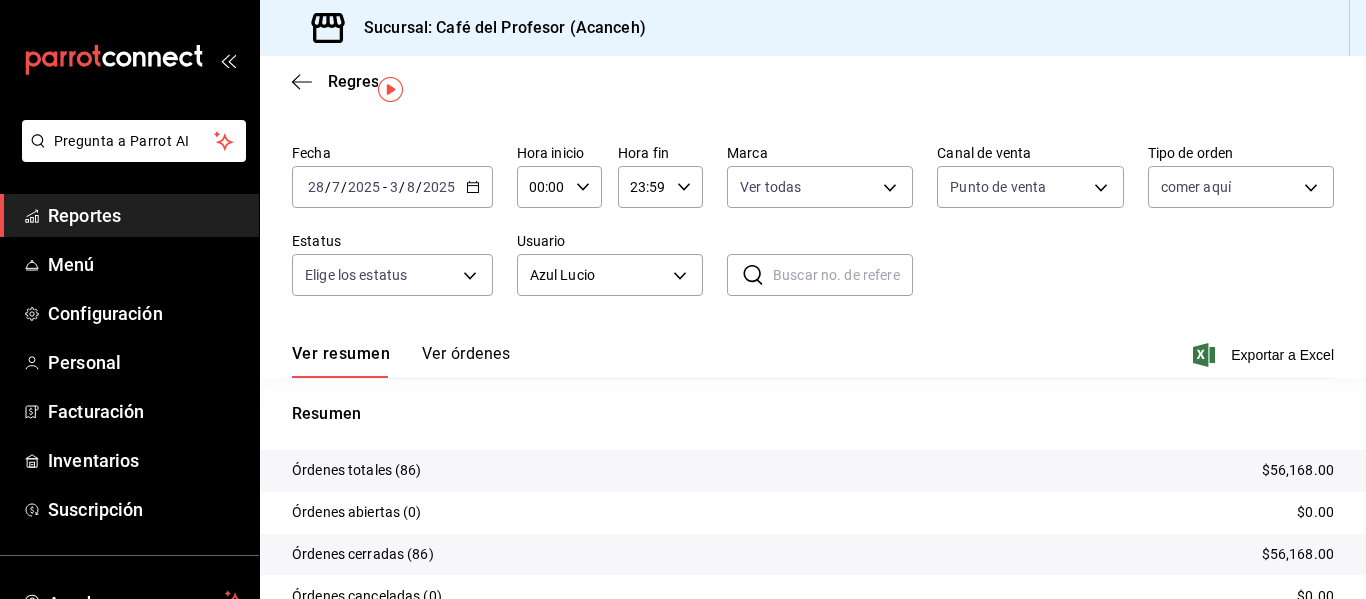 click 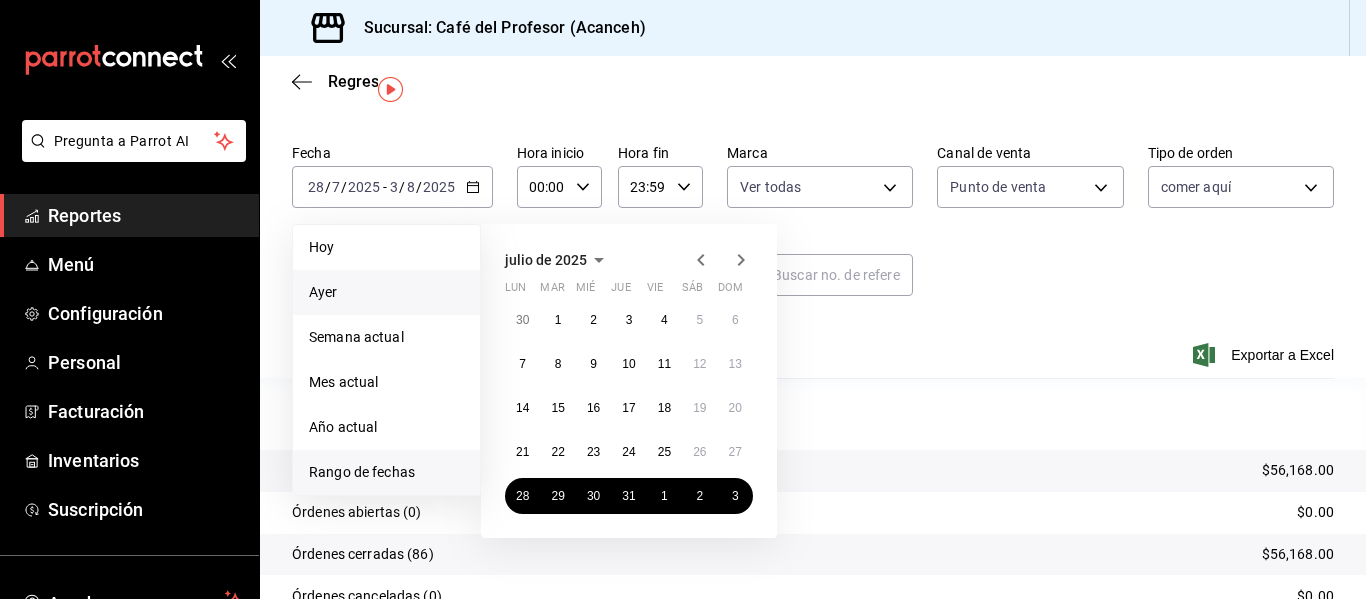 click on "Ayer" at bounding box center [386, 292] 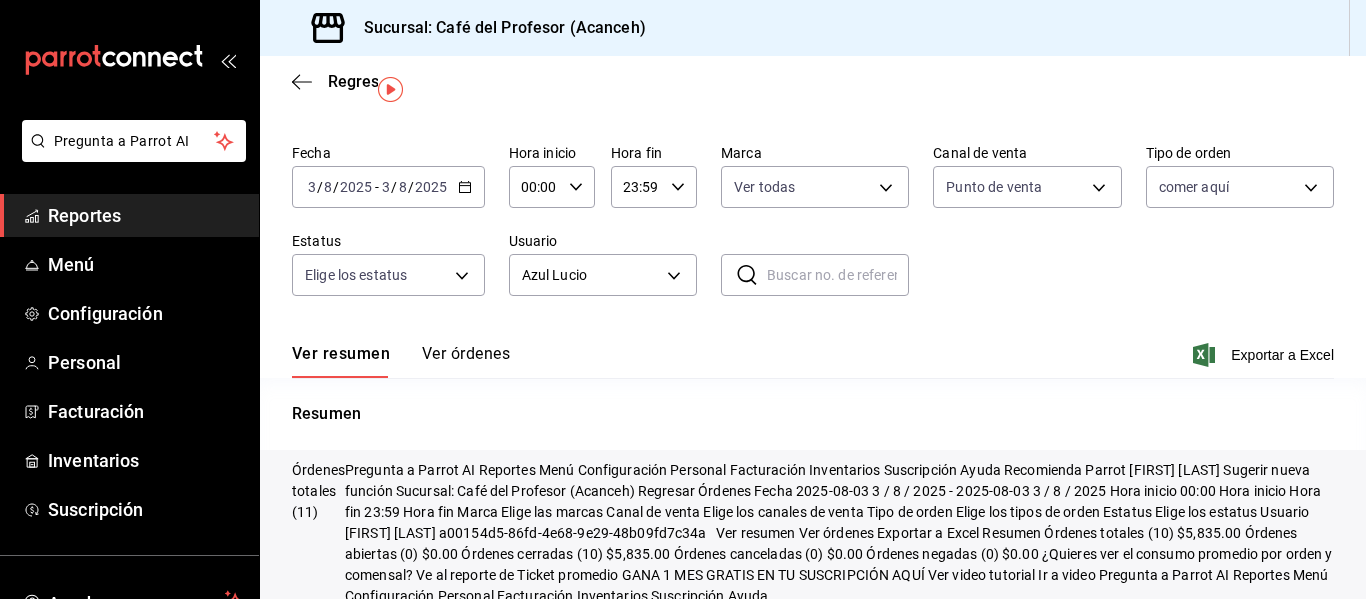 click on "2025-08-03 3 / 8 / 2025 - 2025-08-03 3 / 8 / 2025" at bounding box center (388, 187) 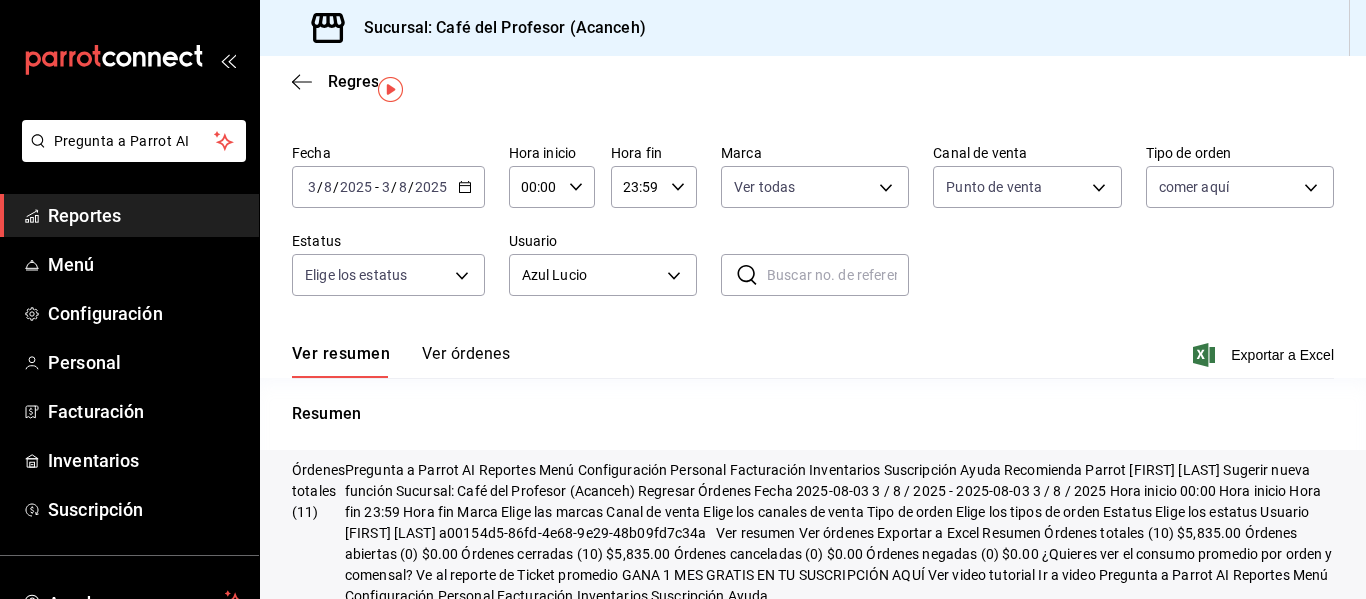 click 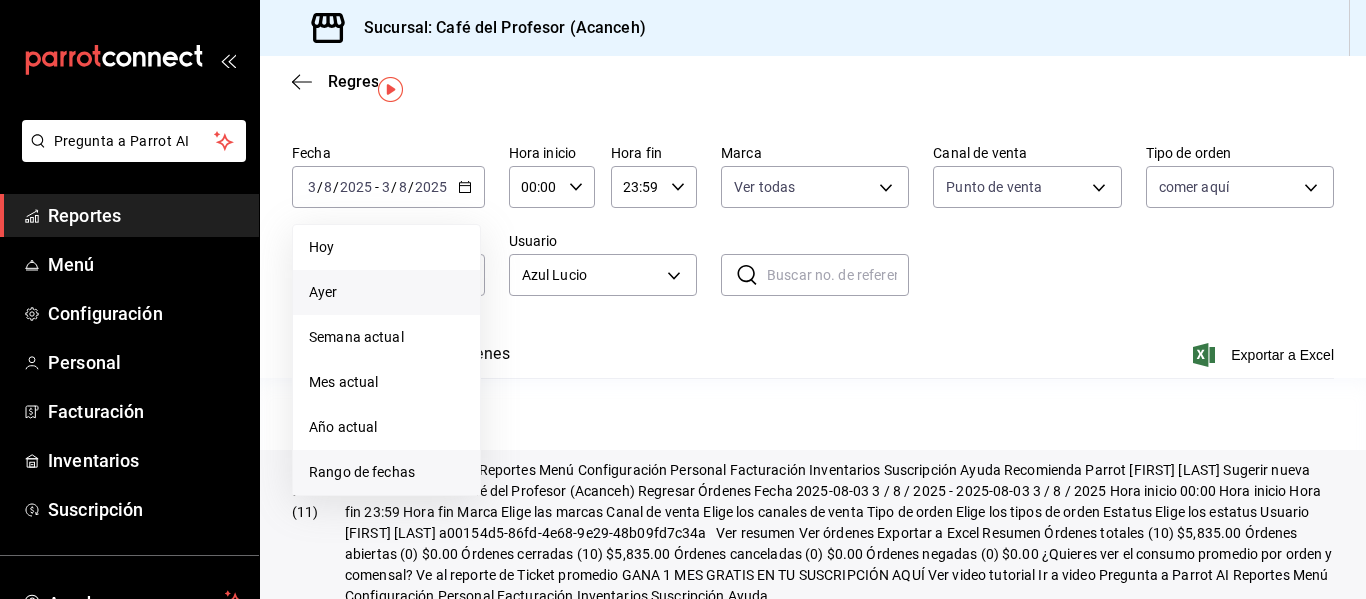 click on "Rango de fechas" at bounding box center [386, 472] 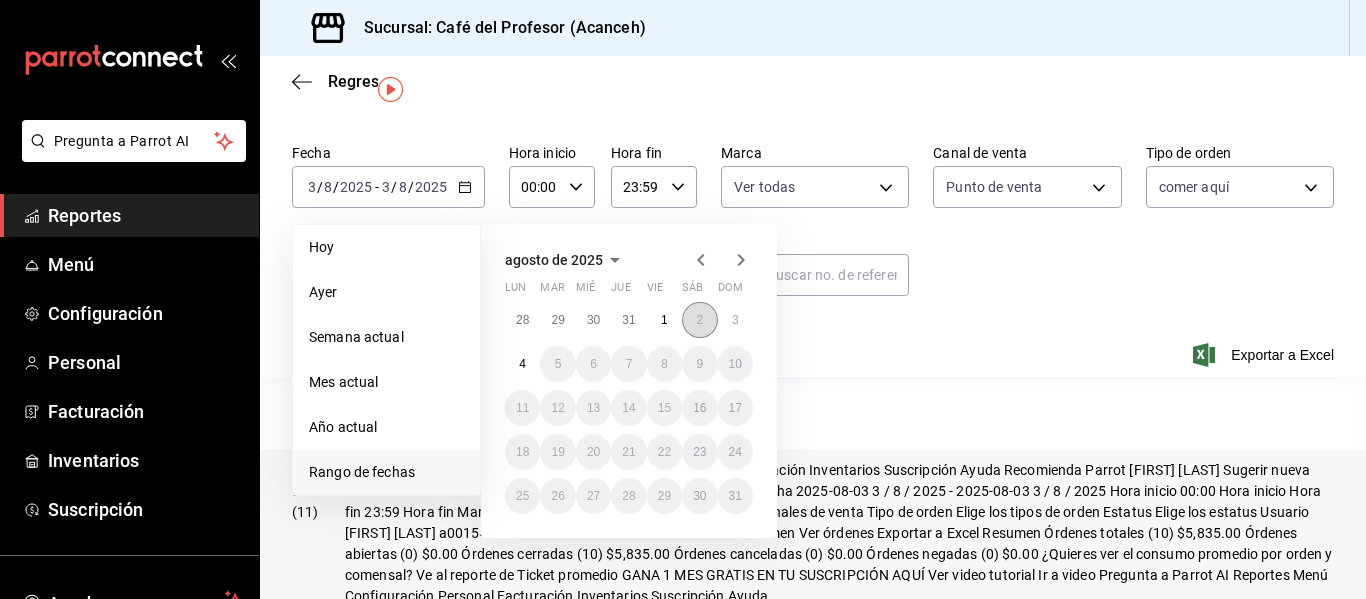 click on "2" at bounding box center [699, 320] 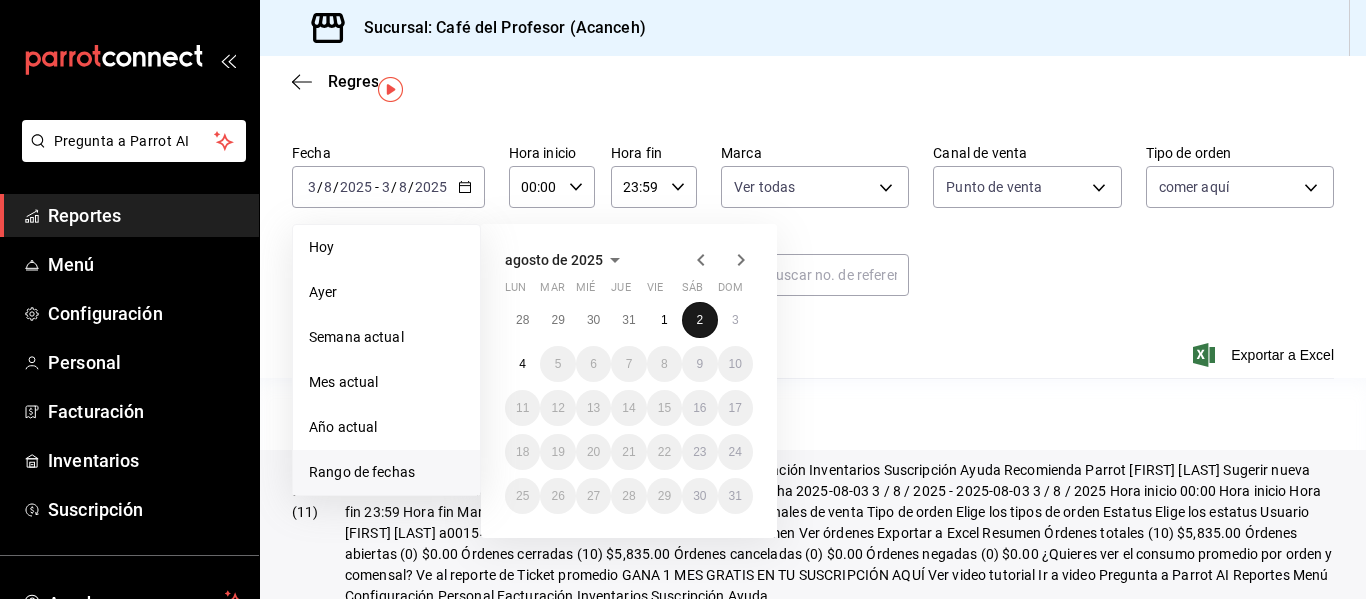 click on "2" at bounding box center [699, 320] 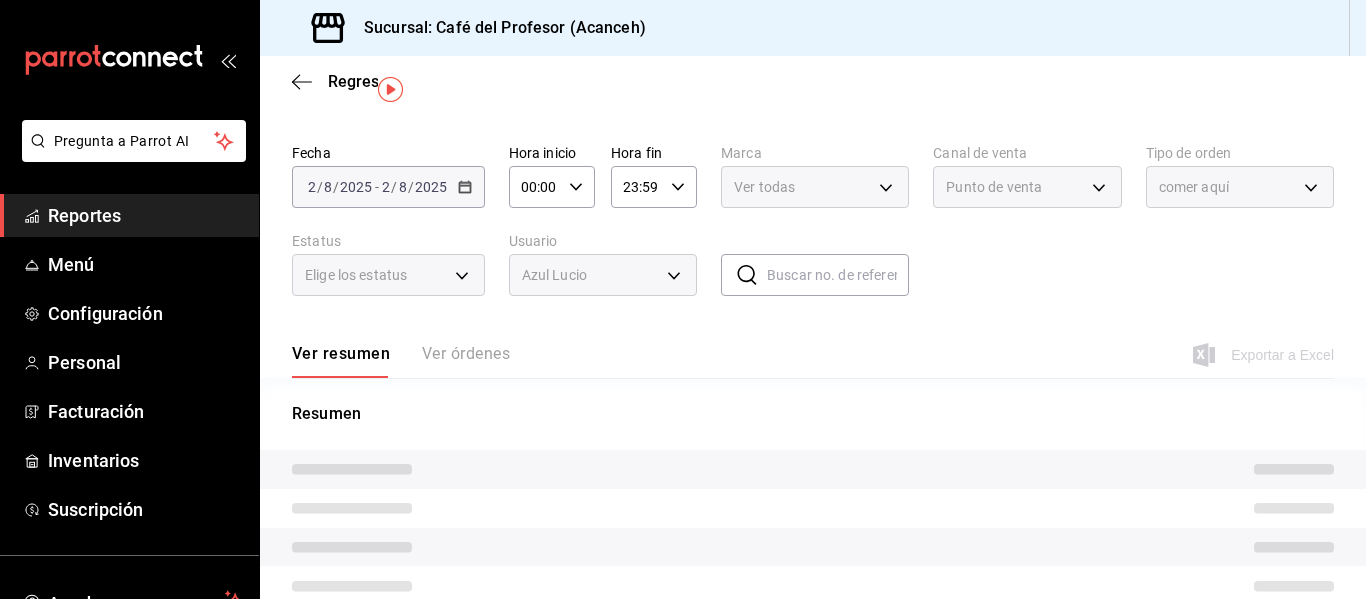 click on "Pregunta a Parrot AI Reportes   Menú   Configuración   Personal   Facturación   Inventarios   Suscripción   Ayuda Recomienda Parrot   [FIRST] [LAST]   Sugerir nueva función   Sucursal: Café del Profesor (Acanceh) Regresar Órdenes Fecha 2025-08-02 2 / 8 / 2025 - 2025-08-02 2 / 8 / 2025 Hora inicio 00:00 Hora inicio Hora fin 23:59 Hora fin Marca Ver todas c1a8b8e6-187f-497f-b24d-8667d510d931 Canal de venta Punto de venta PARROT Tipo de orden comer aquí cf6df9ae-4c95-49c9-b505-47ceda67f478 Estatus Elige los estatus Usuario [FIRST] [LAST] 94d41f8c-5338-47f5-b914-2cdcf37c38ef ​ ​ Ver resumen Ver órdenes Exportar a Excel Resumen ¿Quieres ver el consumo promedio por orden y comensal? Ve al reporte de Ticket promedio GANA 1 MES GRATIS EN TU SUSCRIPCIÓN AQUÍ Ver video tutorial Ir a video Pregunta a Parrot AI Reportes   Menú   Configuración   Personal   Facturación   Inventarios   Suscripción   Ayuda Recomienda Parrot   [FIRST] [LAST]   Sugerir nueva función   Visitar centro de ayuda (81) 2046 6363" at bounding box center [683, 299] 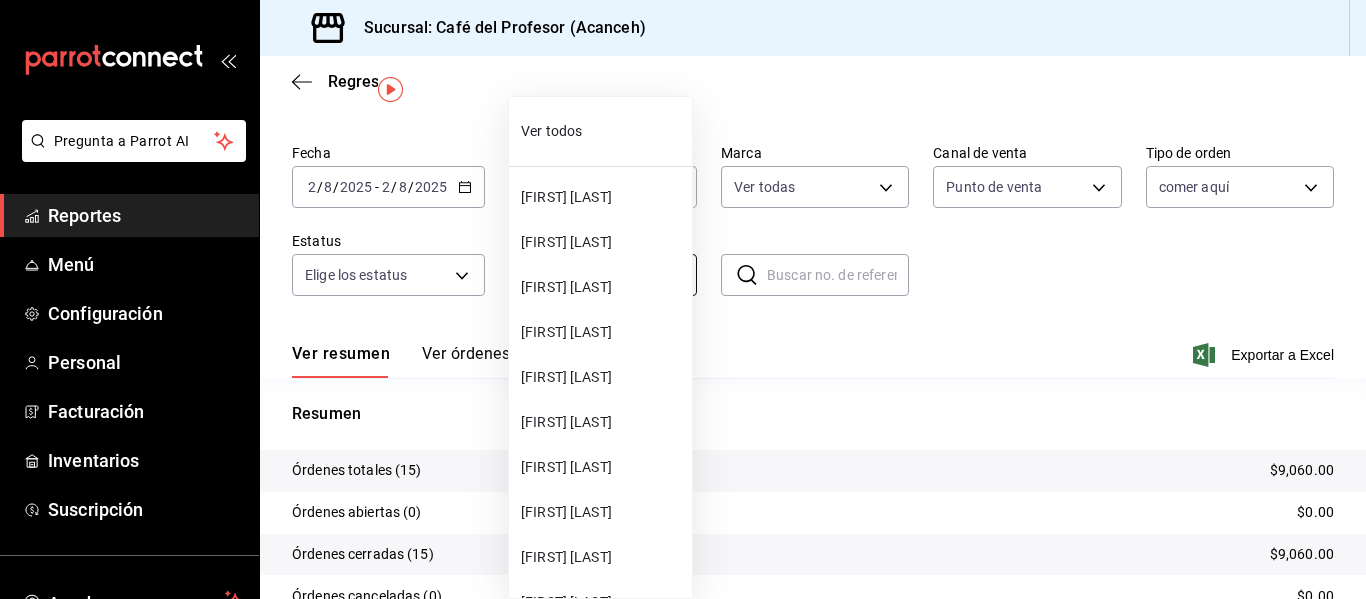 scroll, scrollTop: 390, scrollLeft: 0, axis: vertical 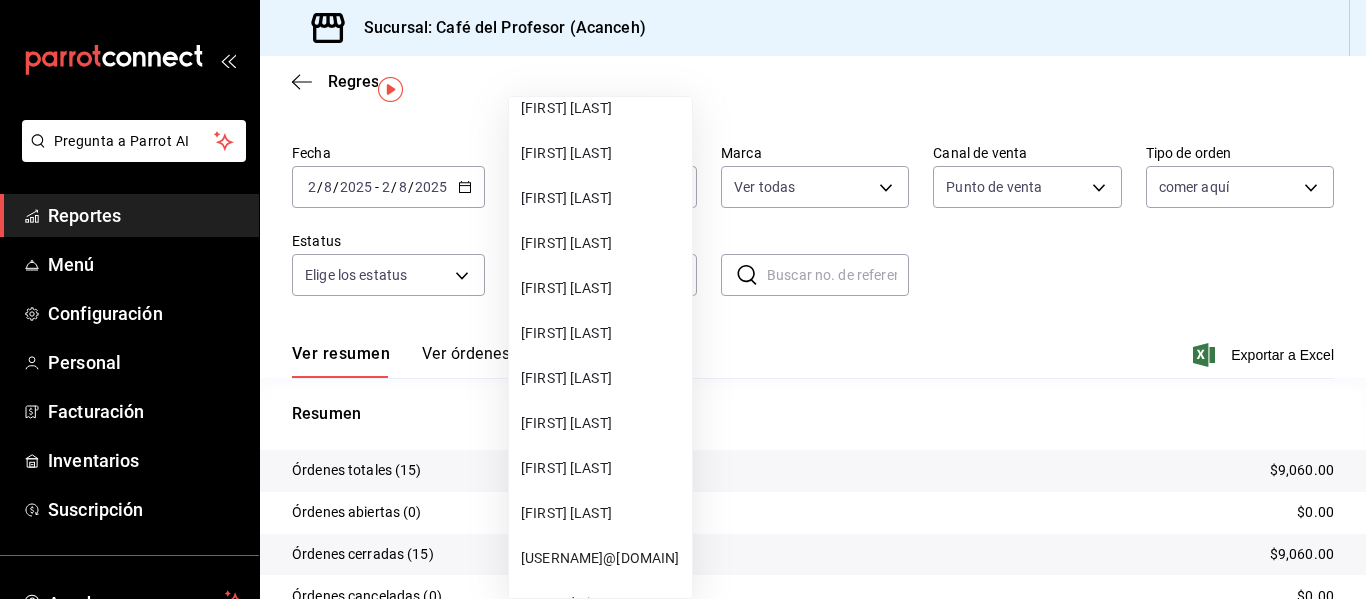click on "[FIRST] [LAST]" at bounding box center (600, 288) 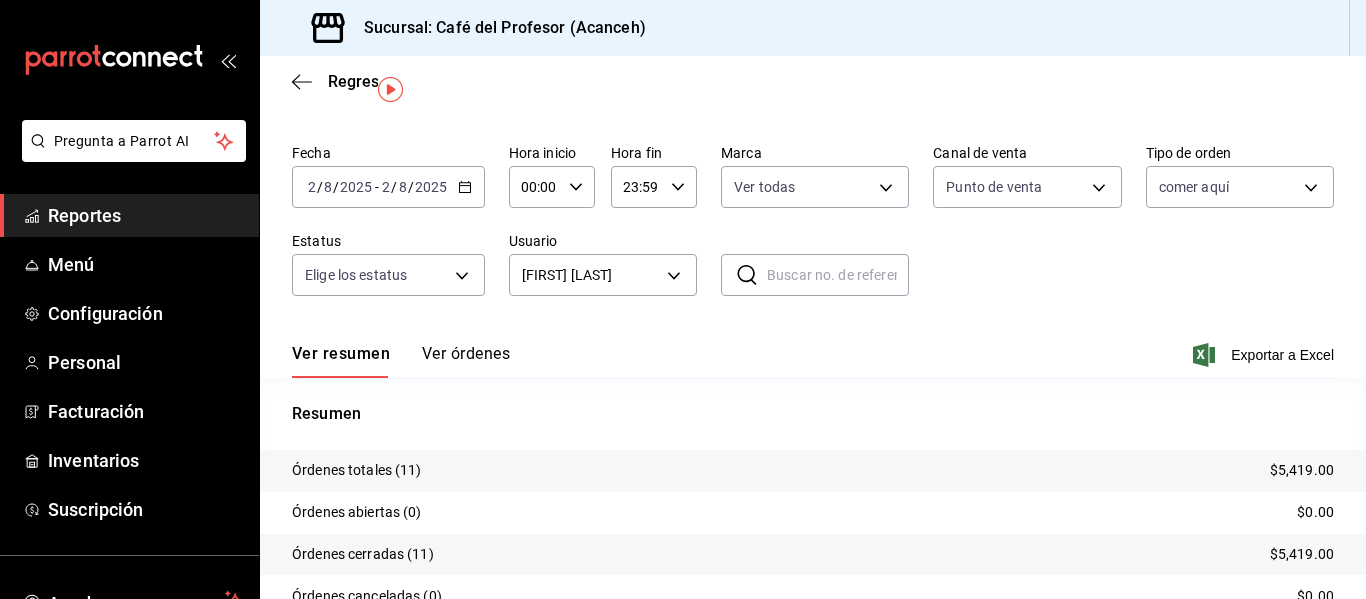 click on "Resumen Órdenes totales (11) $5,419.00 Órdenes abiertas (0) $0.00 Órdenes cerradas (11) $5,419.00 Órdenes canceladas (0) $0.00 Órdenes negadas (0) $0.00" at bounding box center [813, 542] 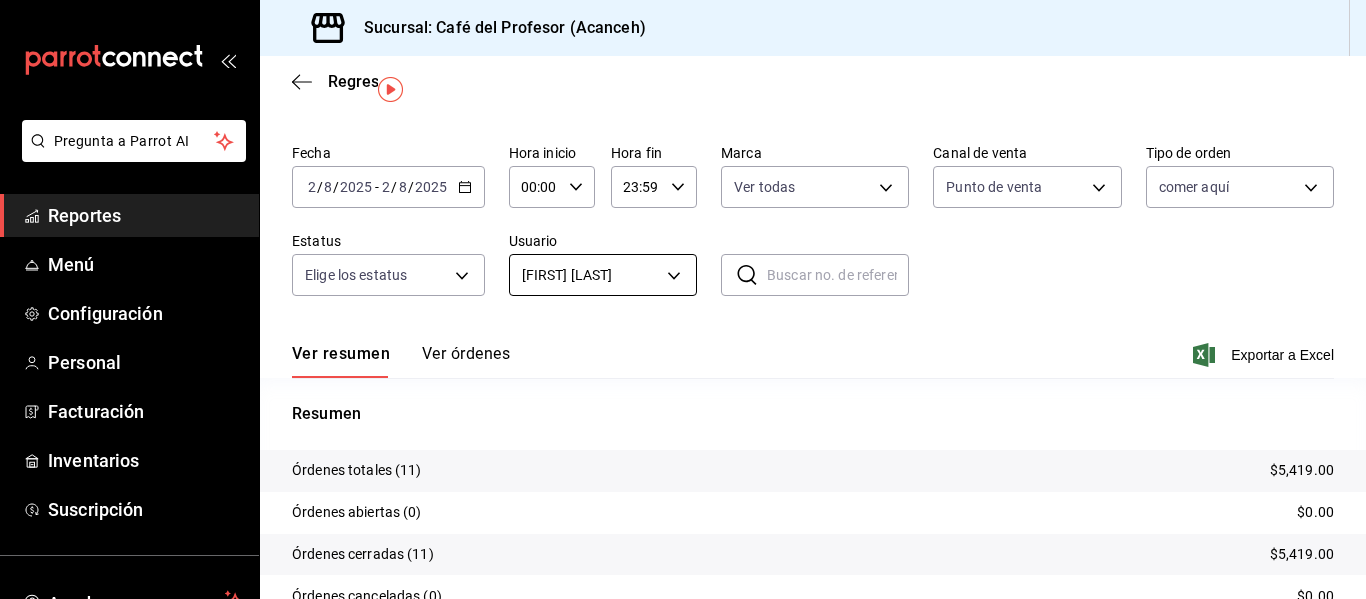 click on "Pregunta a Parrot AI Reportes   Menú   Configuración   Personal   Facturación   Inventarios   Suscripción   Ayuda Recomienda Parrot   [NAME] [LAST]   Sugerir nueva función   Sucursal: Café del Profesor (Acanceh) Regresar Órdenes Fecha 2025-08-02 2 / 8 / 2025 - 2025-08-02 2 / 8 / 2025 Hora inicio 00:00 Hora inicio Hora fin 23:59 Hora fin Marca Ver todas c1a8b8e6-187f-497f-b24d-8667d510d931 Canal de venta Punto de venta PARROT Tipo de orden comer aquí cf6df9ae-4c95-49c9-b505-47ceda67f478 Estatus Elige los estatus Usuario [NAME] [LAST] a00154d5-86fd-4e68-9e29-48b09fd7c34a ​ ​ Ver resumen Ver órdenes Exportar a Excel Resumen Órdenes totales (11) $5,419.00 Órdenes abiertas (0) $0.00 Órdenes cerradas (11) $5,419.00 Órdenes canceladas (0) $0.00 Órdenes negadas (0) $0.00 ¿Quieres ver el consumo promedio por orden y comensal? Ve al reporte de Ticket promedio GANA 1 MES GRATIS EN TU SUSCRIPCIÓN AQUÍ Ver video tutorial Ir a video Pregunta a Parrot AI Reportes   Menú   Configuración   Personal" at bounding box center (683, 299) 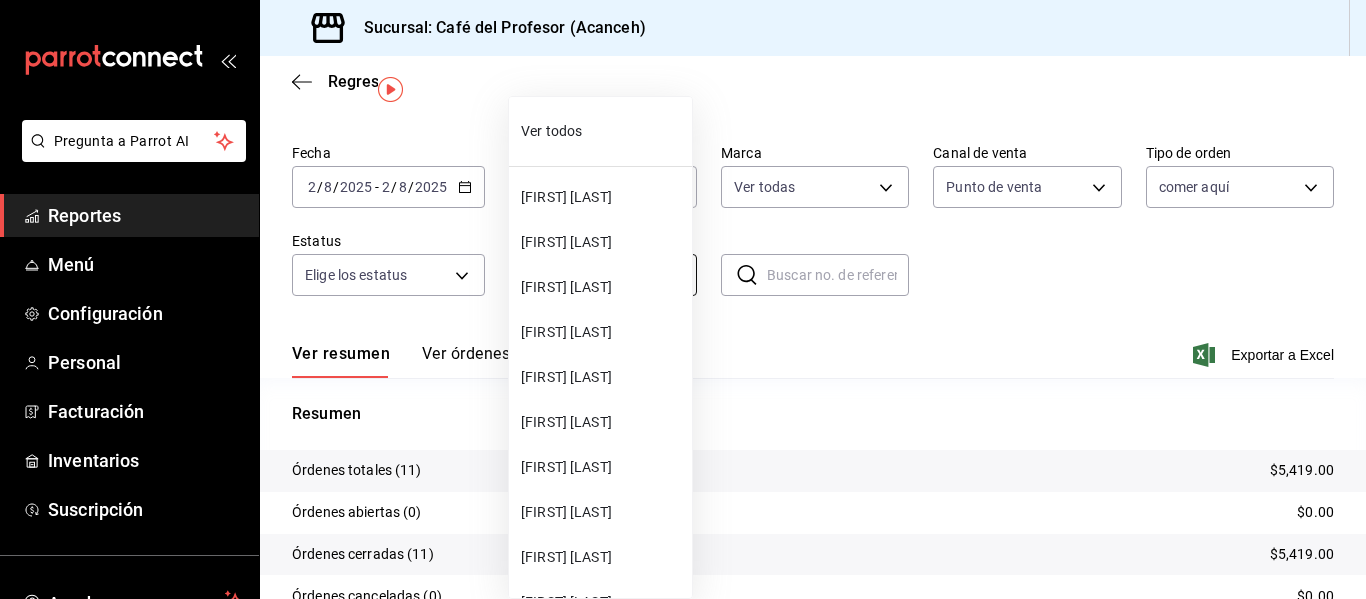 scroll, scrollTop: 1290, scrollLeft: 0, axis: vertical 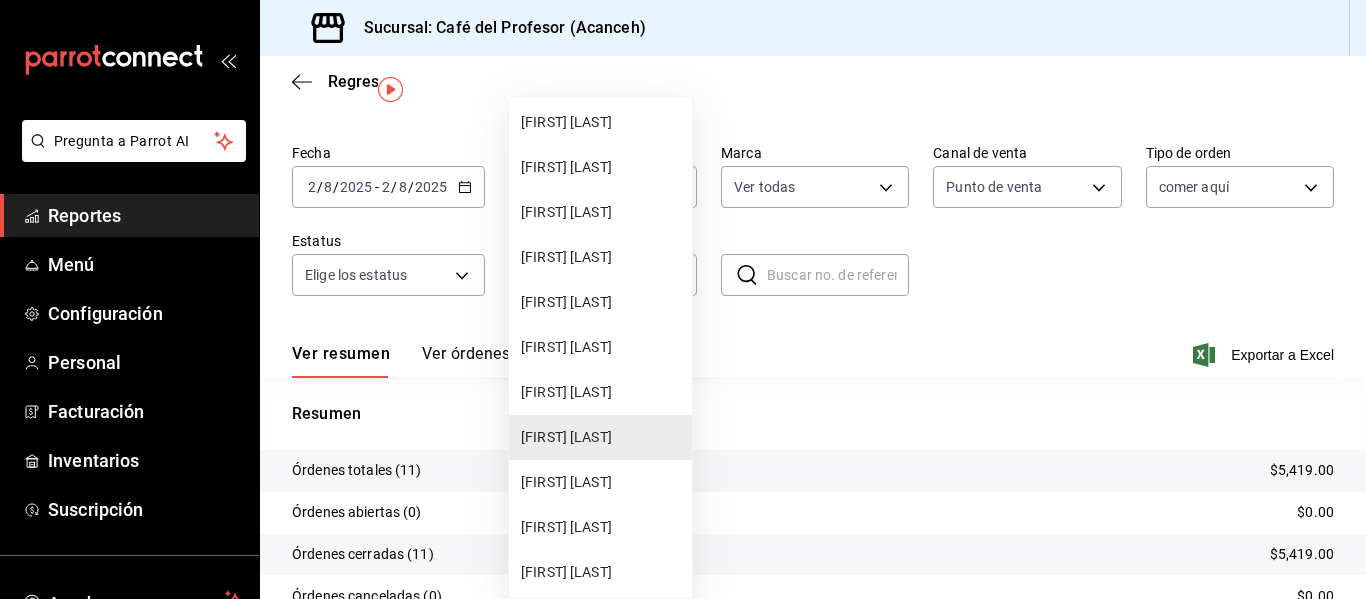 click on "[FIRST] [LAST]" at bounding box center [600, 212] 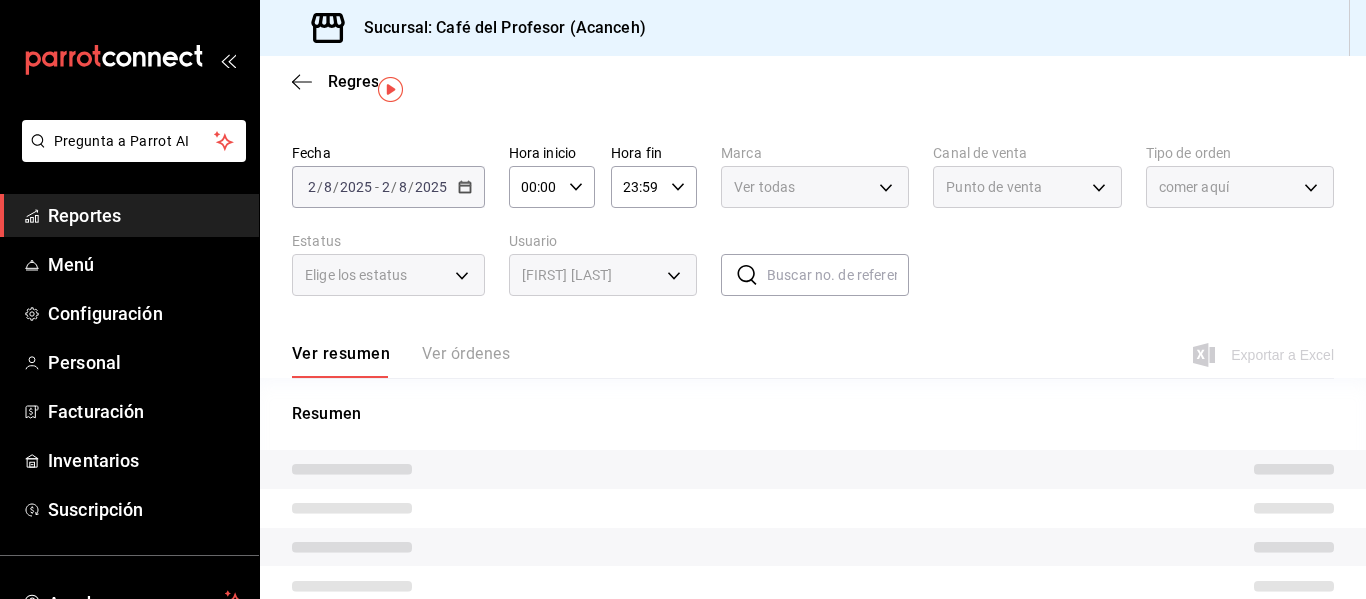 type on "32b6c330-c8d6-4a84-a24d-db86380ad521" 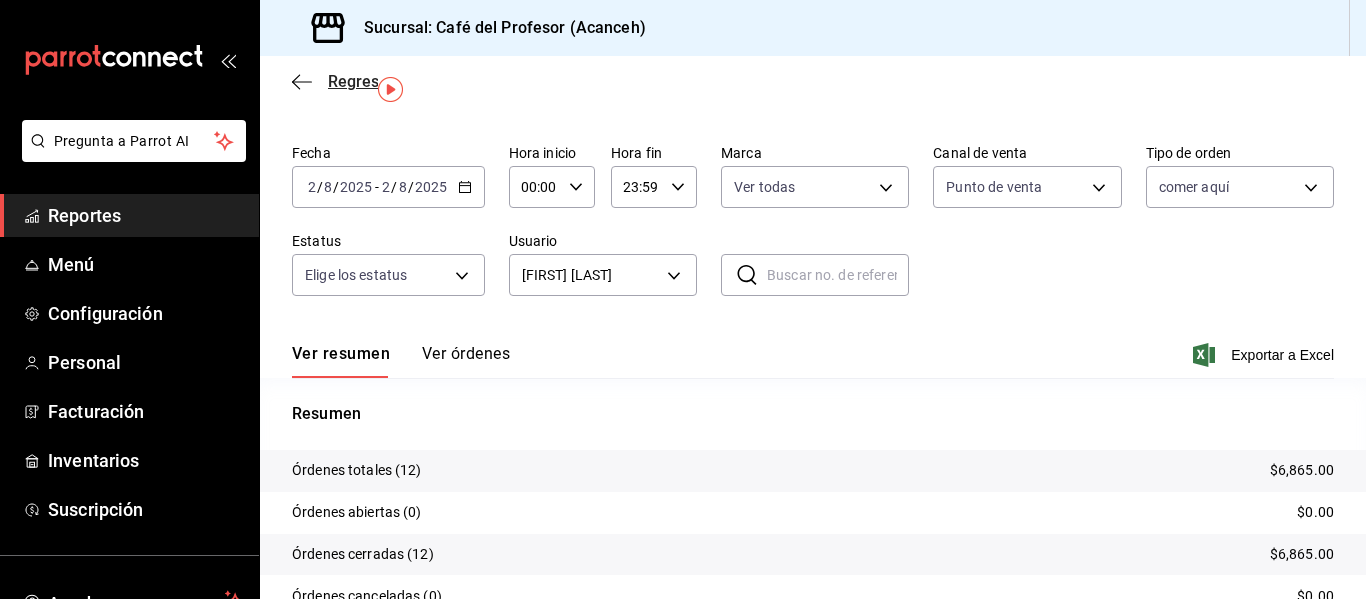 click on "Regresar" at bounding box center (361, 81) 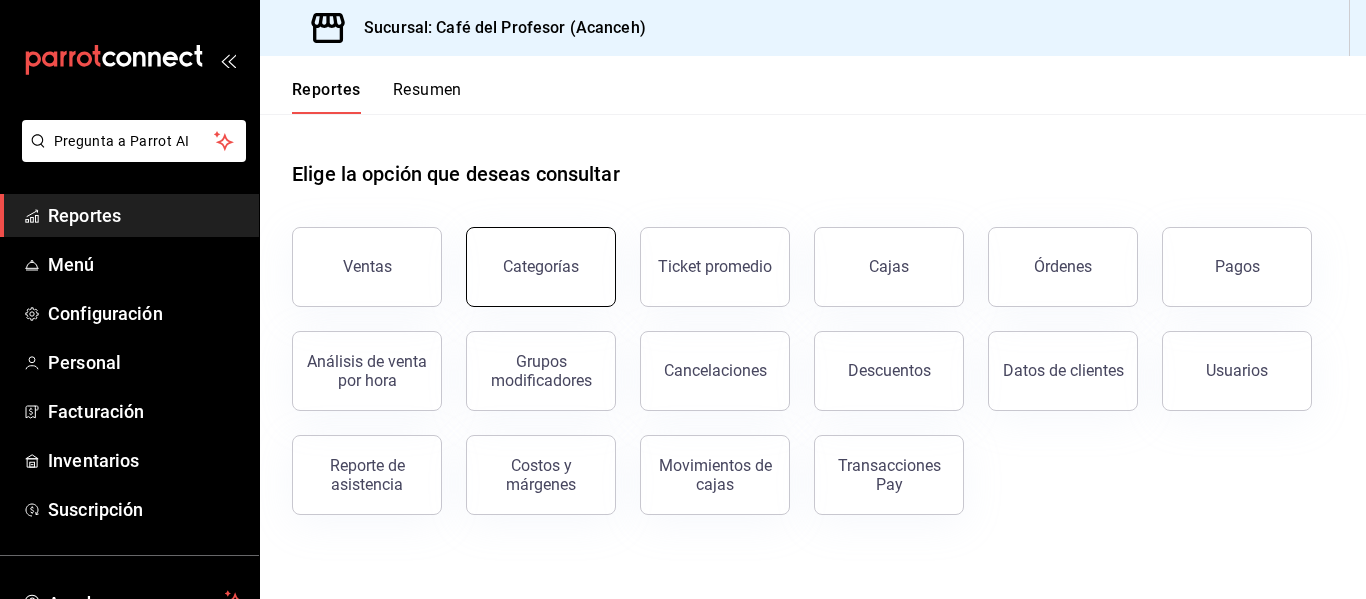 click on "Categorías" at bounding box center (541, 267) 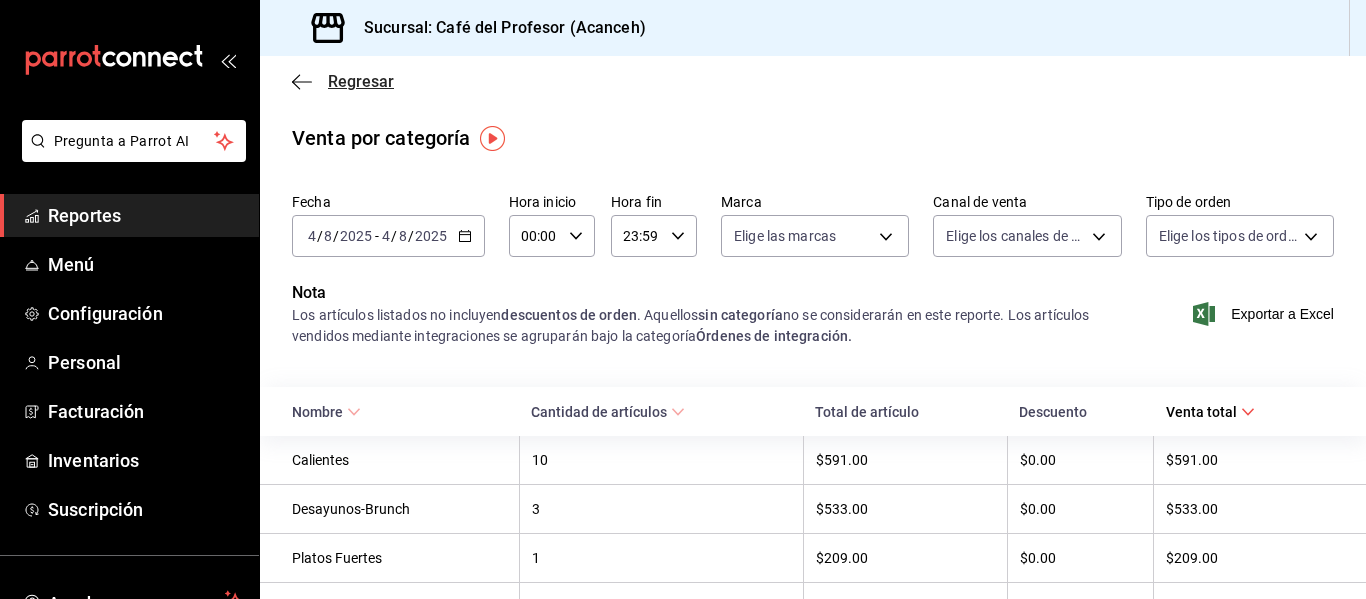 click on "Regresar" at bounding box center (361, 81) 